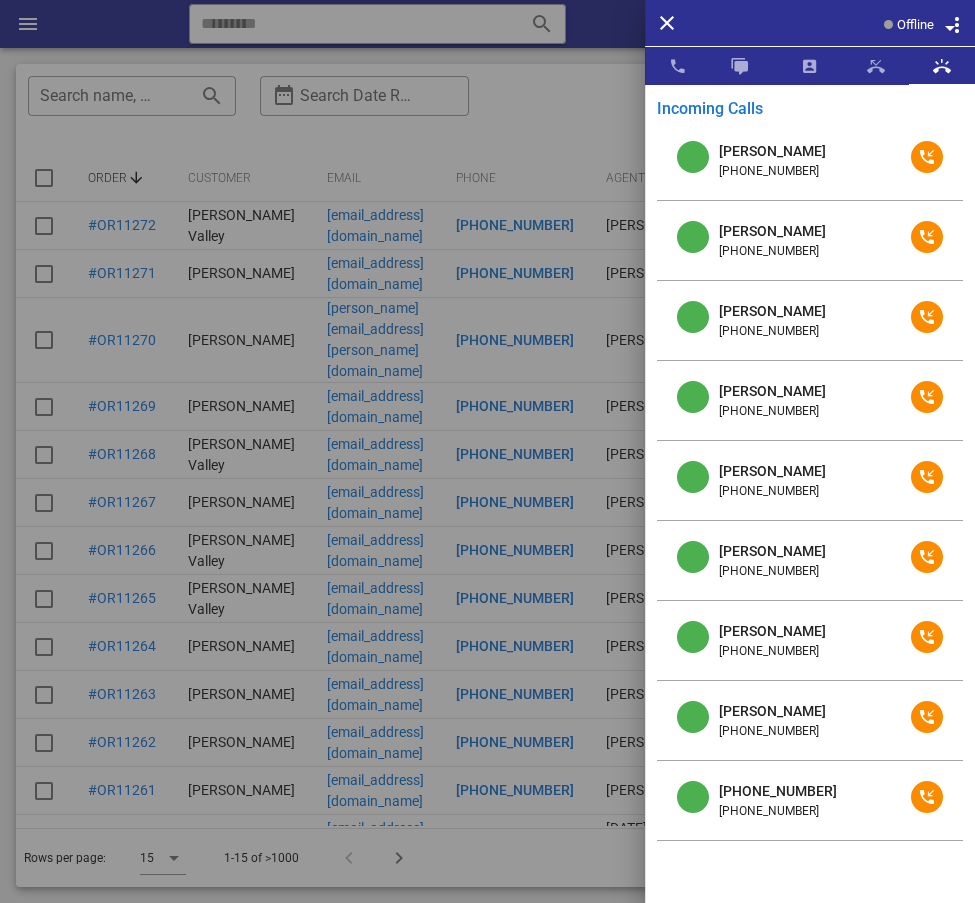 scroll, scrollTop: 0, scrollLeft: 0, axis: both 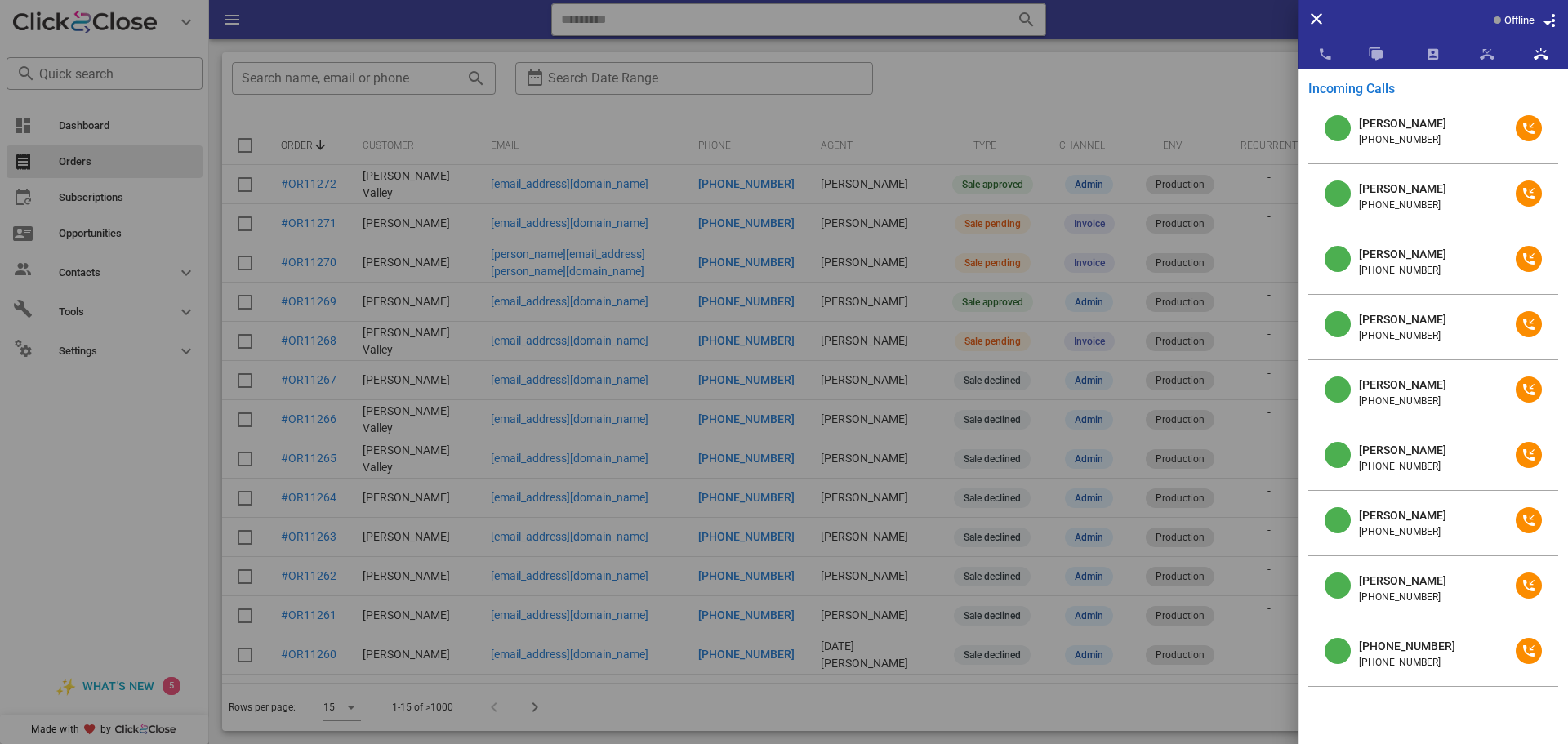 click at bounding box center [784, 372] 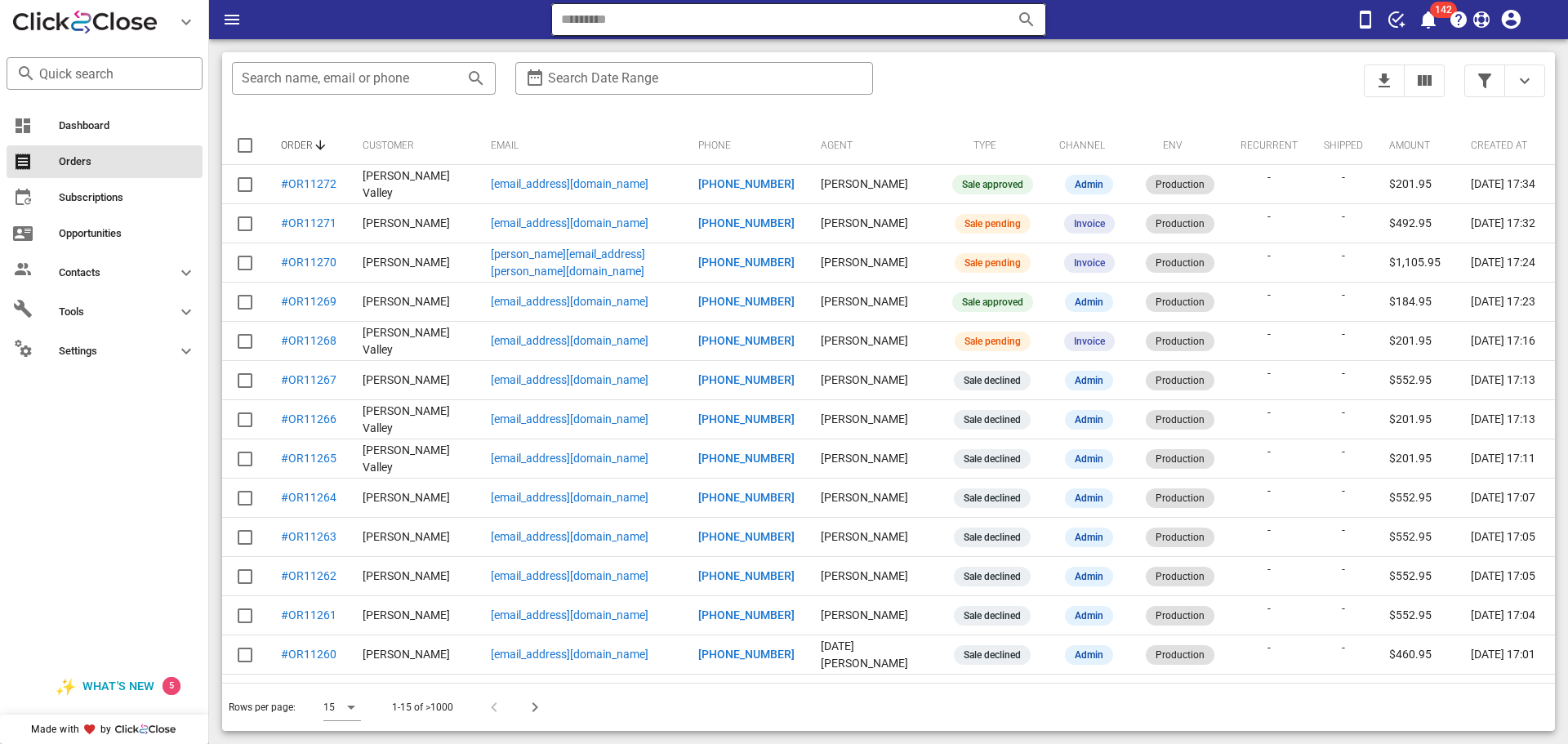 click at bounding box center [776, 20] 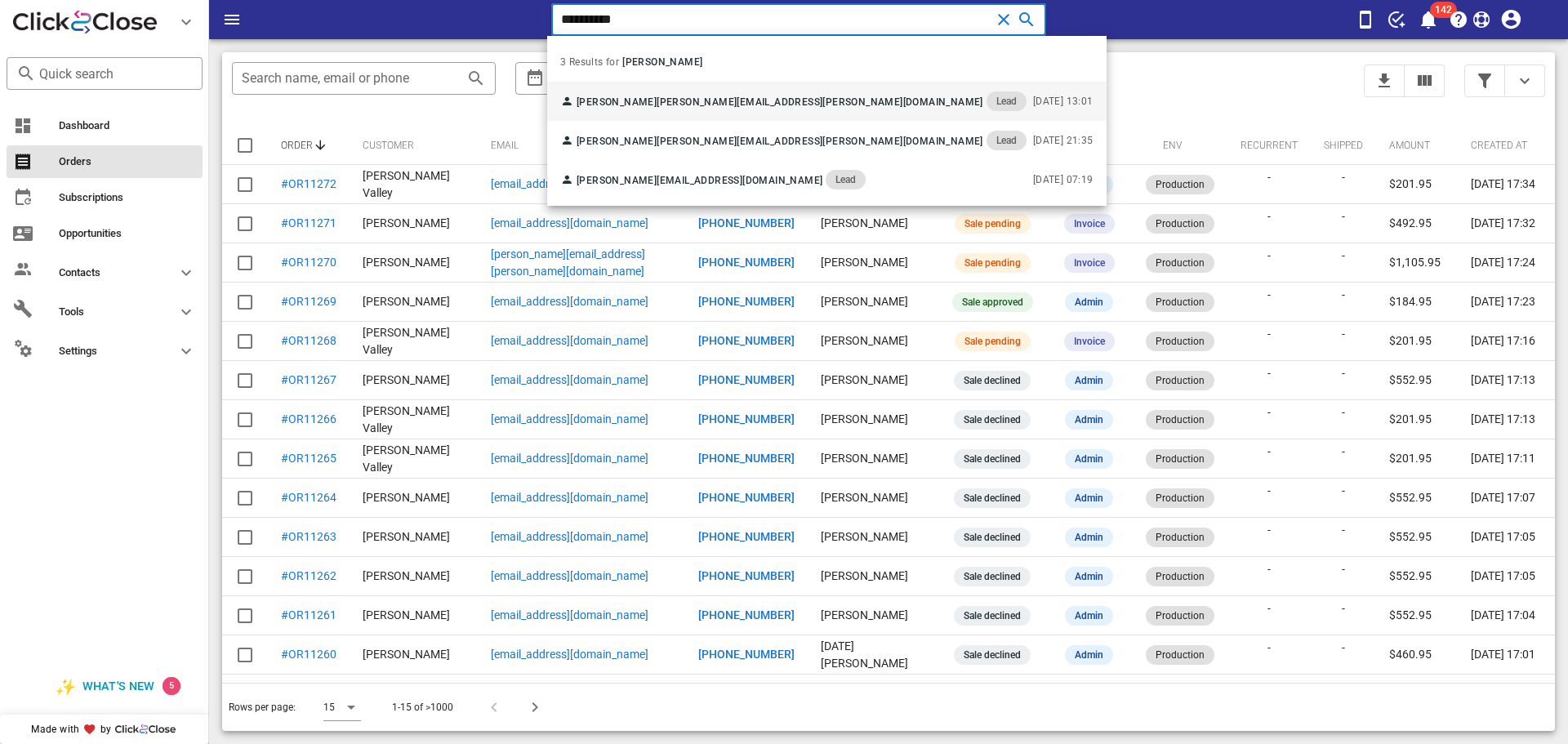 type on "**********" 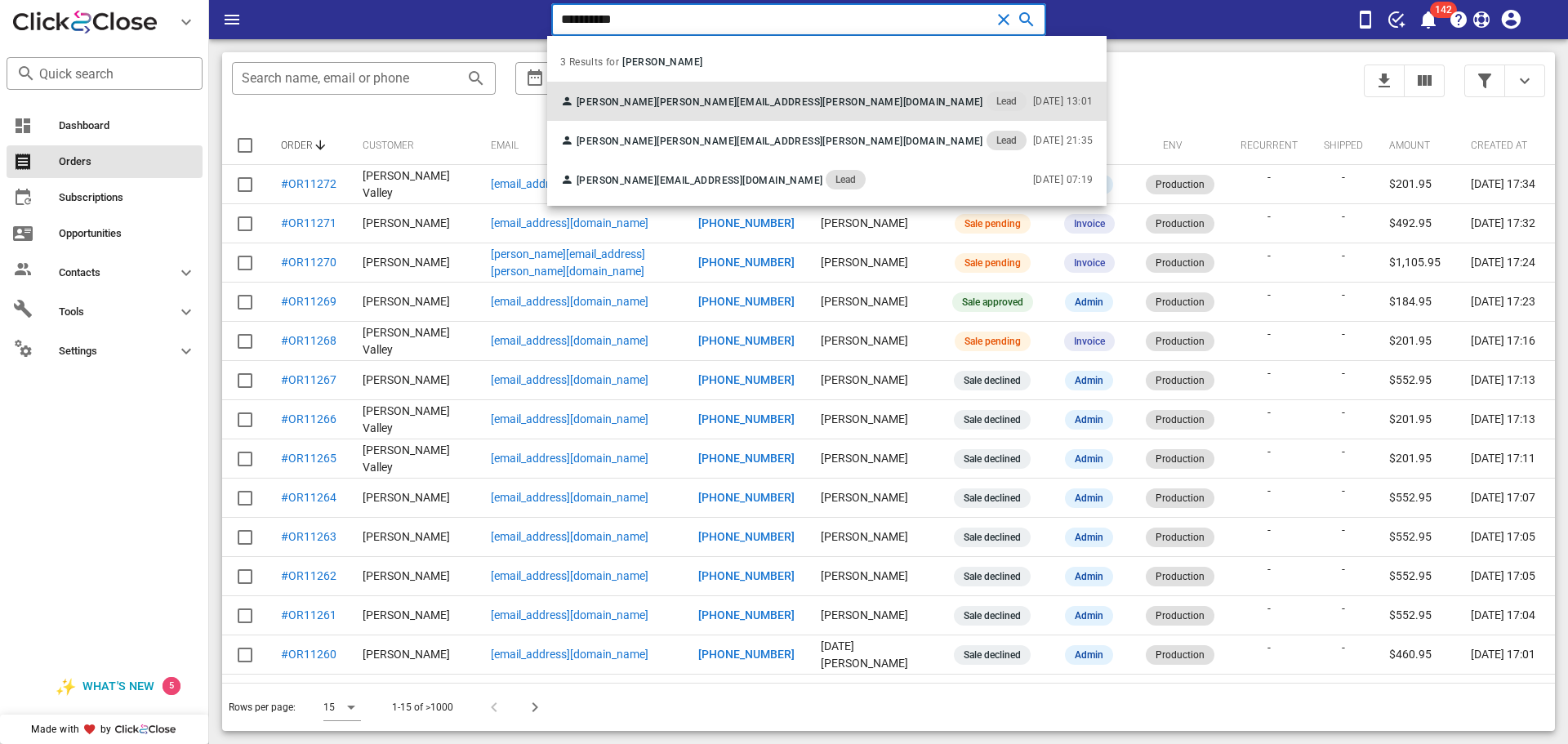 click on "Cheryl Knoodle" at bounding box center [617, 102] 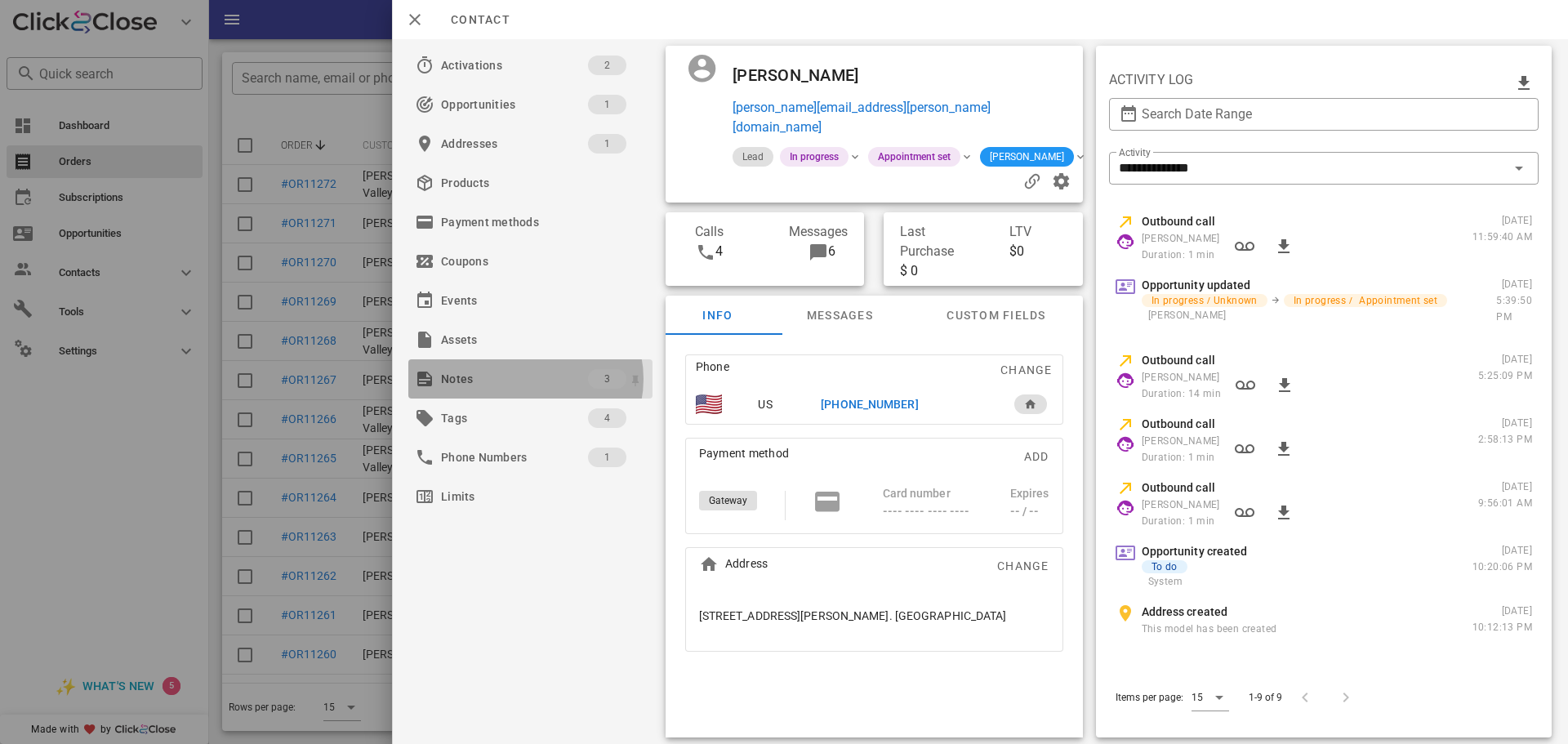 click on "Notes" at bounding box center (514, 379) 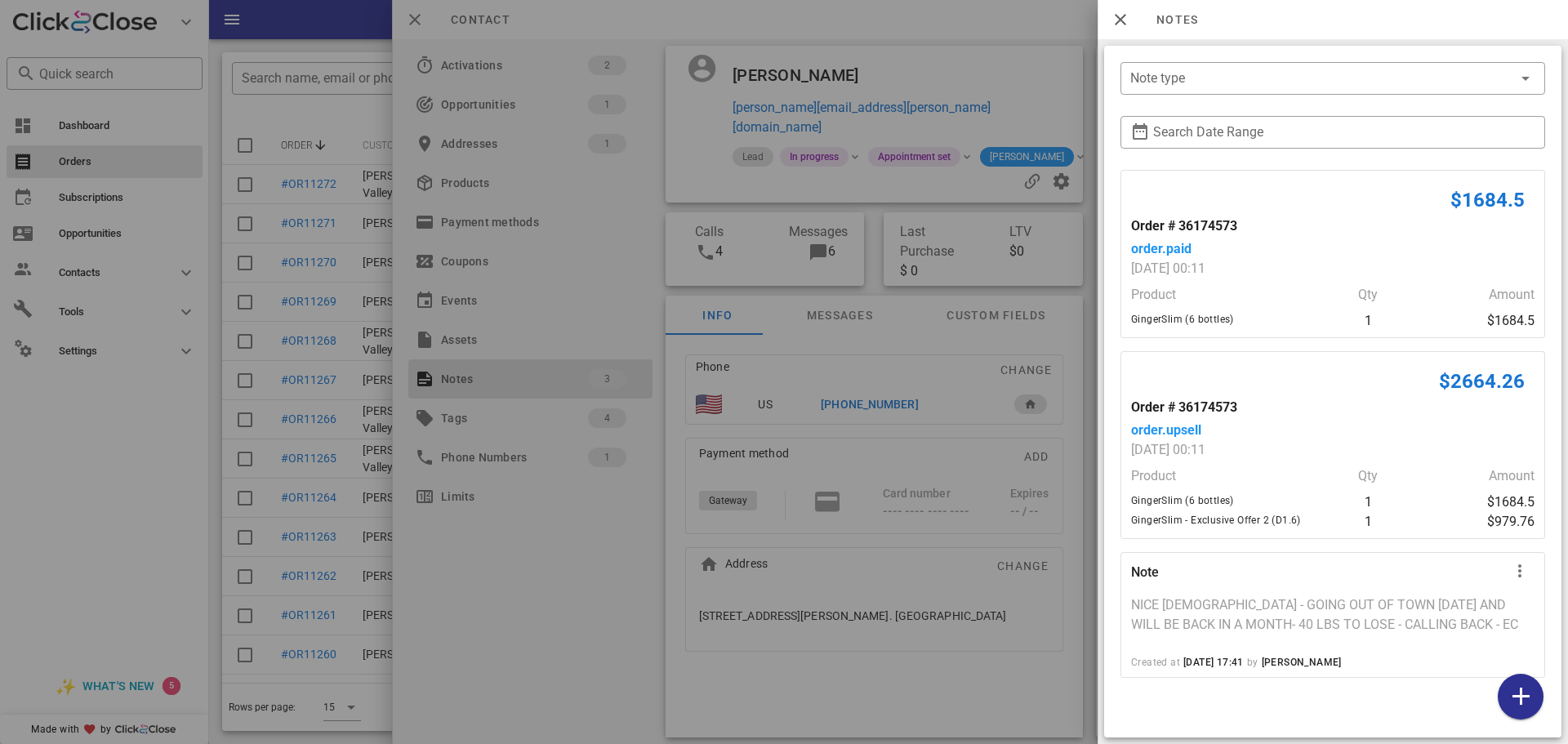 click at bounding box center [784, 372] 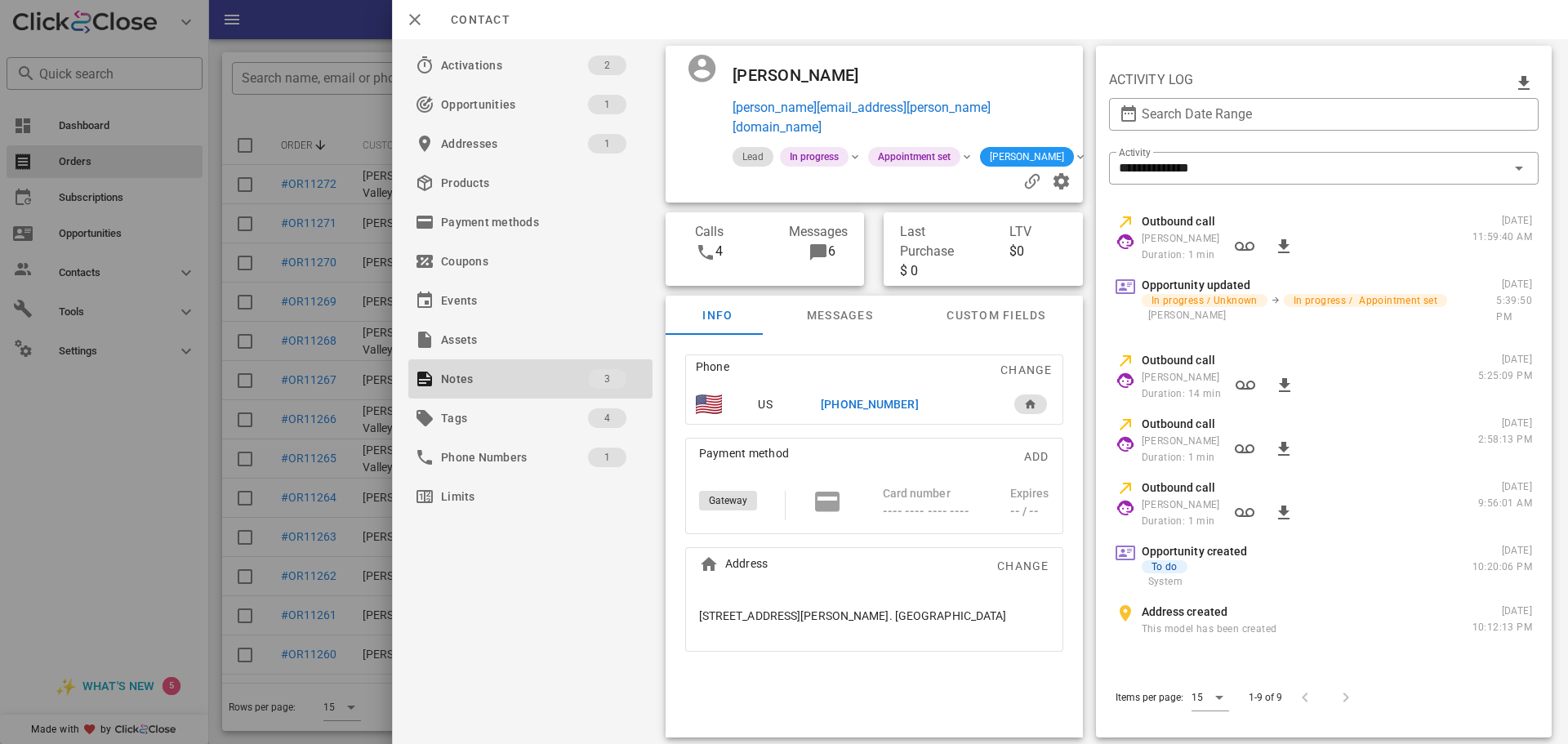 click at bounding box center [1080, 157] 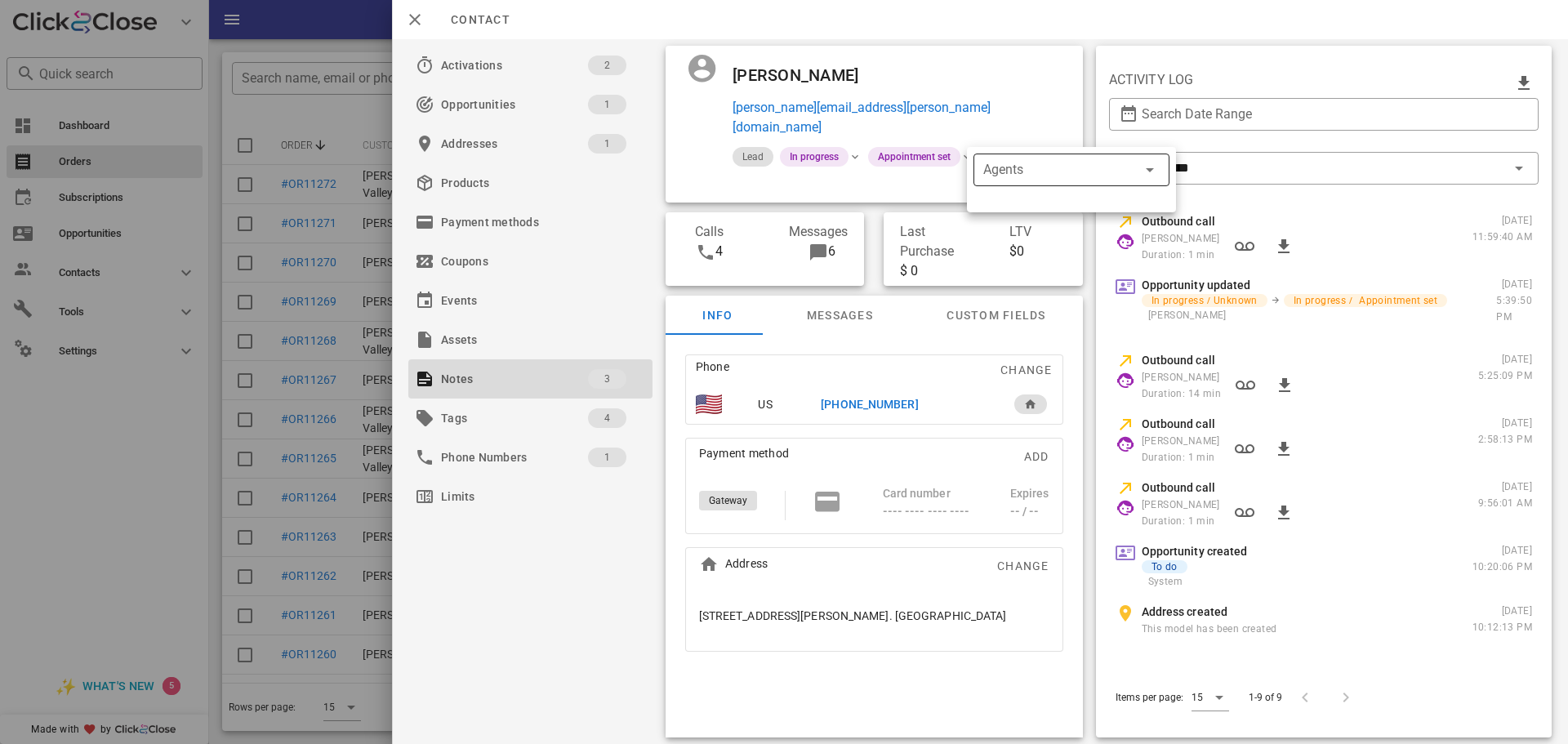 click on "Agents" at bounding box center [1049, 170] 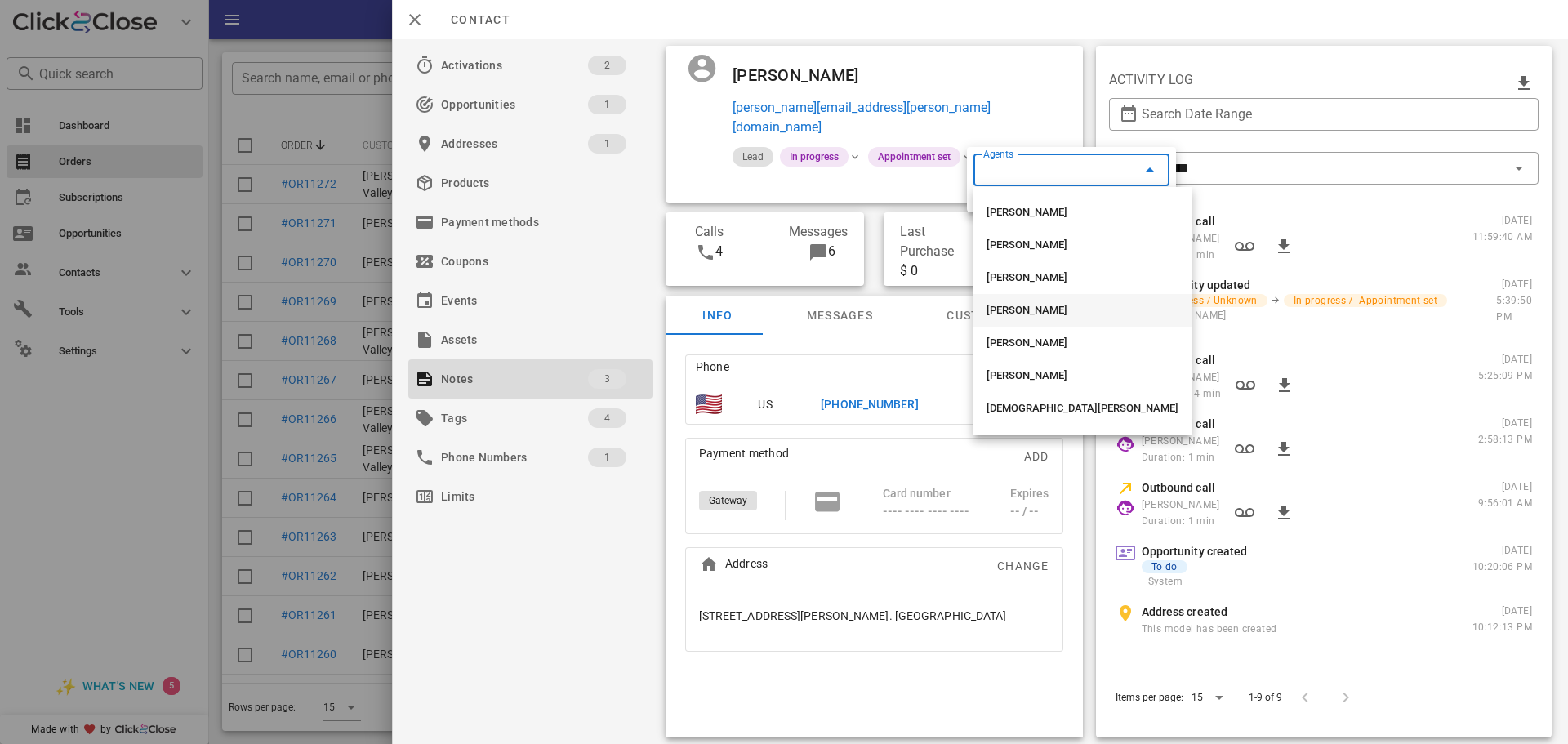 scroll, scrollTop: 1725, scrollLeft: 0, axis: vertical 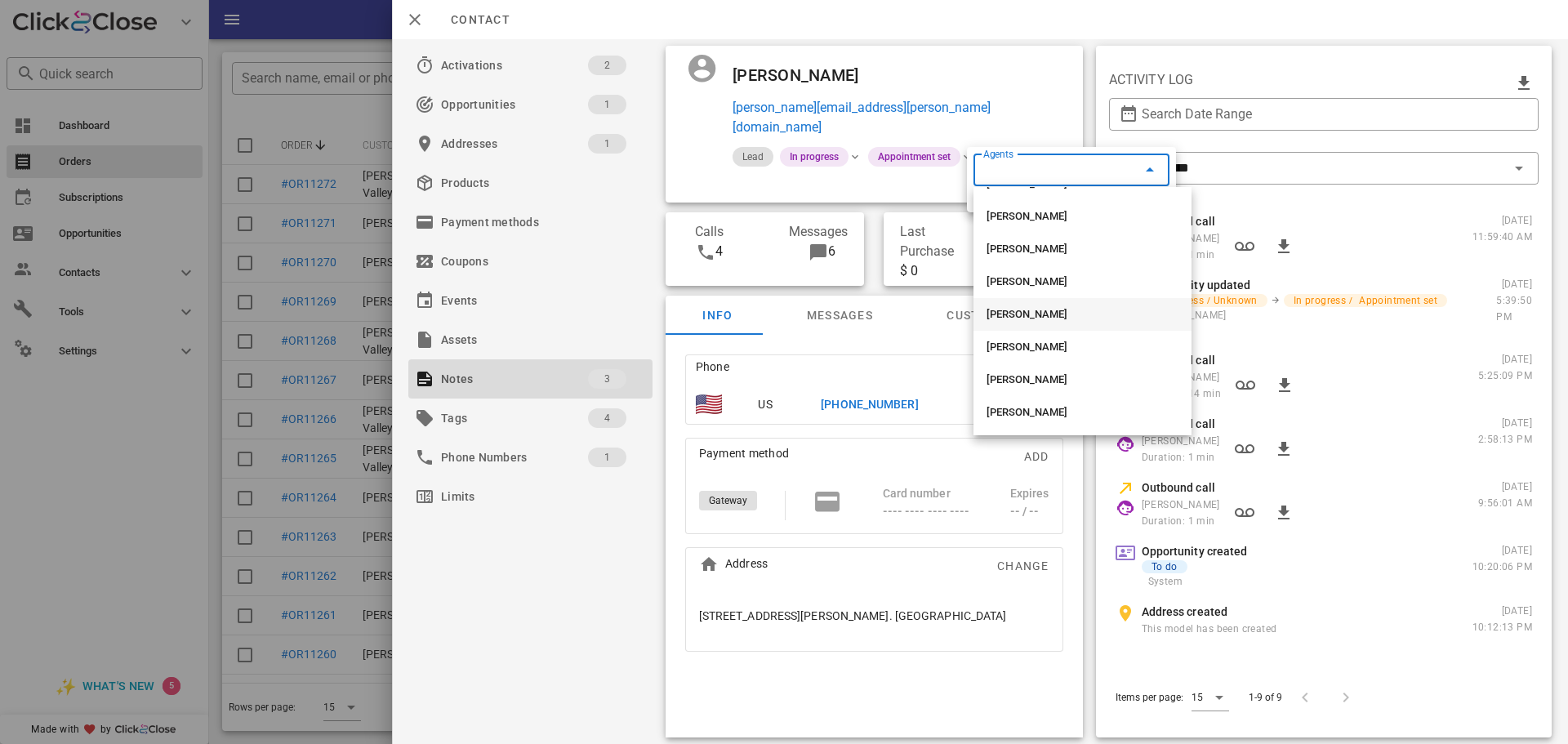 click on "[PERSON_NAME]" at bounding box center (1082, 314) 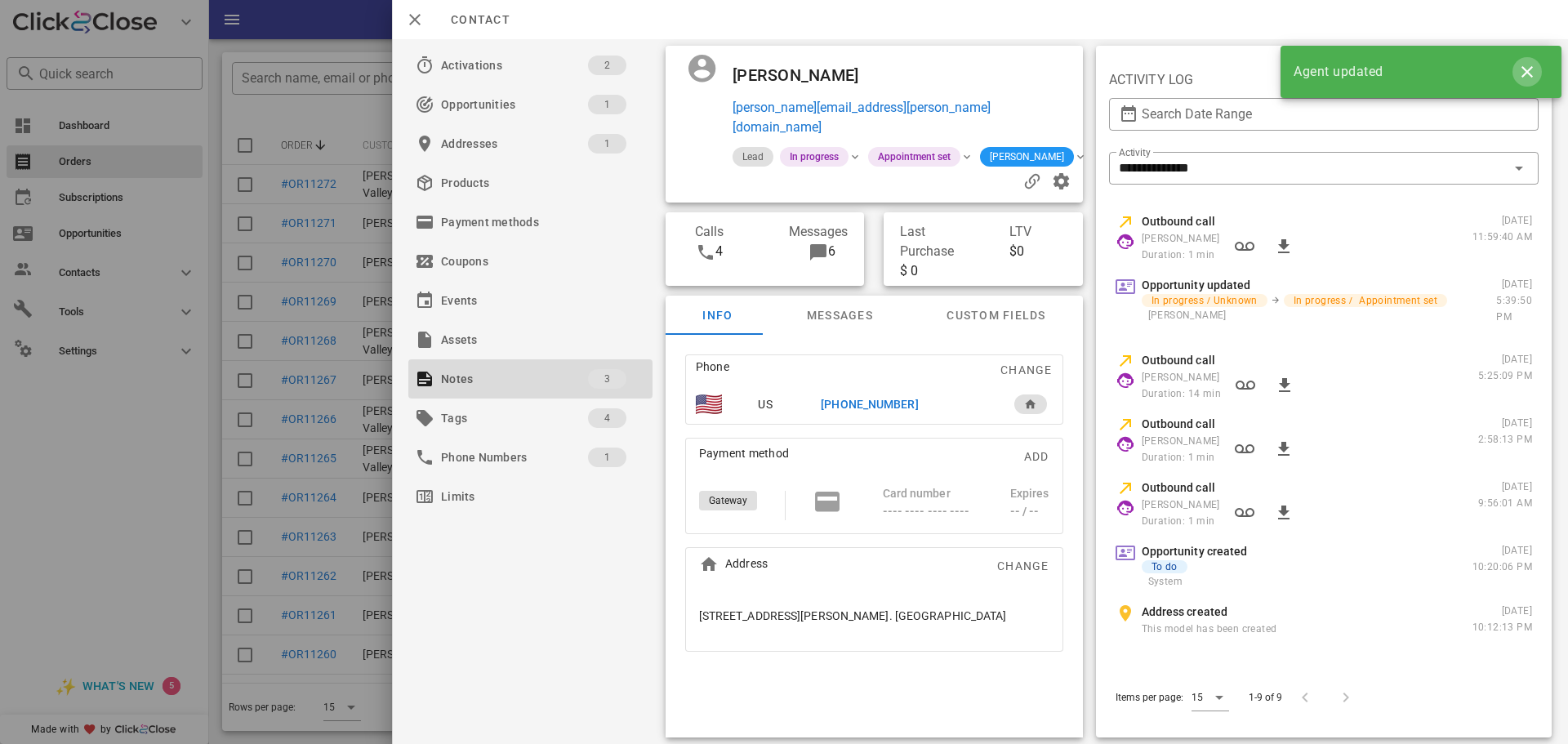 click at bounding box center [1527, 72] 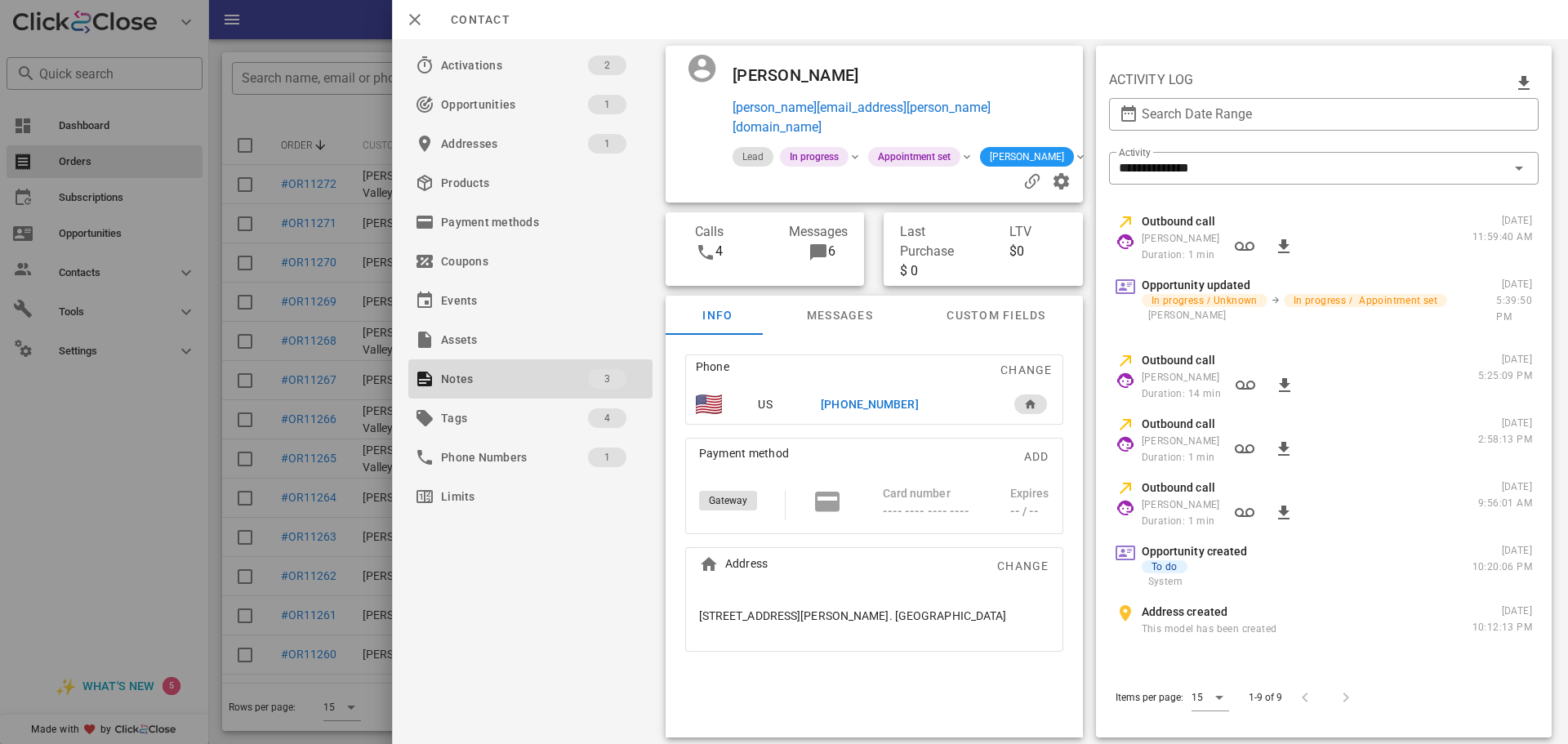 click on "+14175513054" at bounding box center (869, 404) 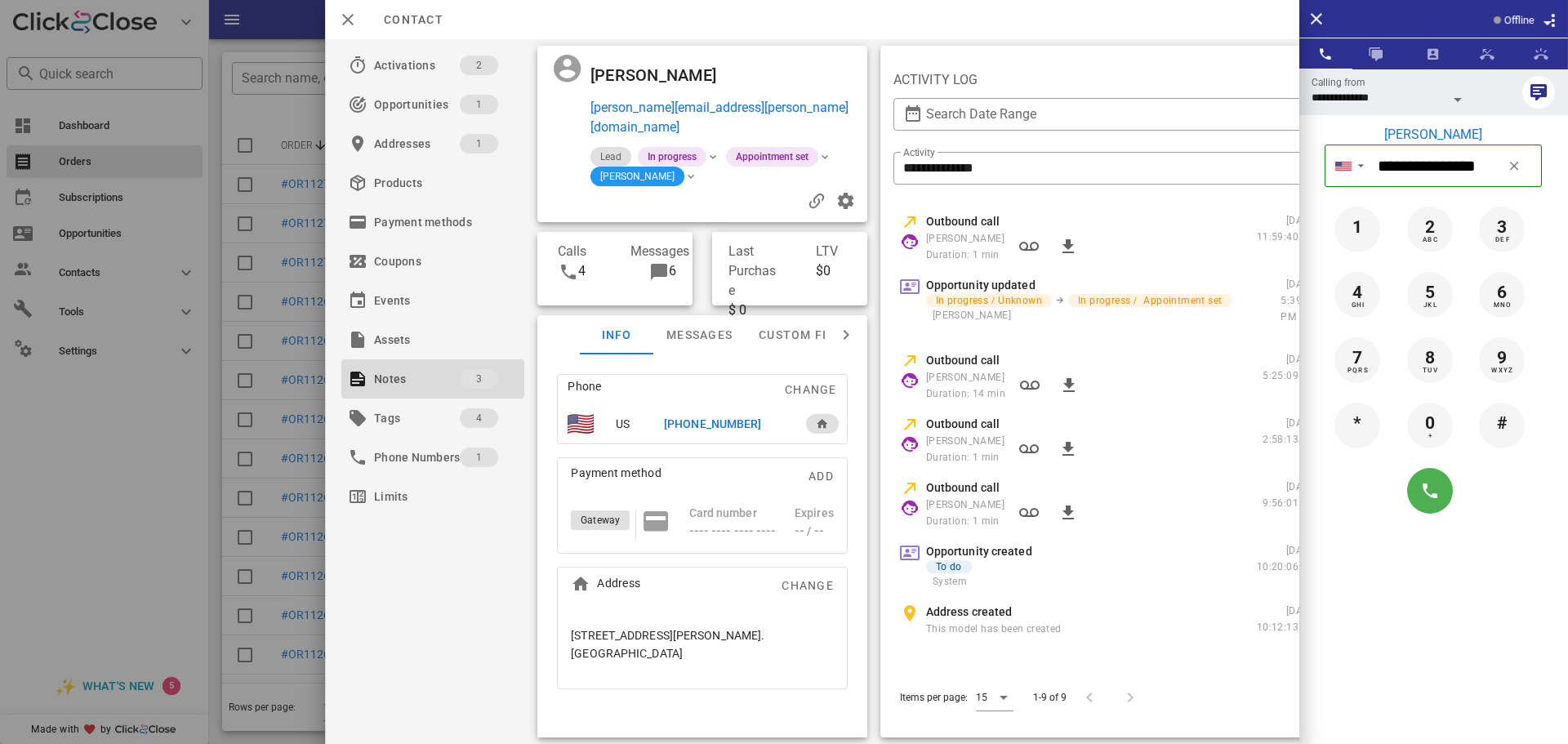 click on "**********" at bounding box center [1378, 97] 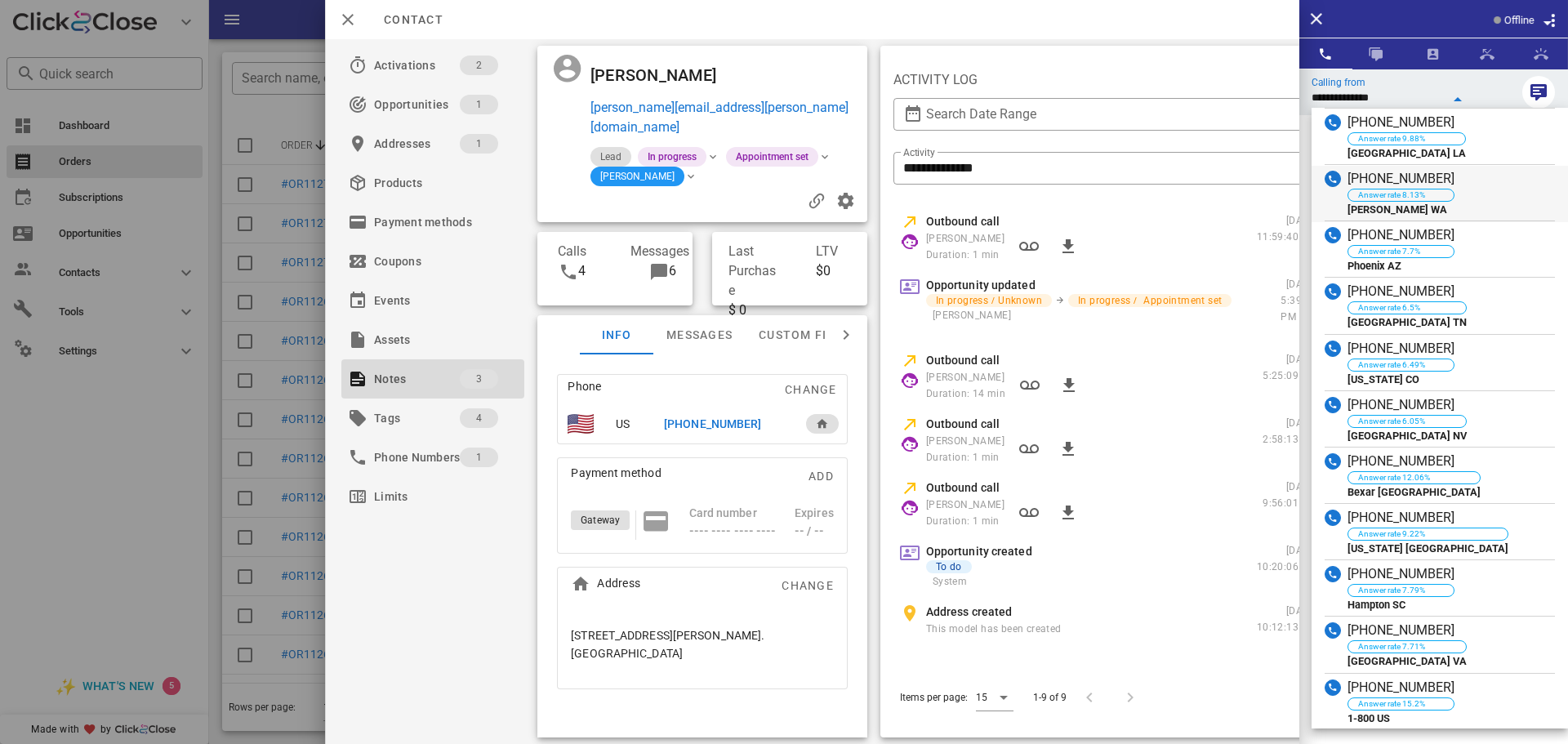 scroll, scrollTop: 1257, scrollLeft: 0, axis: vertical 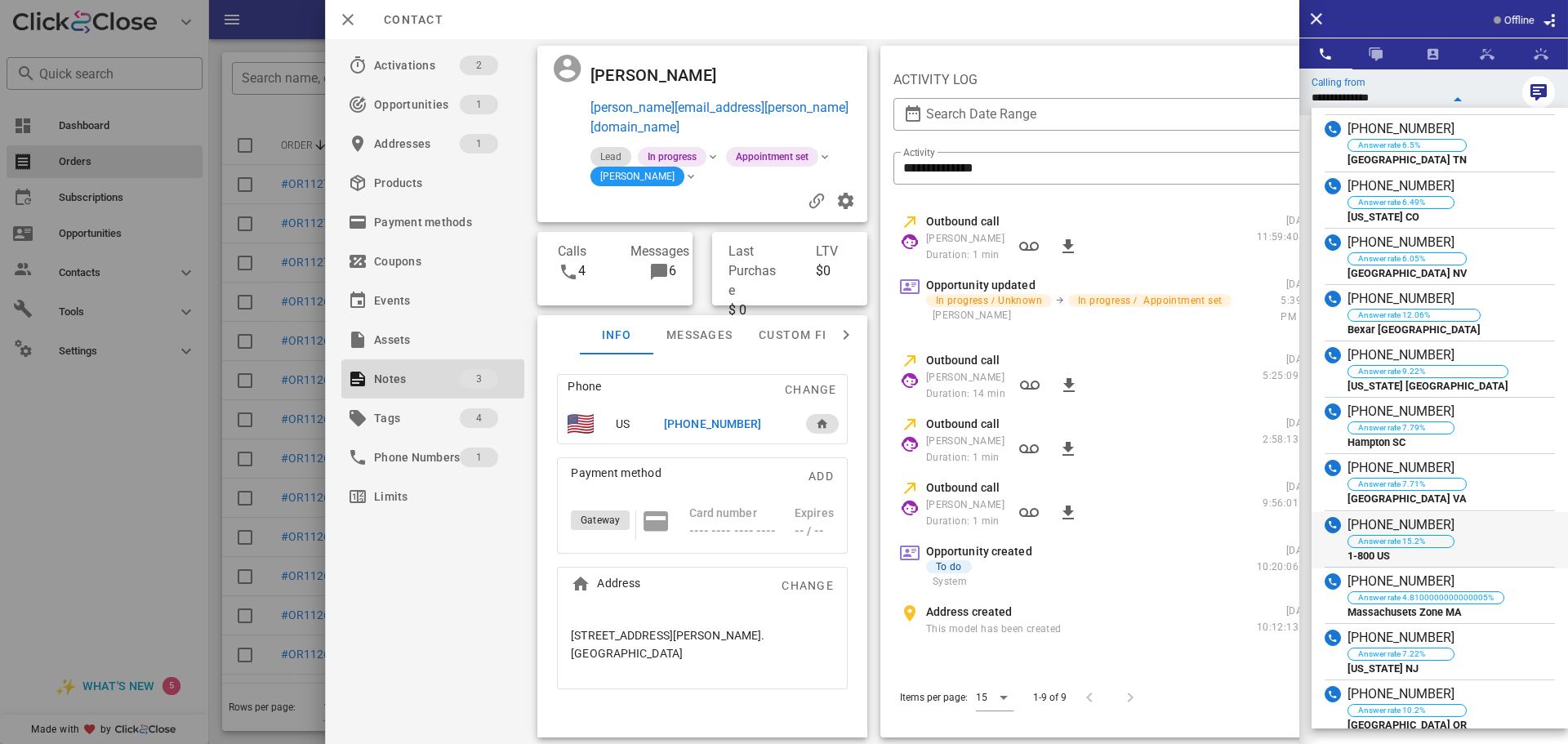 click on "(833) 851-5180   Answer rate 15.2%    1-800   US" at bounding box center (1440, 540) 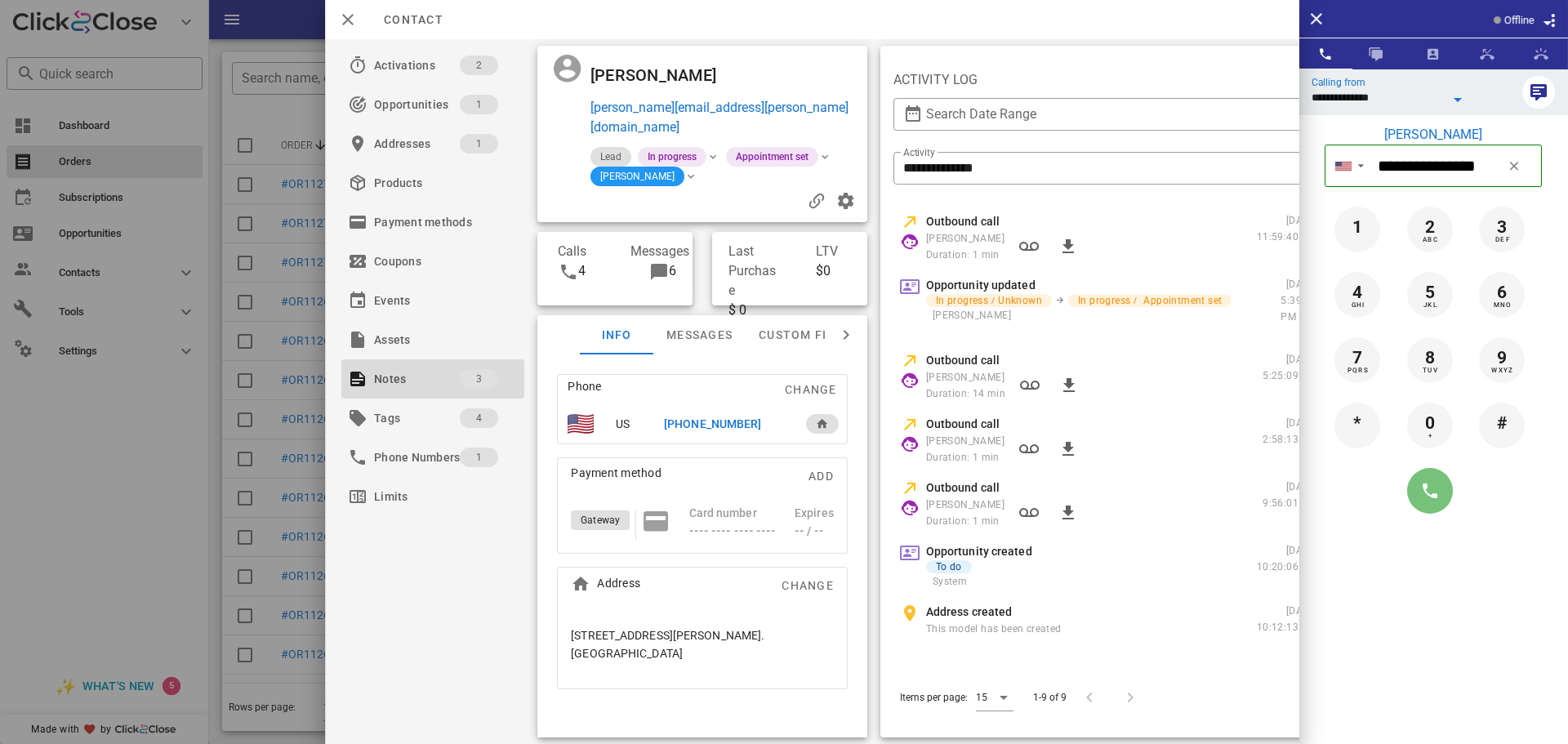 click at bounding box center (1430, 491) 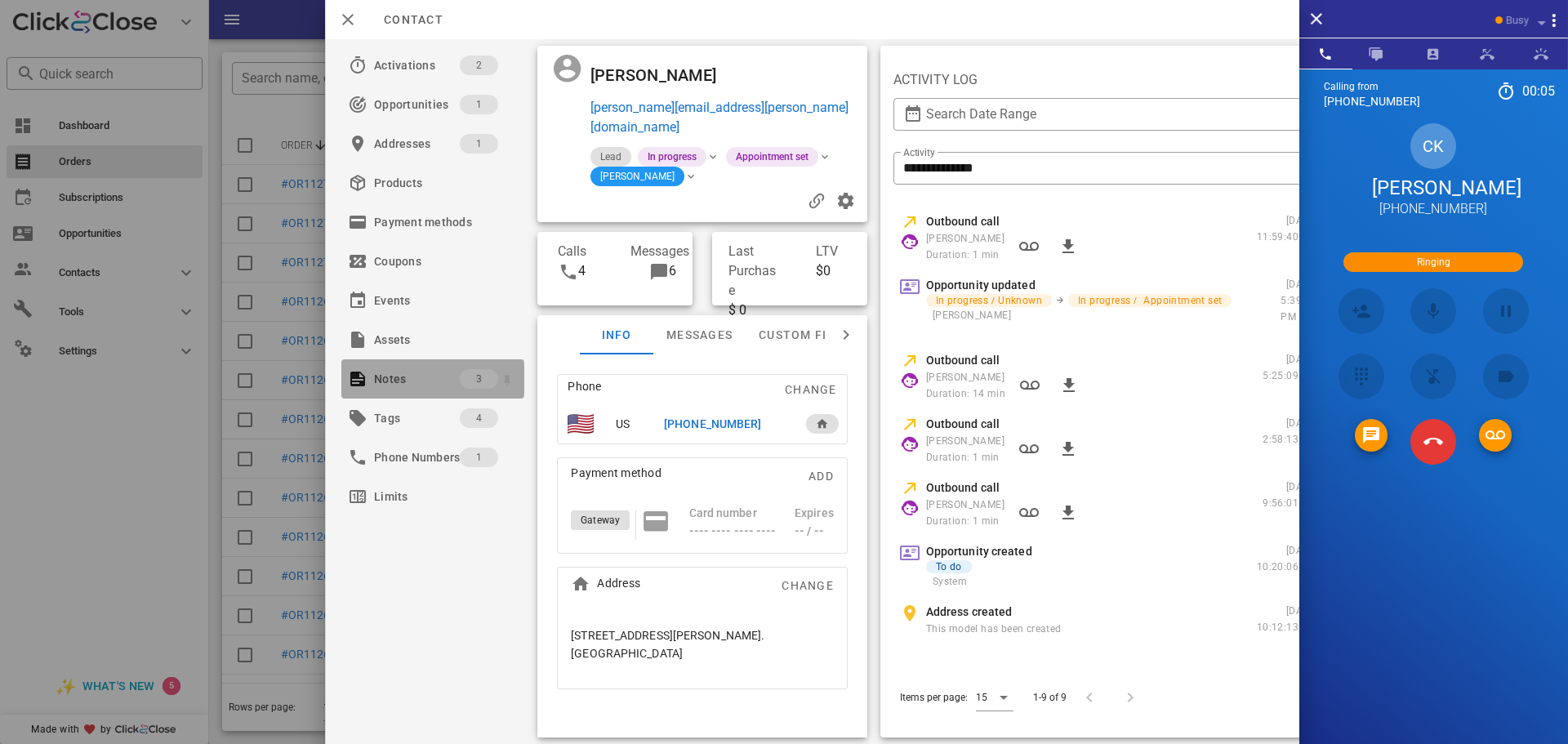 click on "Notes" at bounding box center [416, 379] 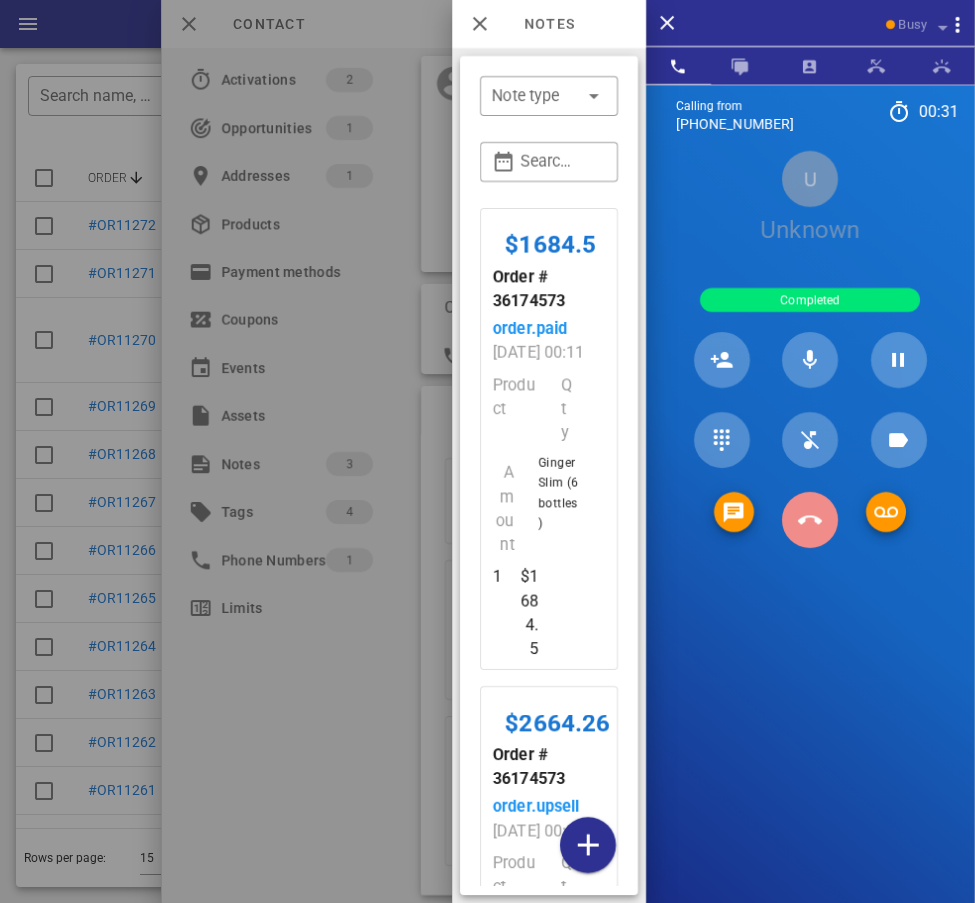 click at bounding box center [810, 520] 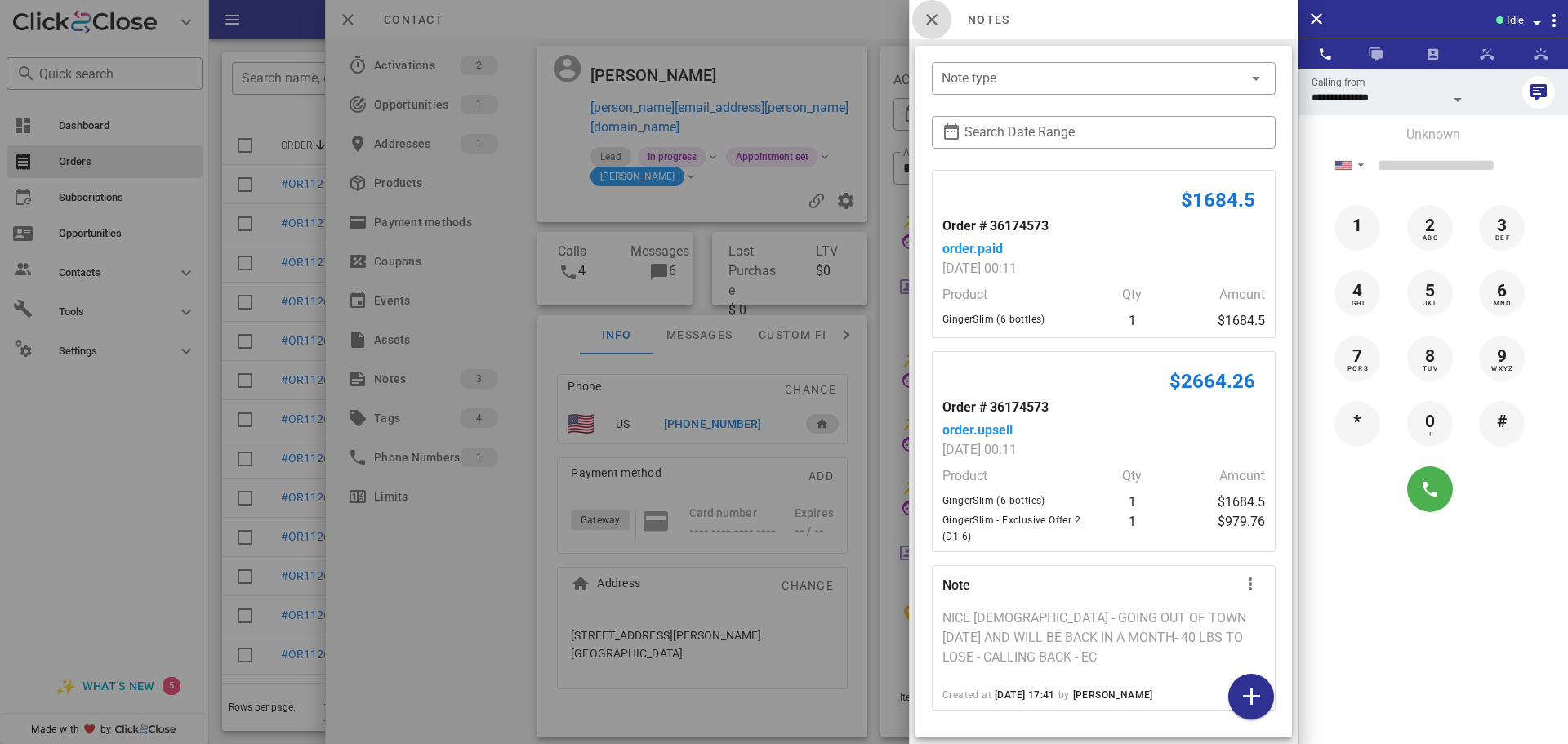 click at bounding box center [932, 20] 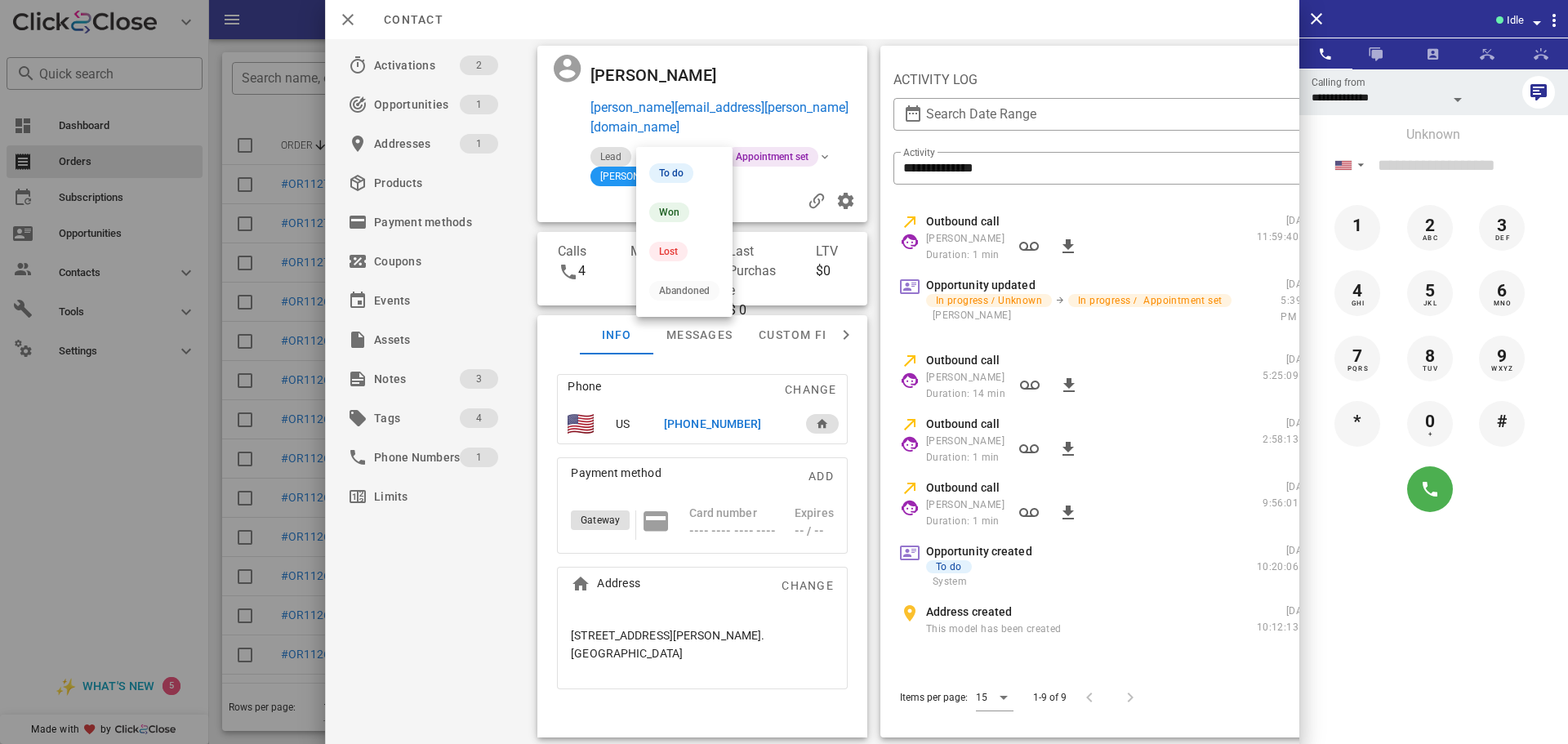 click on "In progress" at bounding box center (671, 157) 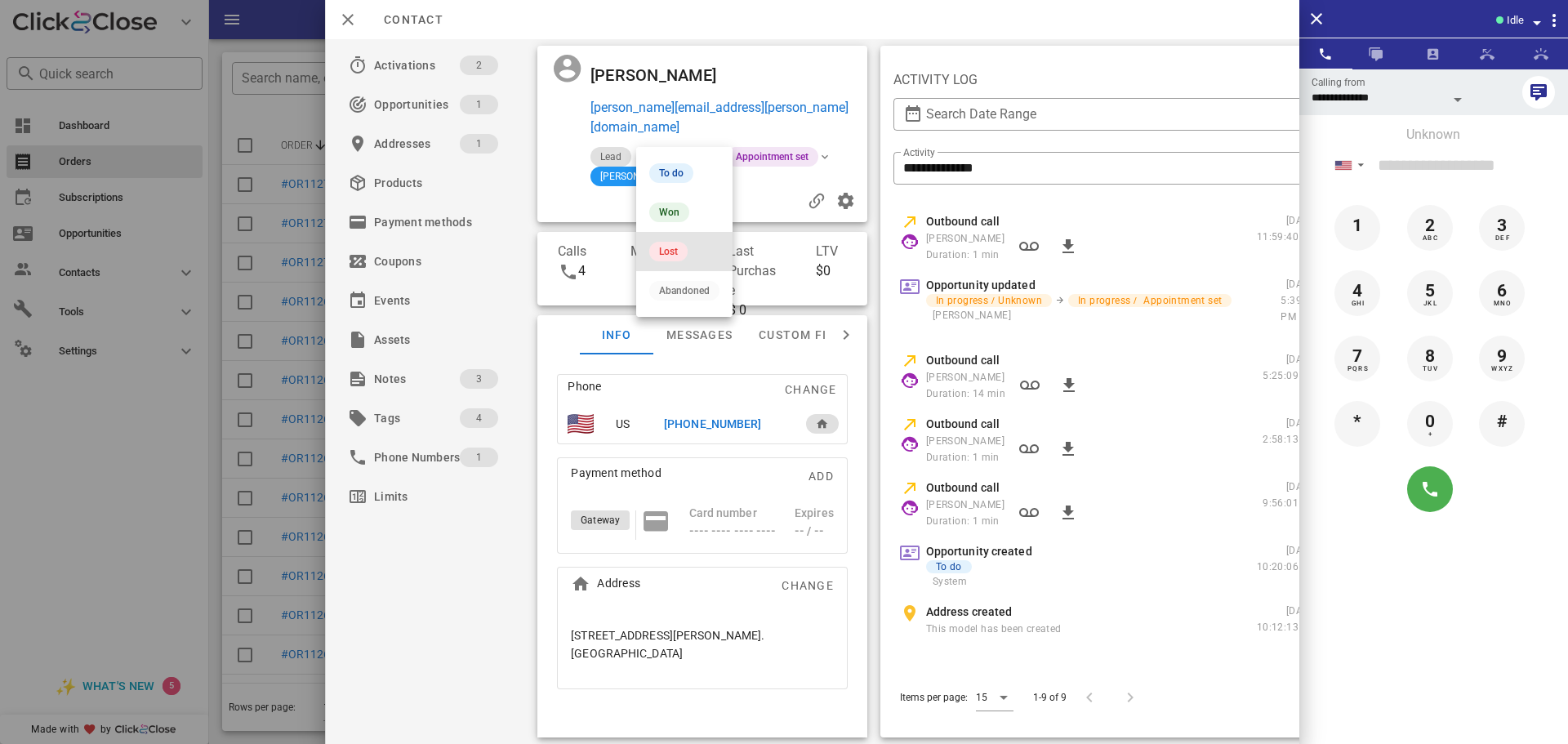 click on "Lost" at bounding box center [668, 252] 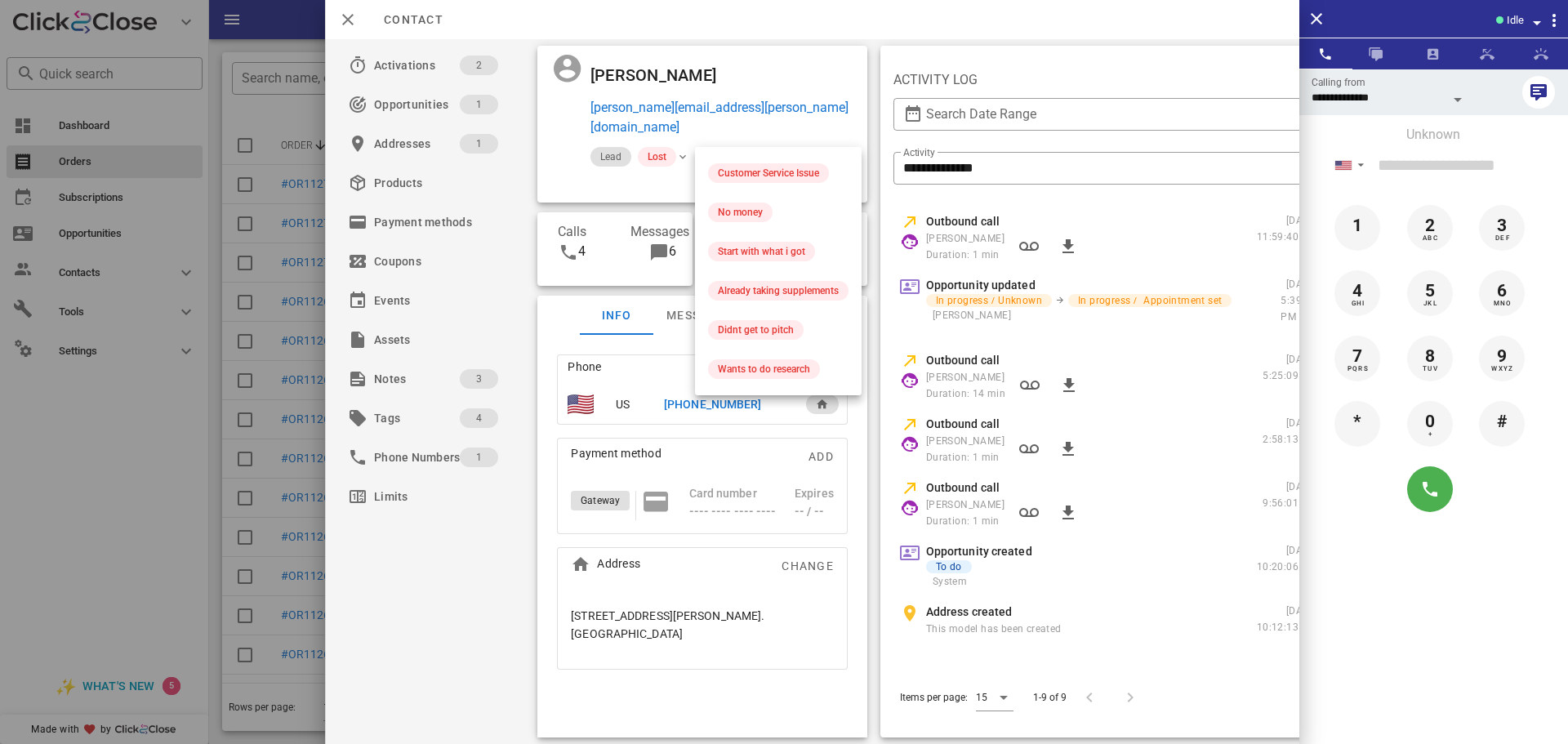 click on "Unknown" at bounding box center [725, 157] 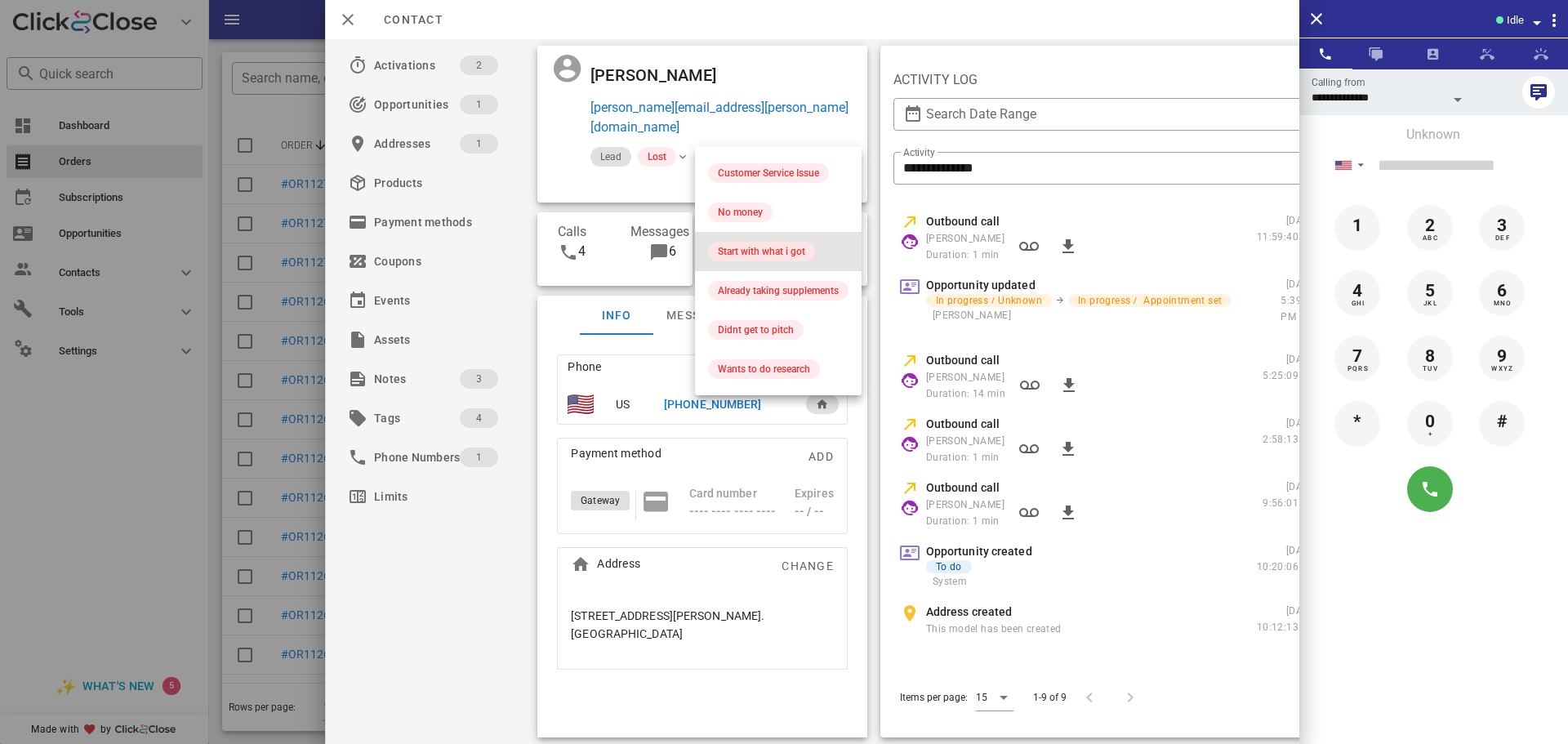 click on "Start with what i got" at bounding box center (761, 252) 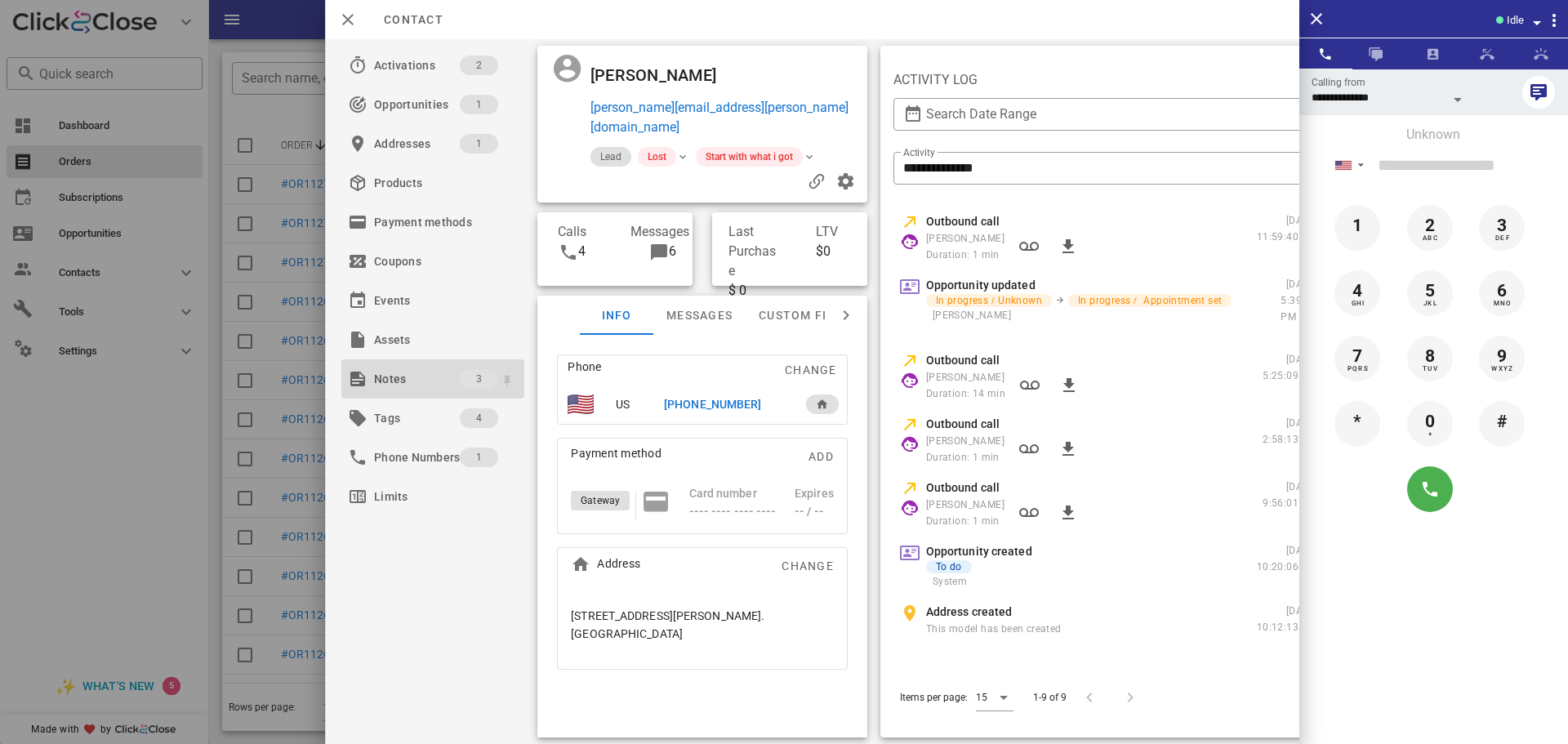 click on "Notes" at bounding box center (416, 379) 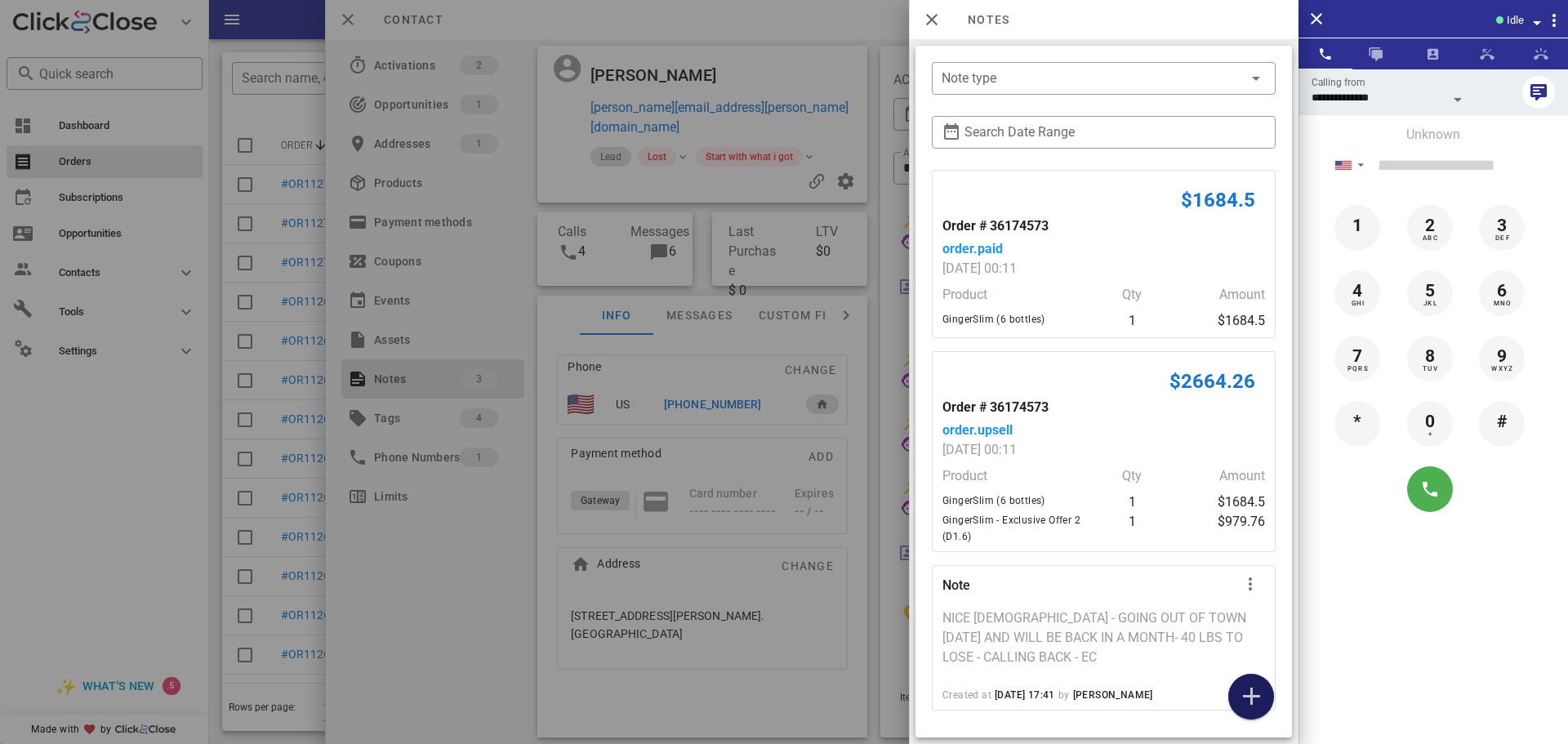 click at bounding box center (1251, 697) 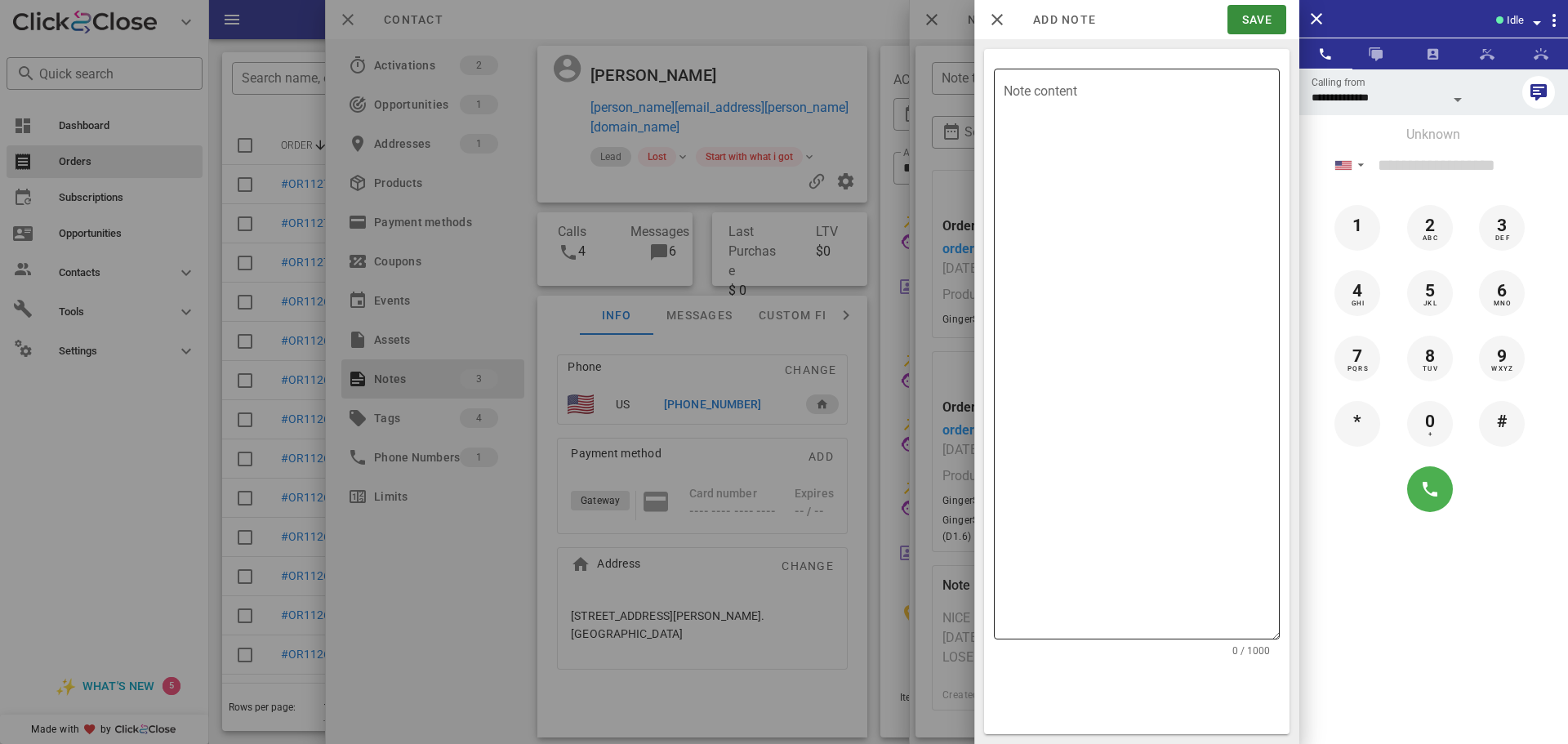 click on "Note content" at bounding box center (1142, 358) 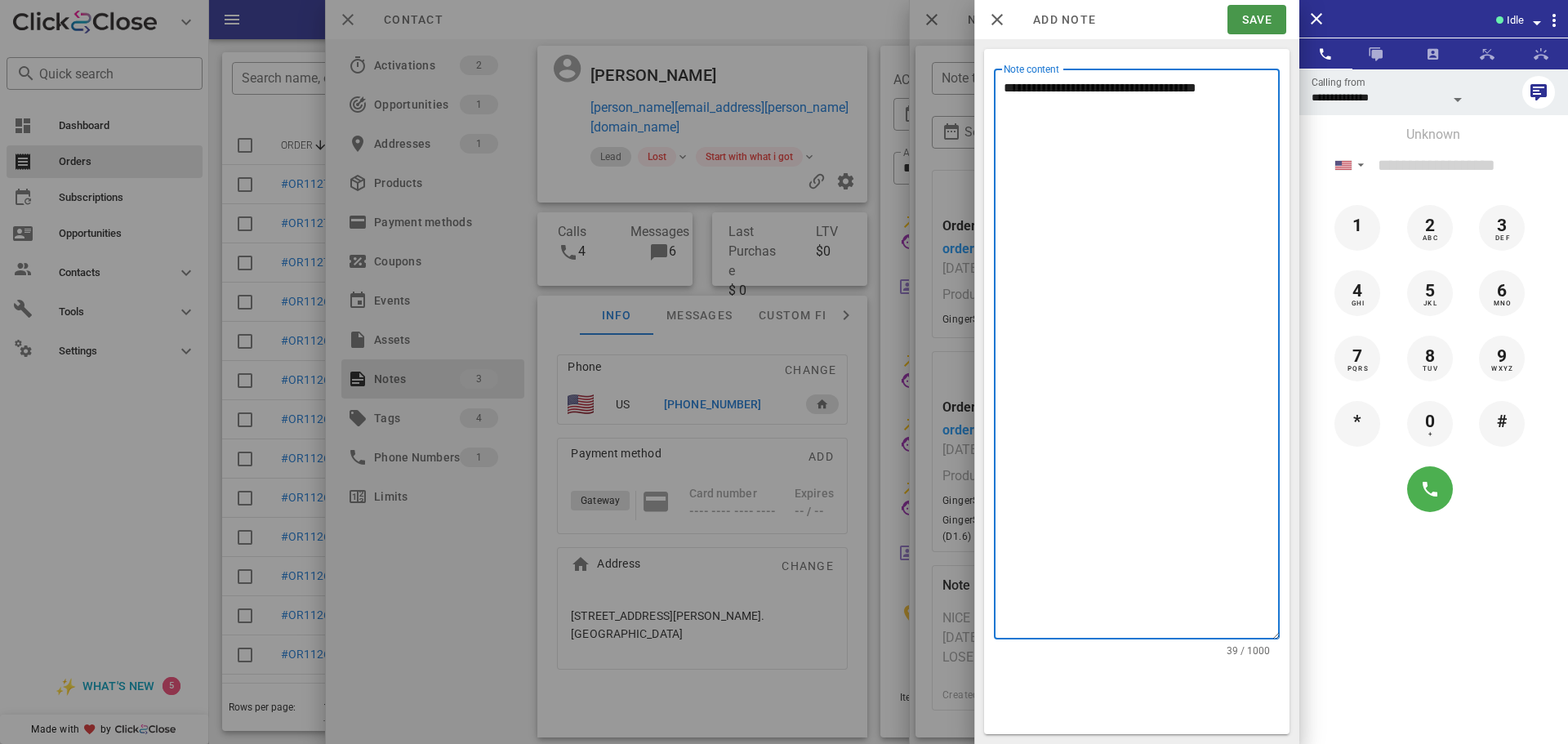 type on "**********" 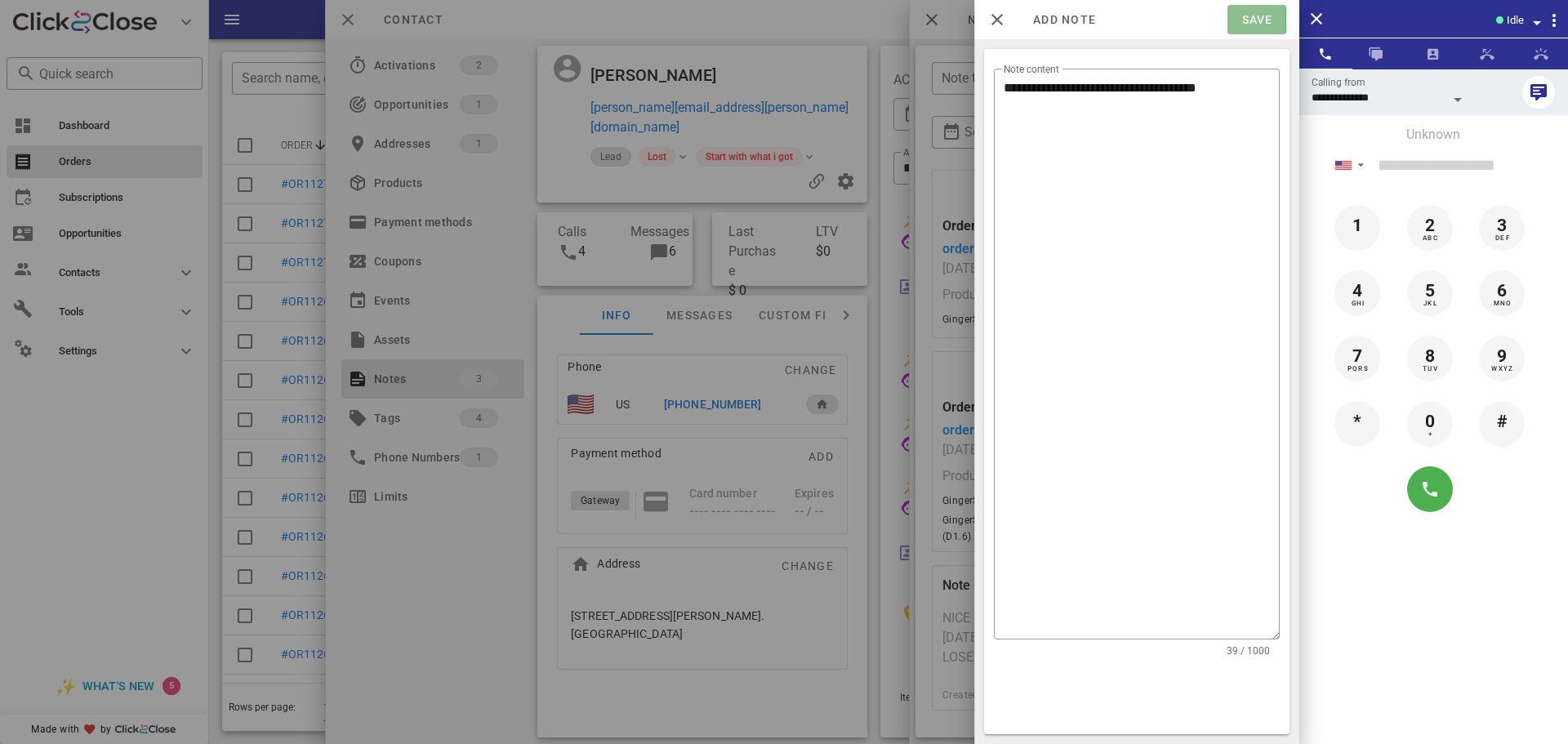 click on "Save" at bounding box center [1256, 20] 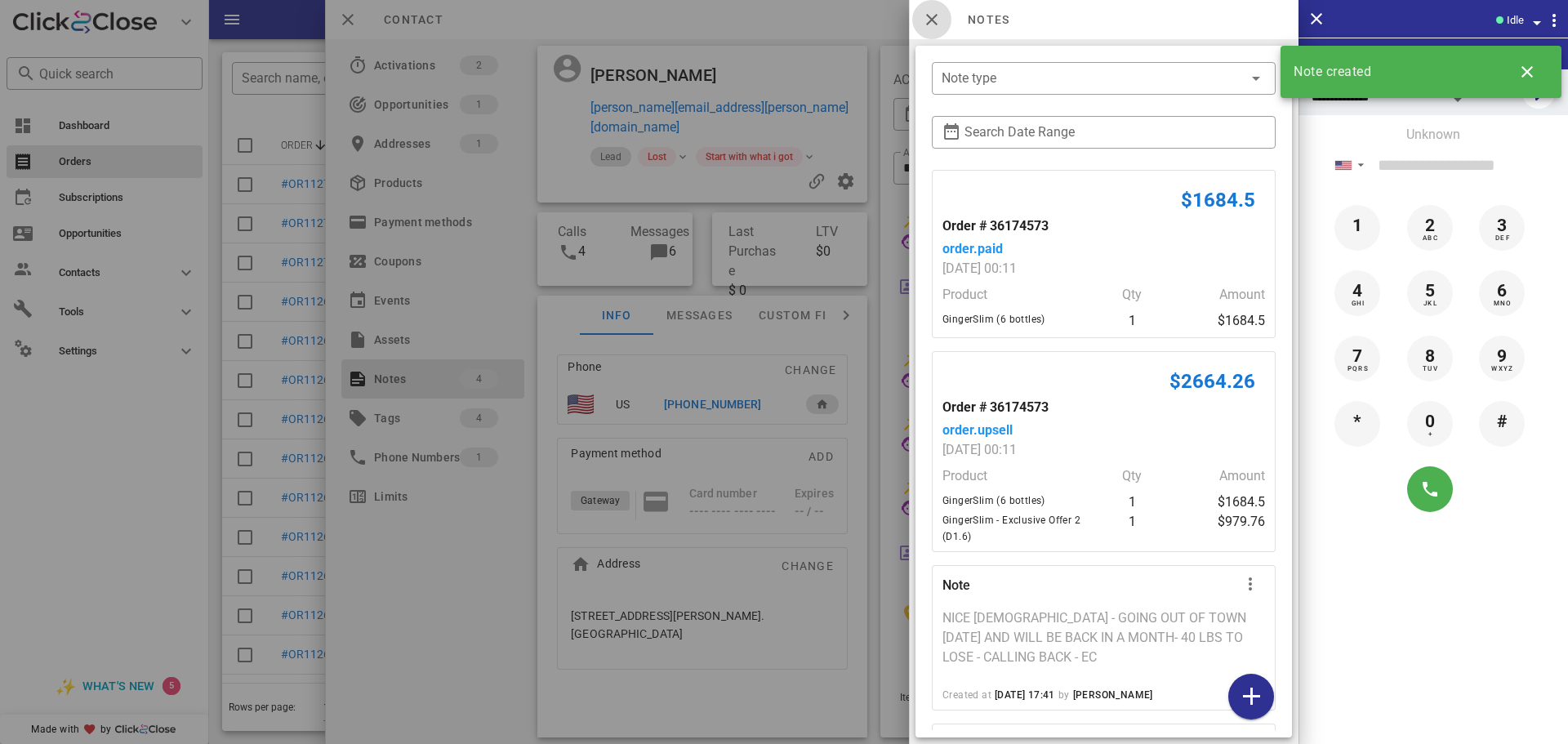 click at bounding box center [932, 20] 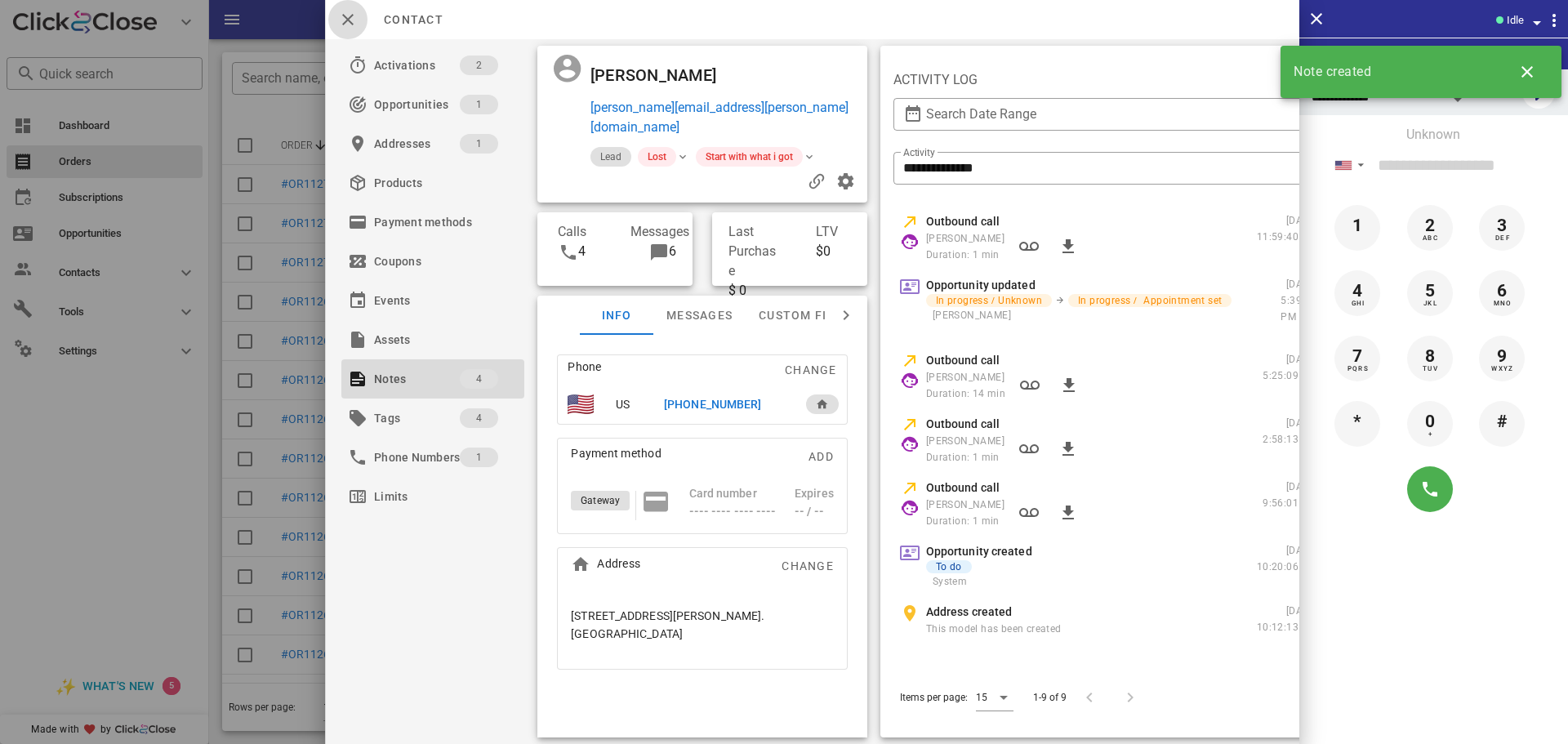 click at bounding box center (348, 20) 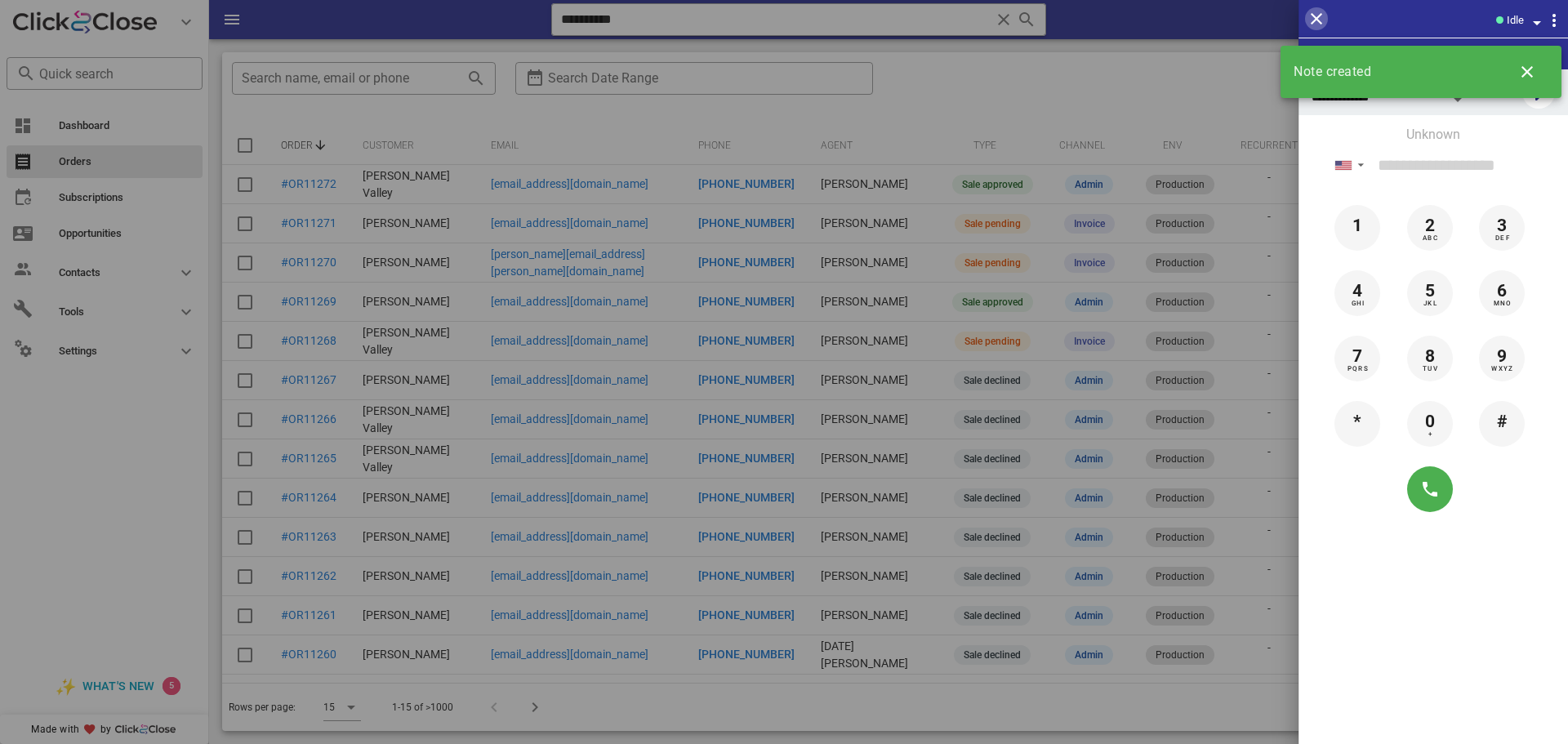 click at bounding box center (1316, 19) 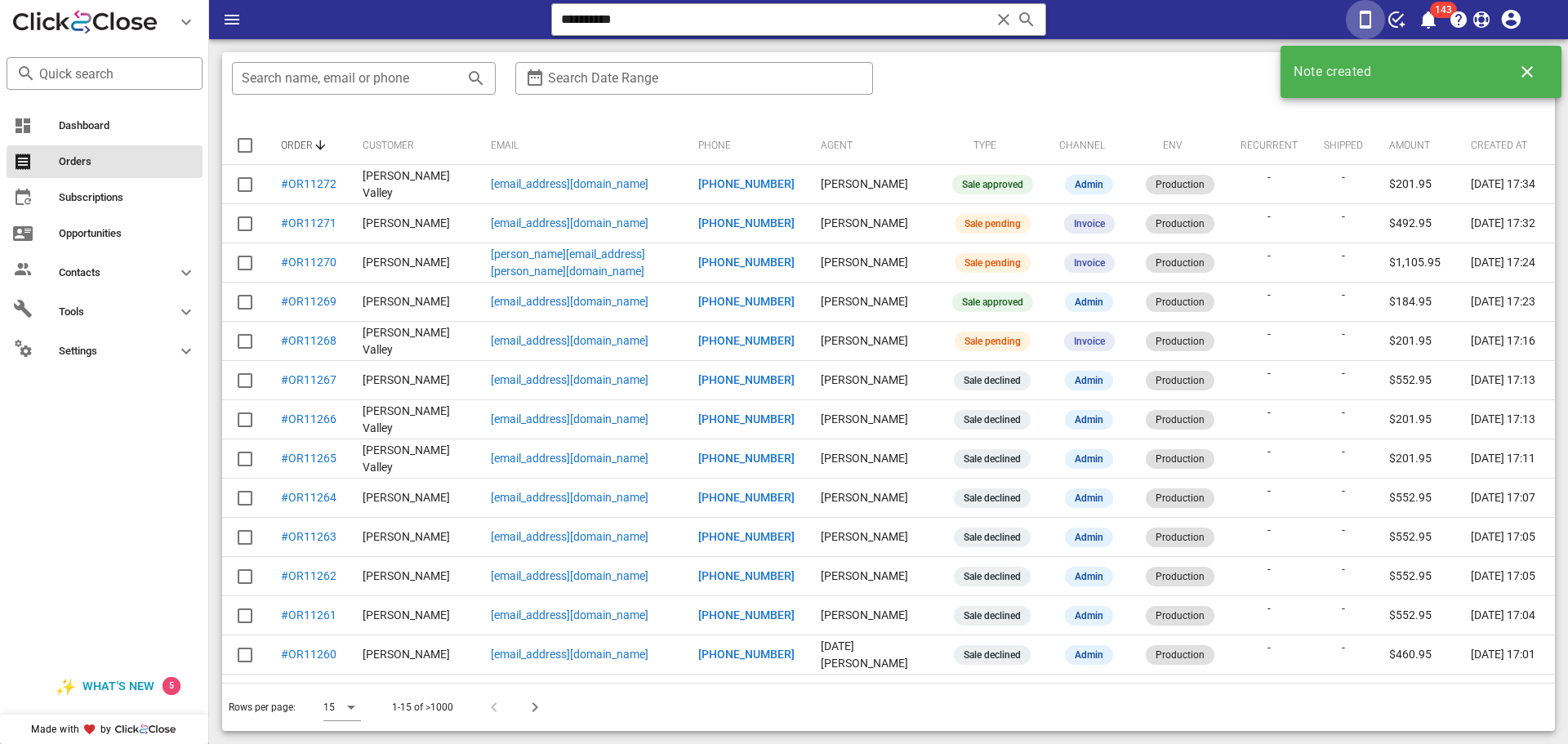 click at bounding box center (1365, 20) 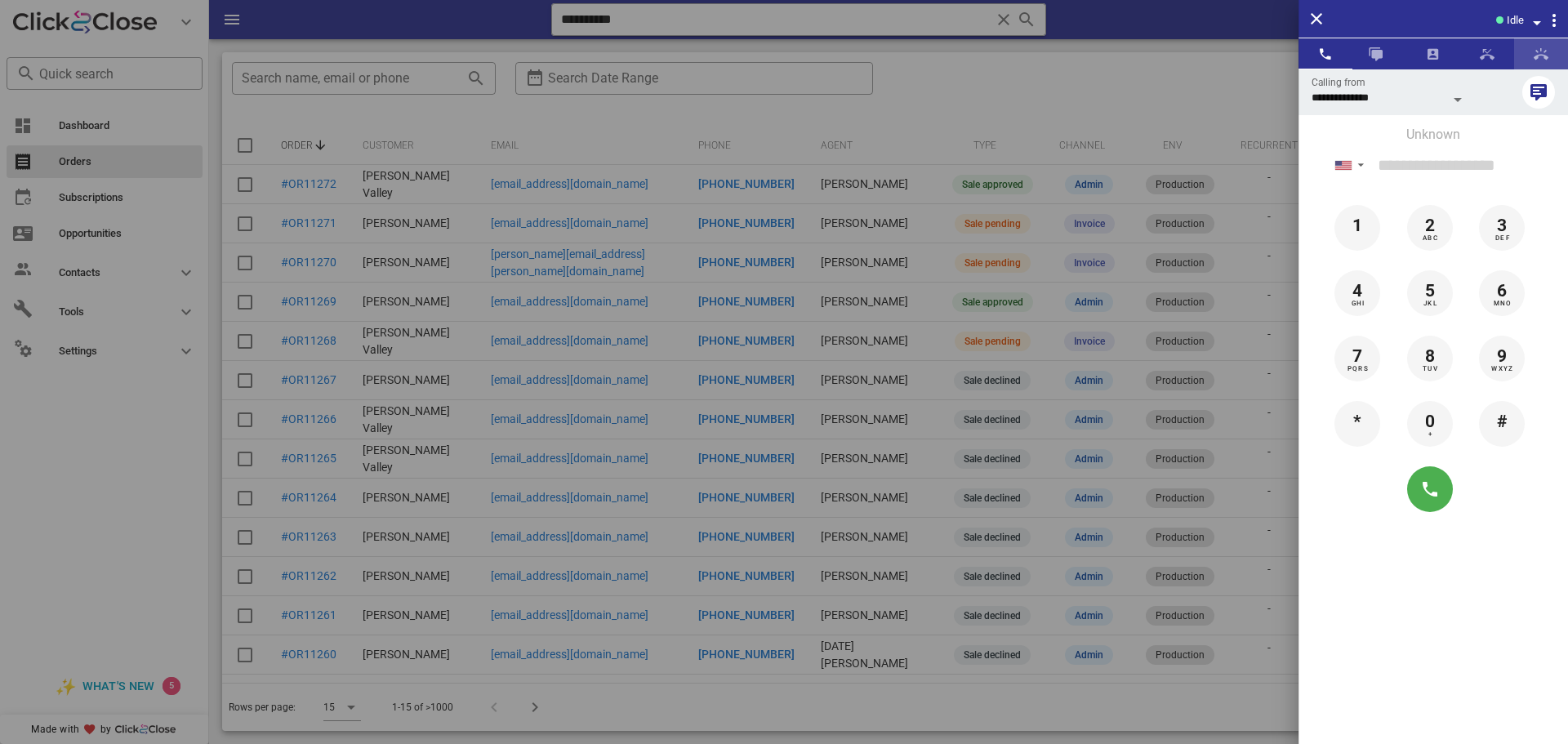 click at bounding box center [1541, 54] 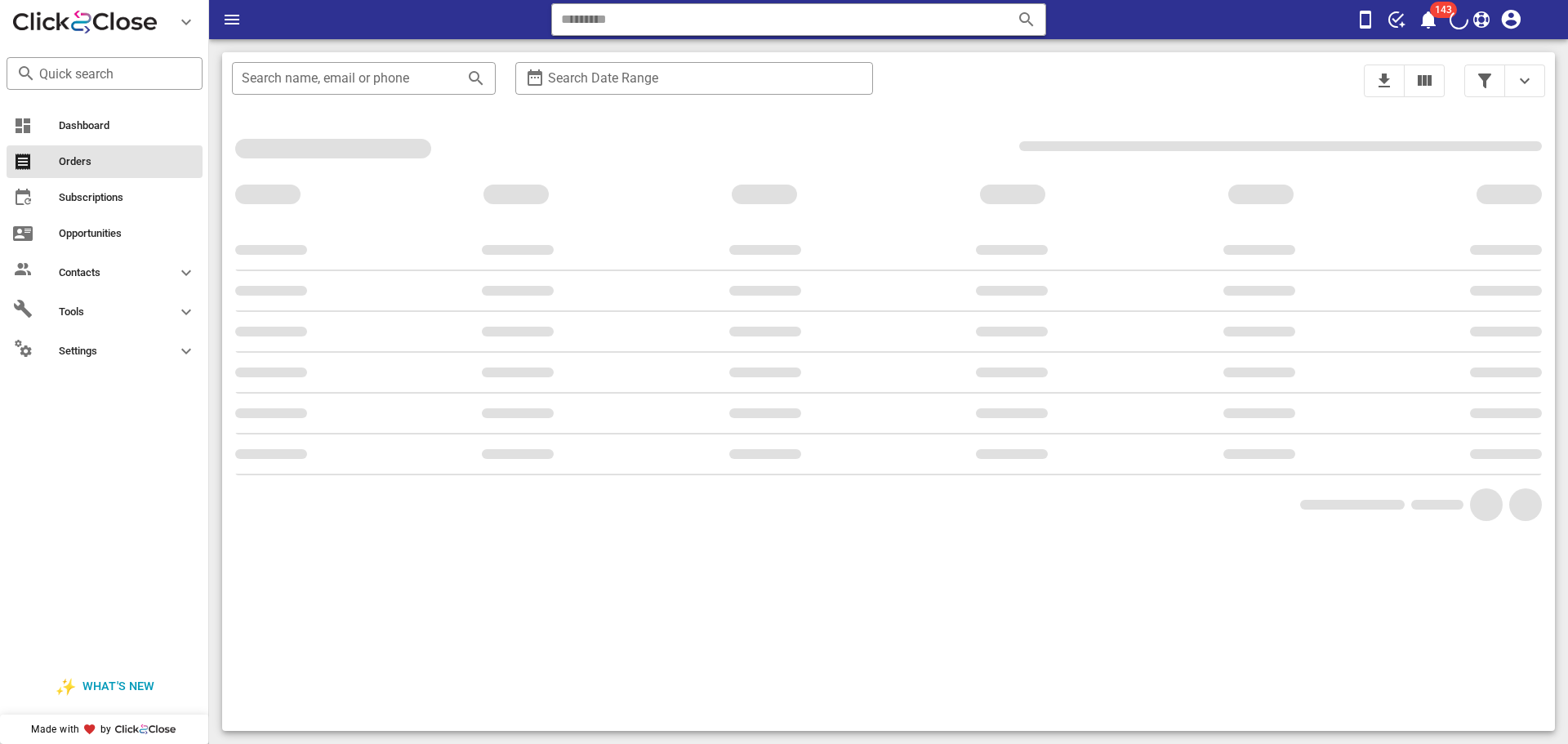 scroll, scrollTop: 0, scrollLeft: 0, axis: both 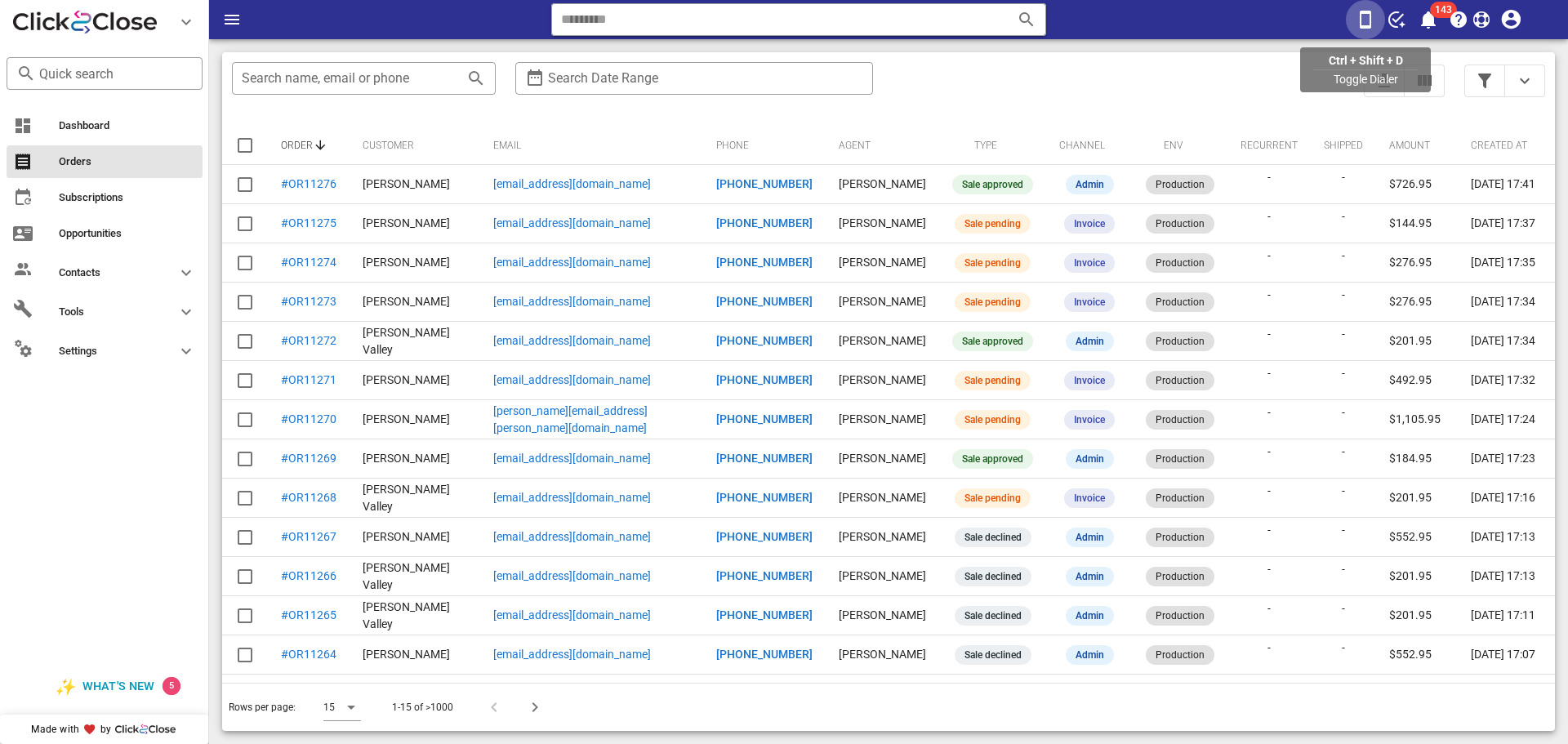 click at bounding box center (1365, 20) 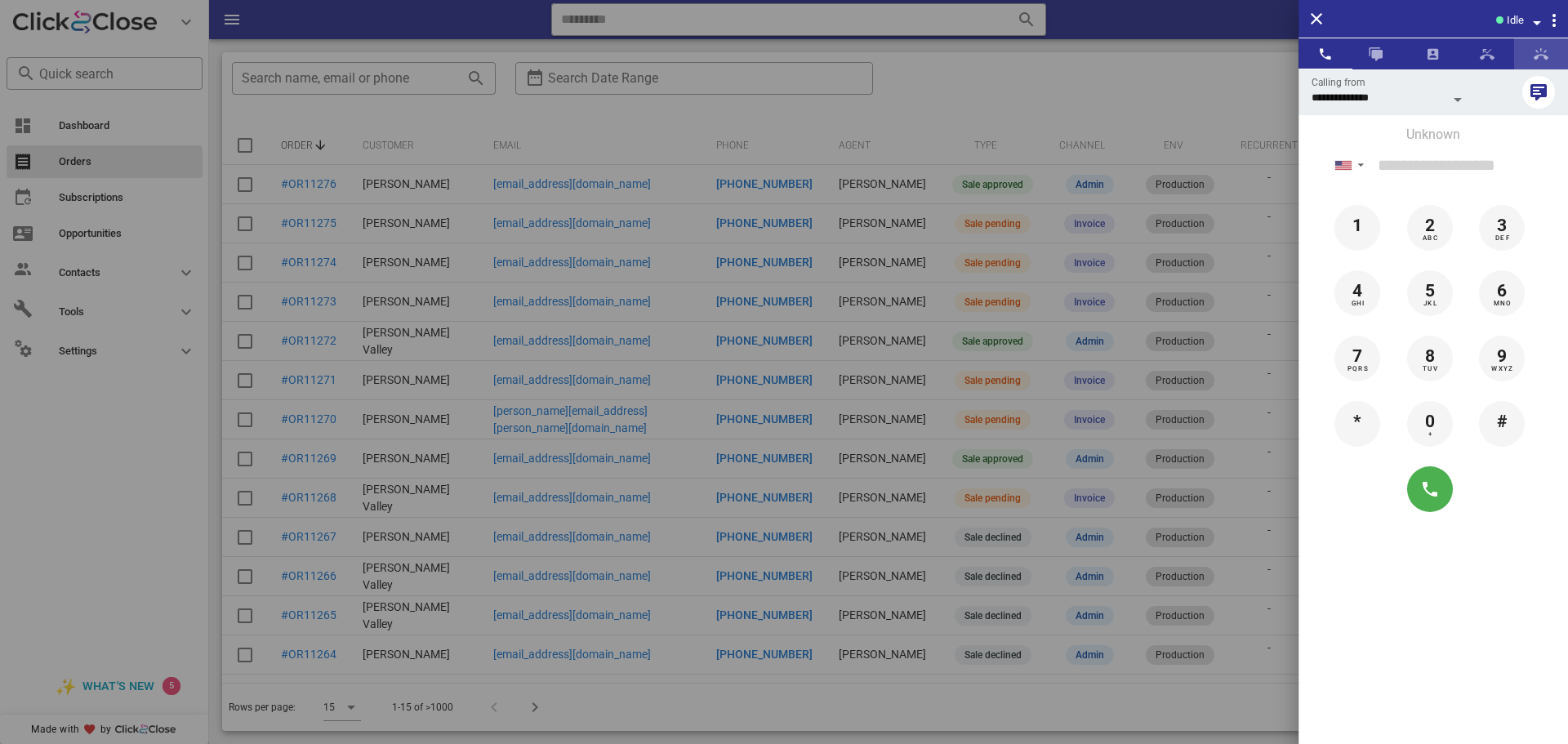 click at bounding box center [1541, 54] 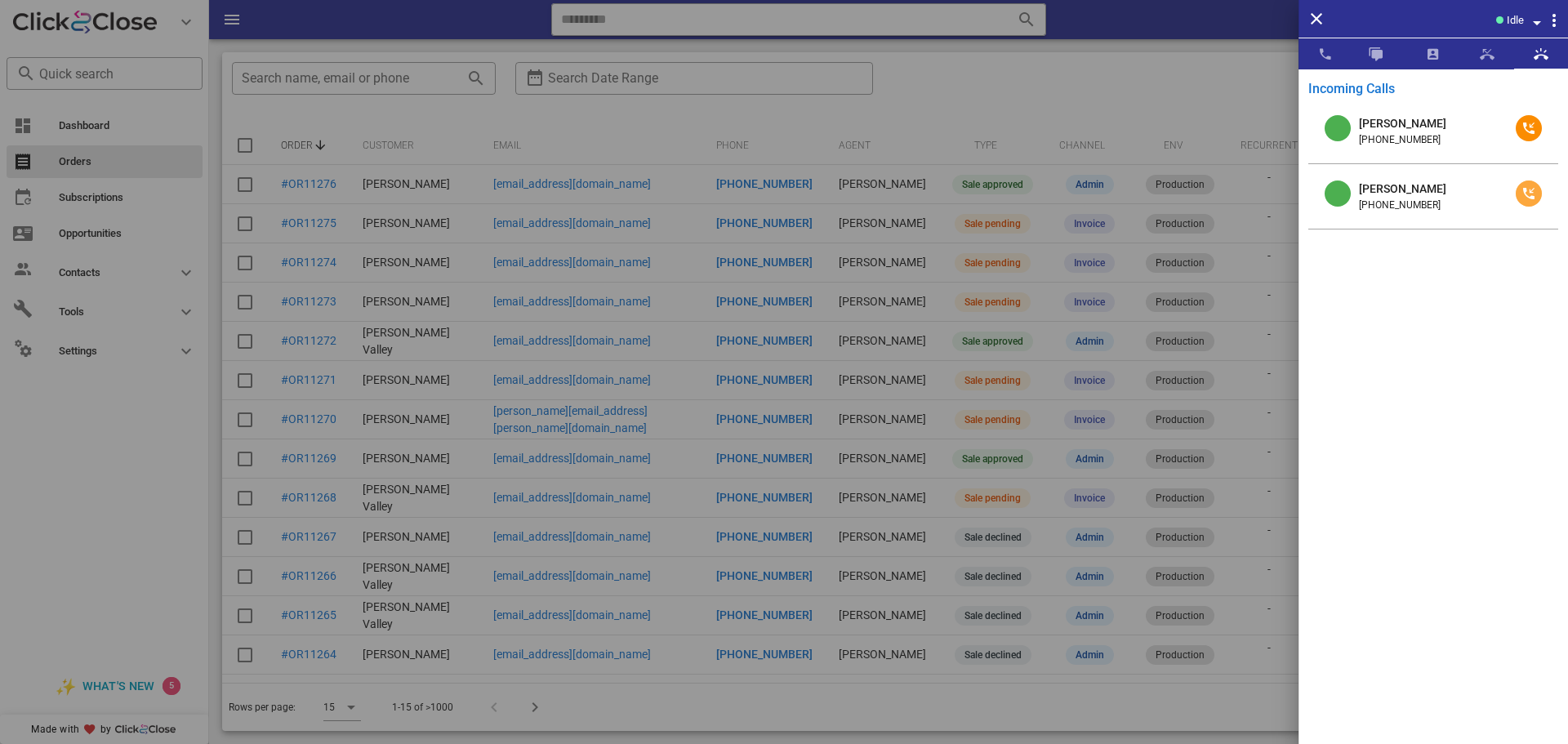 click at bounding box center [1529, 194] 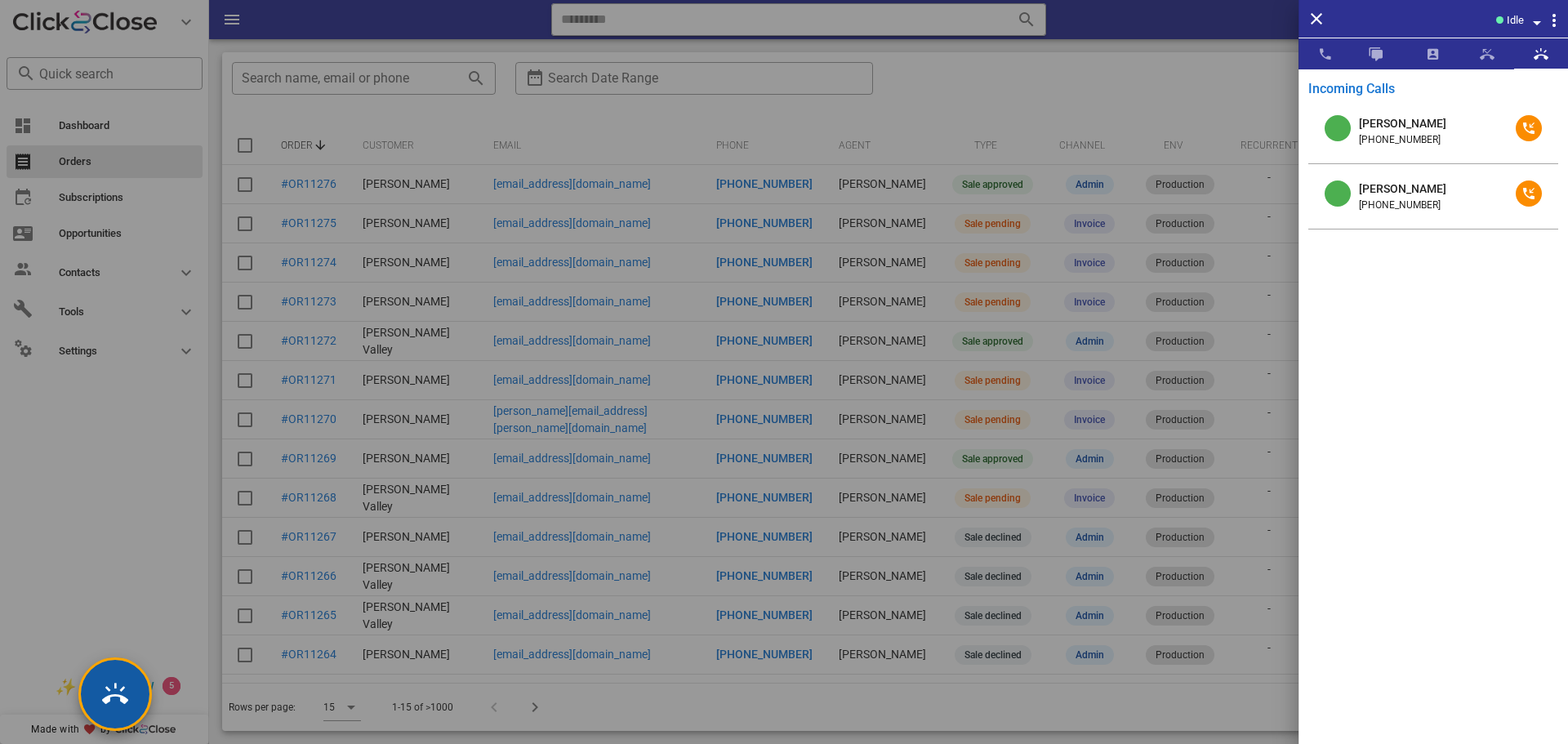 click at bounding box center (115, 694) 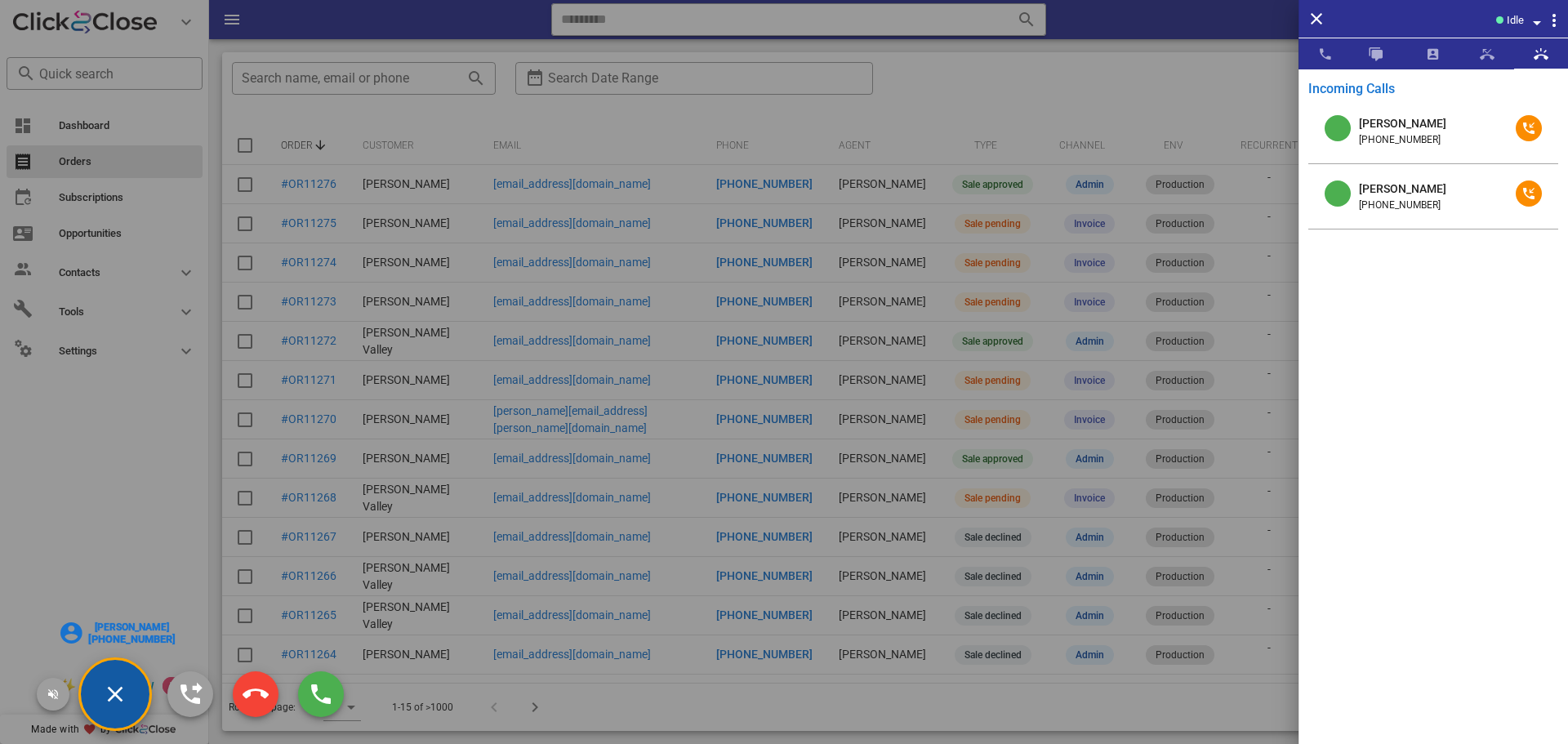 click on "[PERSON_NAME]" at bounding box center (131, 627) 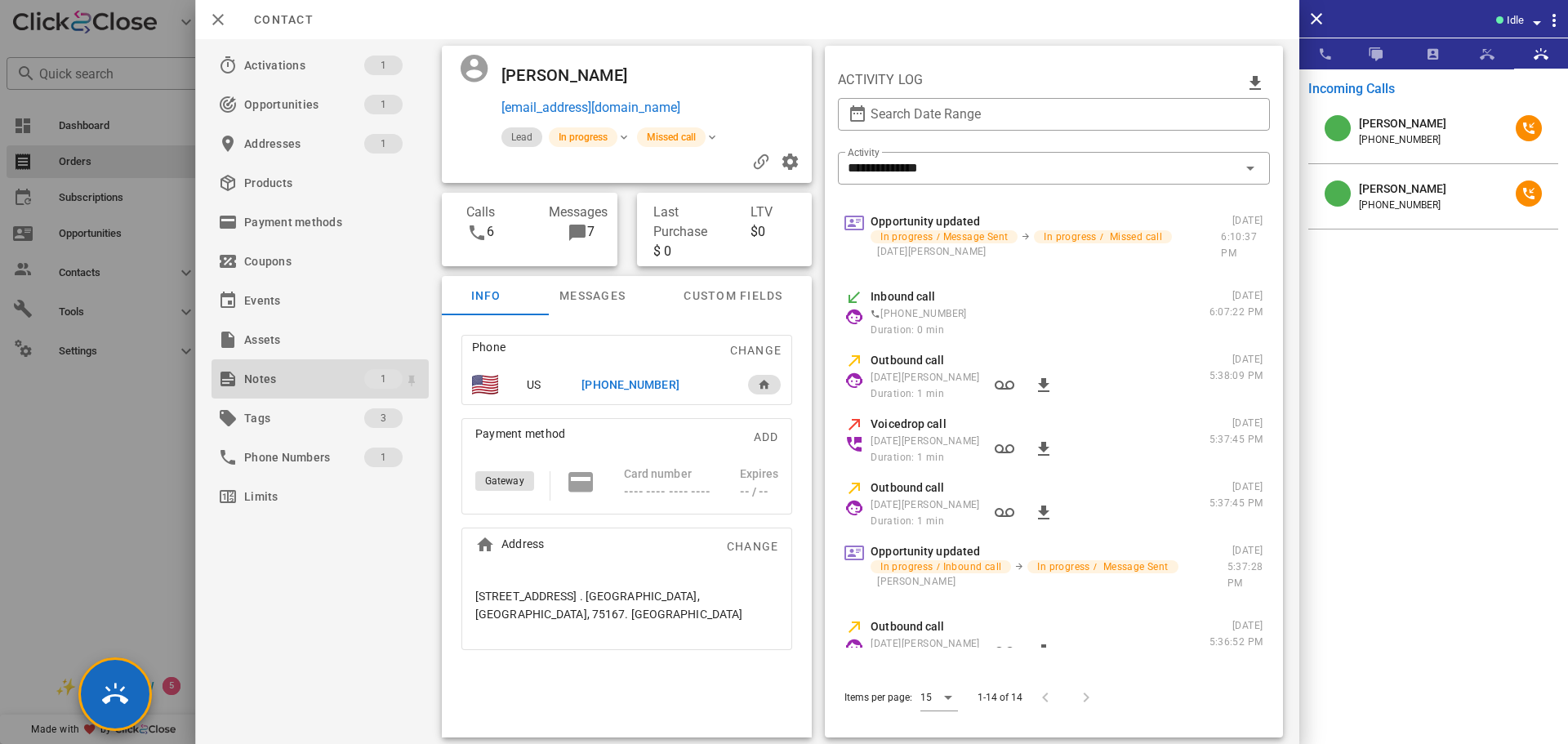 click on "Notes" at bounding box center [304, 379] 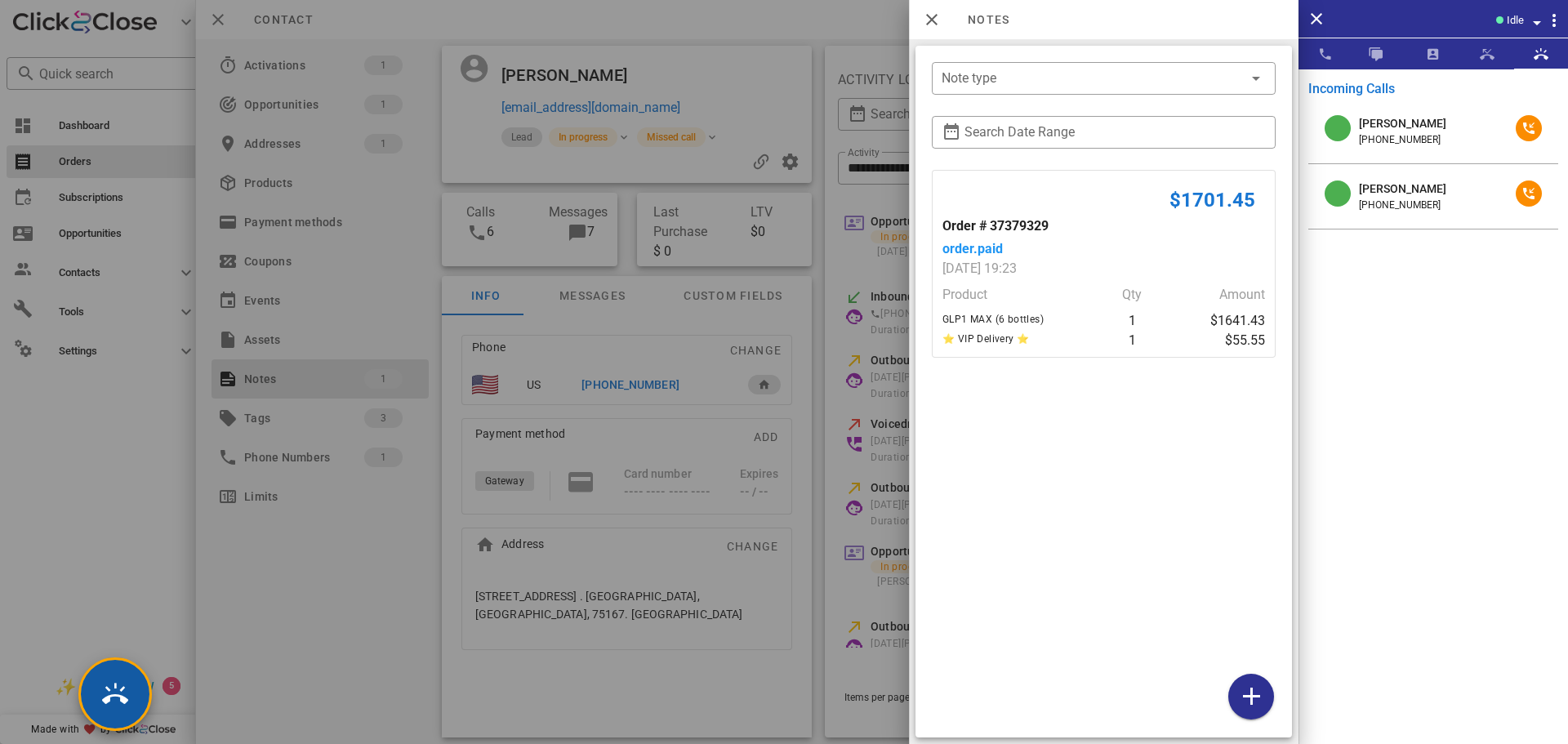click at bounding box center [115, 694] 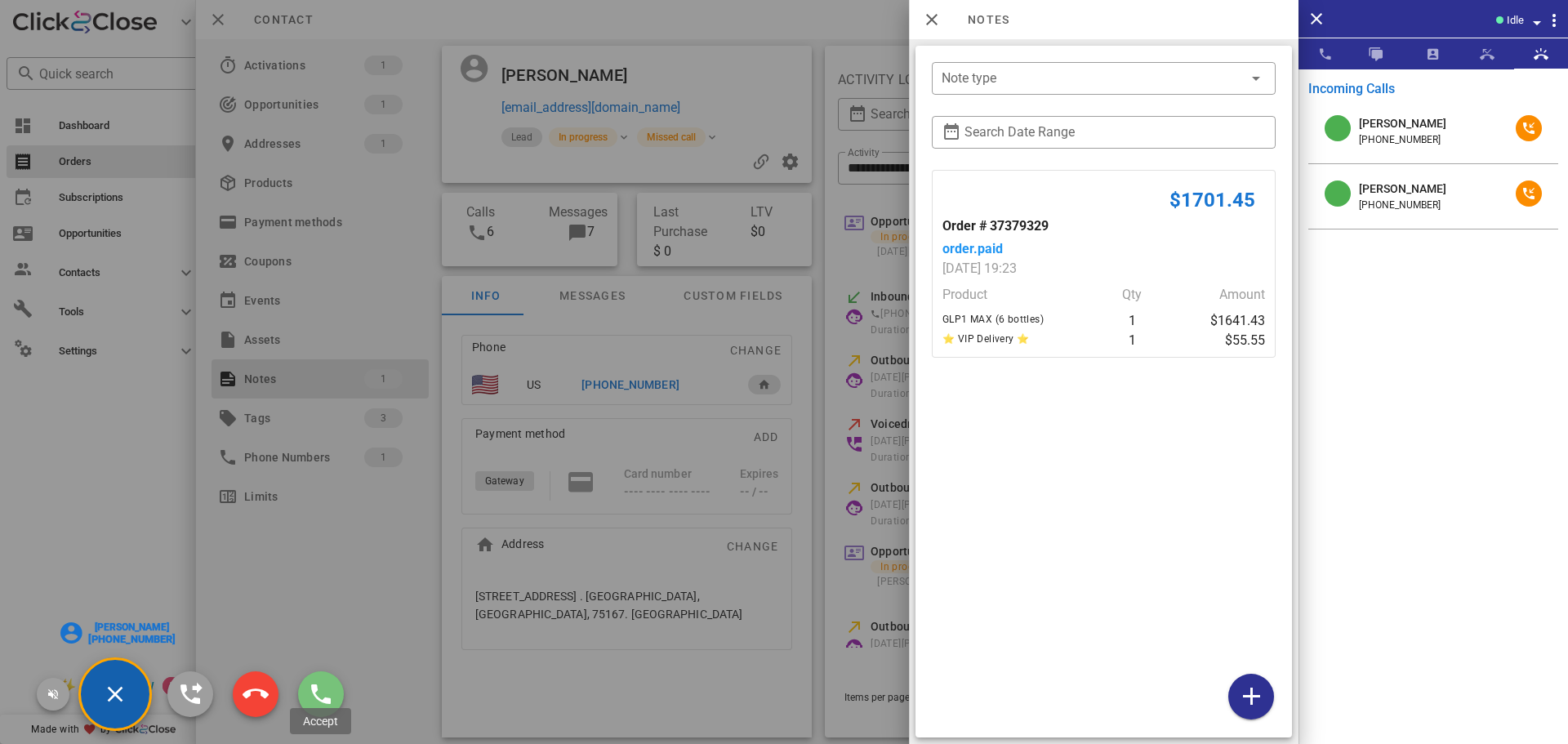 click at bounding box center [321, 694] 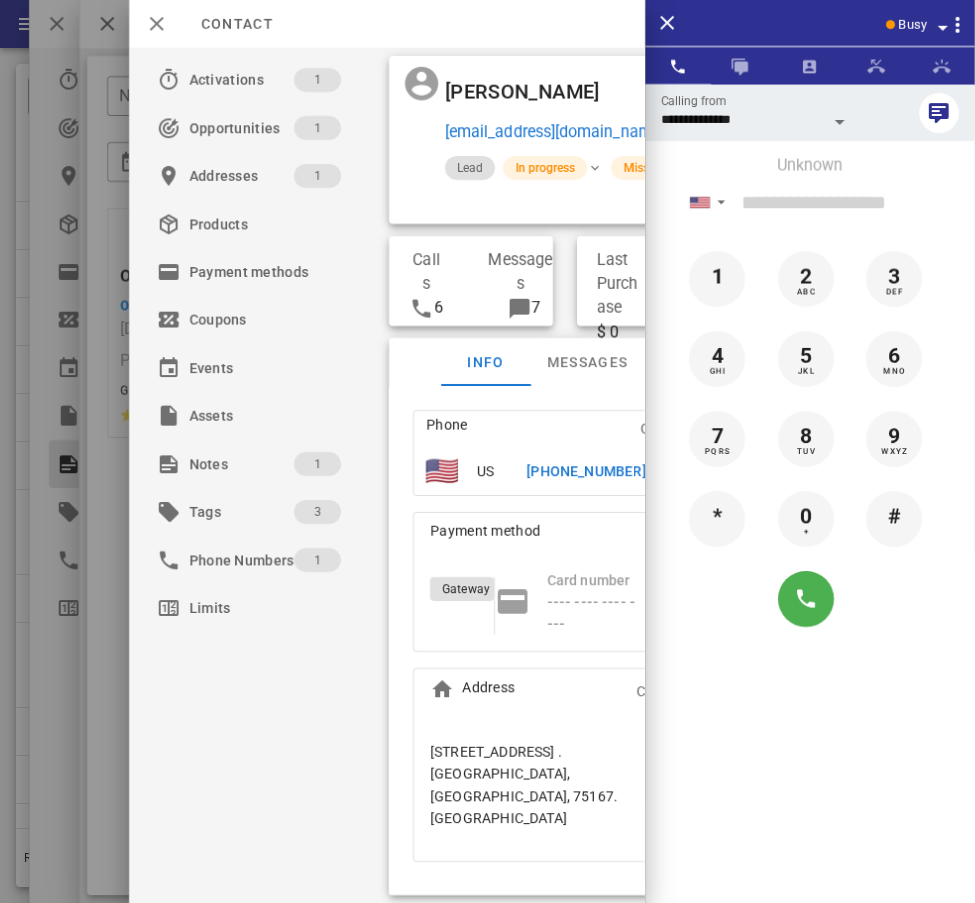 click at bounding box center (943, 28) 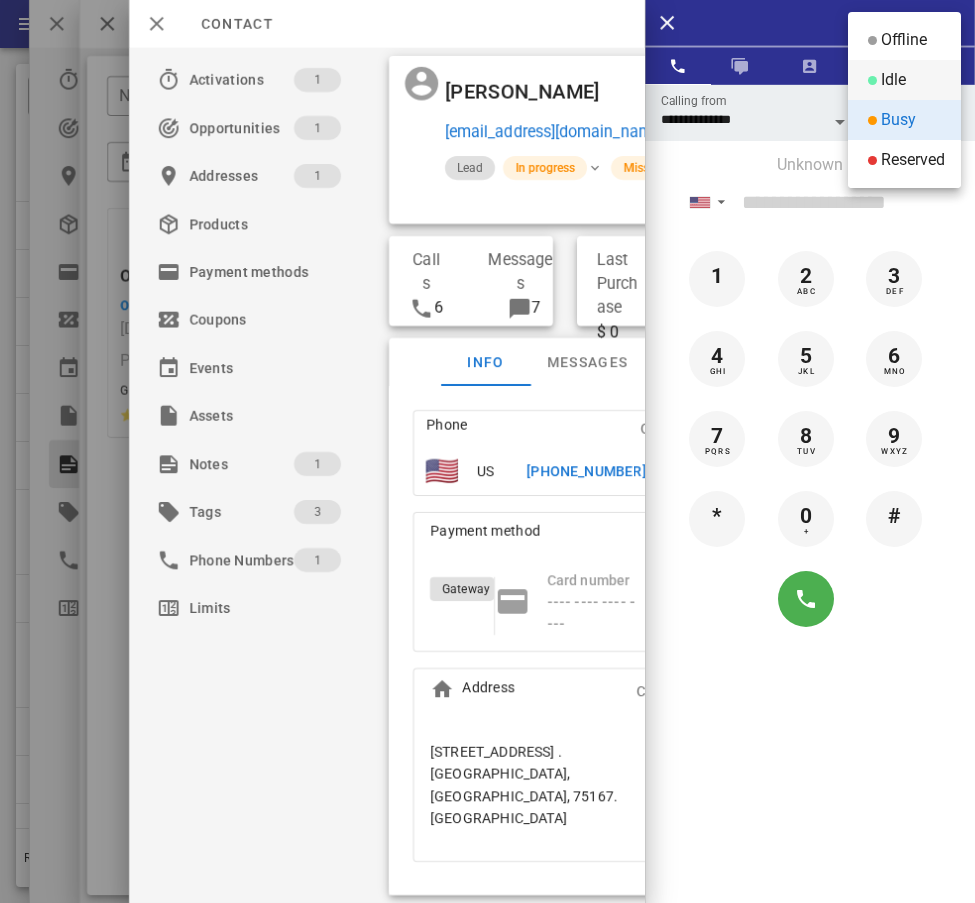 click on "Idle" at bounding box center (893, 80) 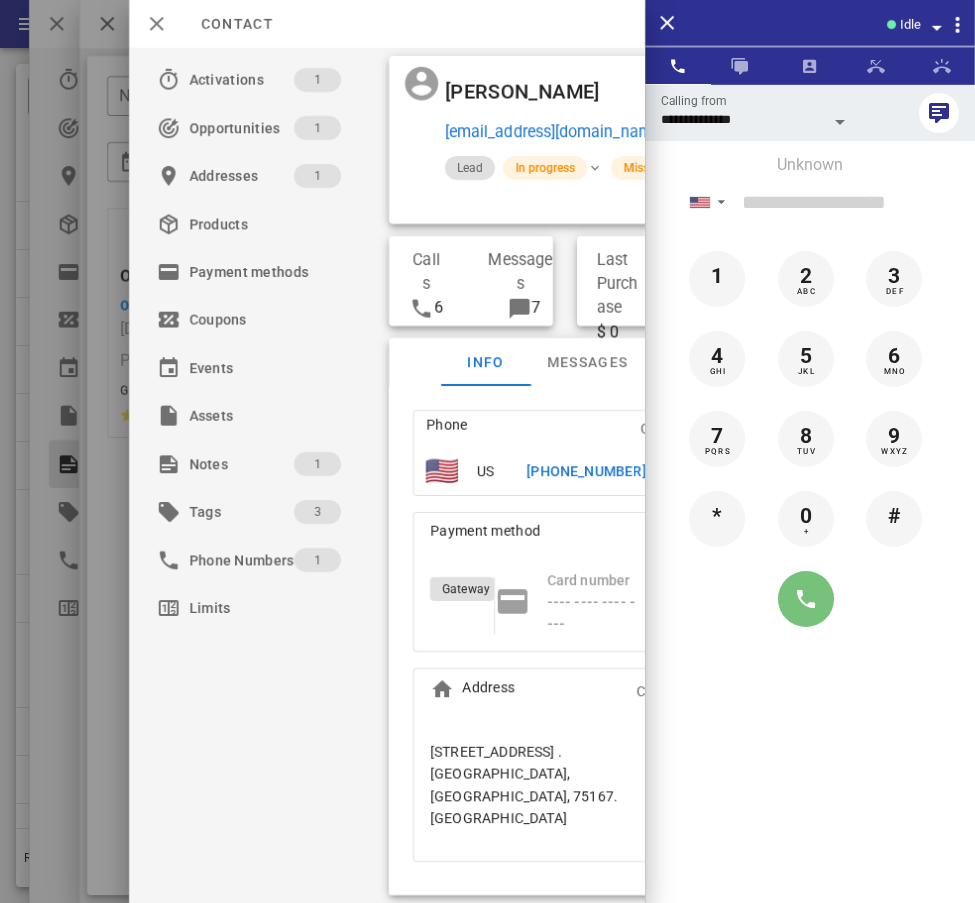 click at bounding box center (806, 599) 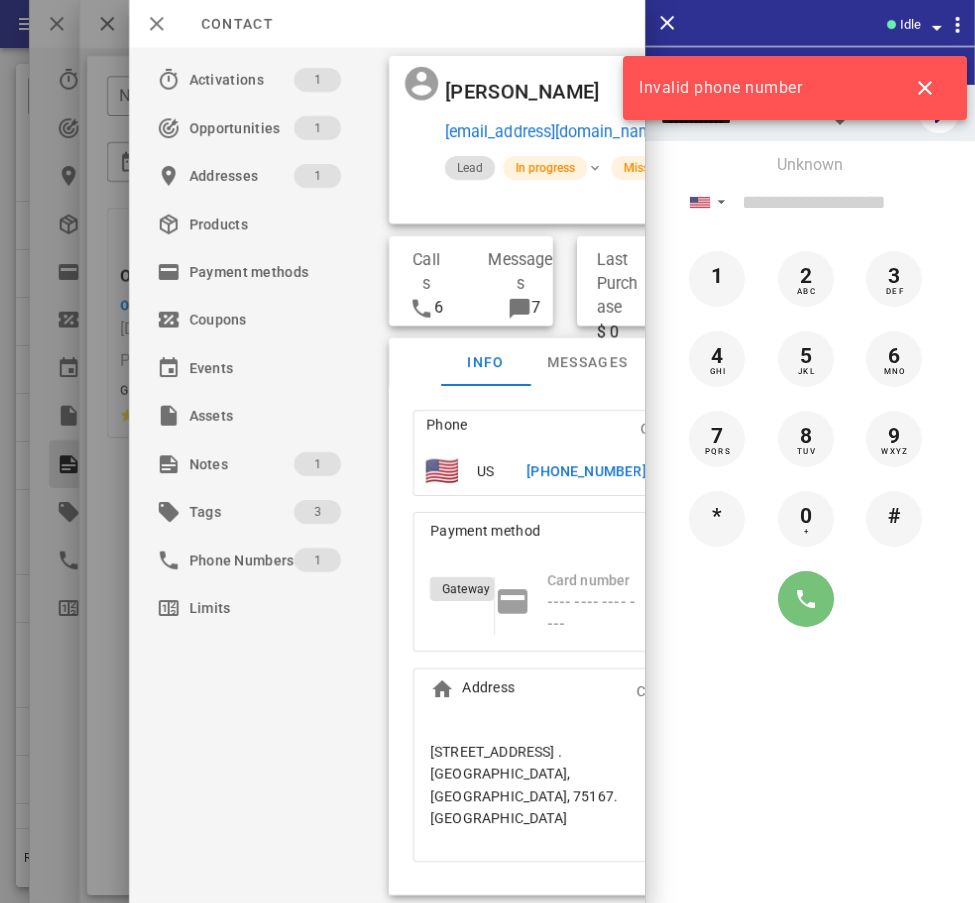 click at bounding box center [806, 599] 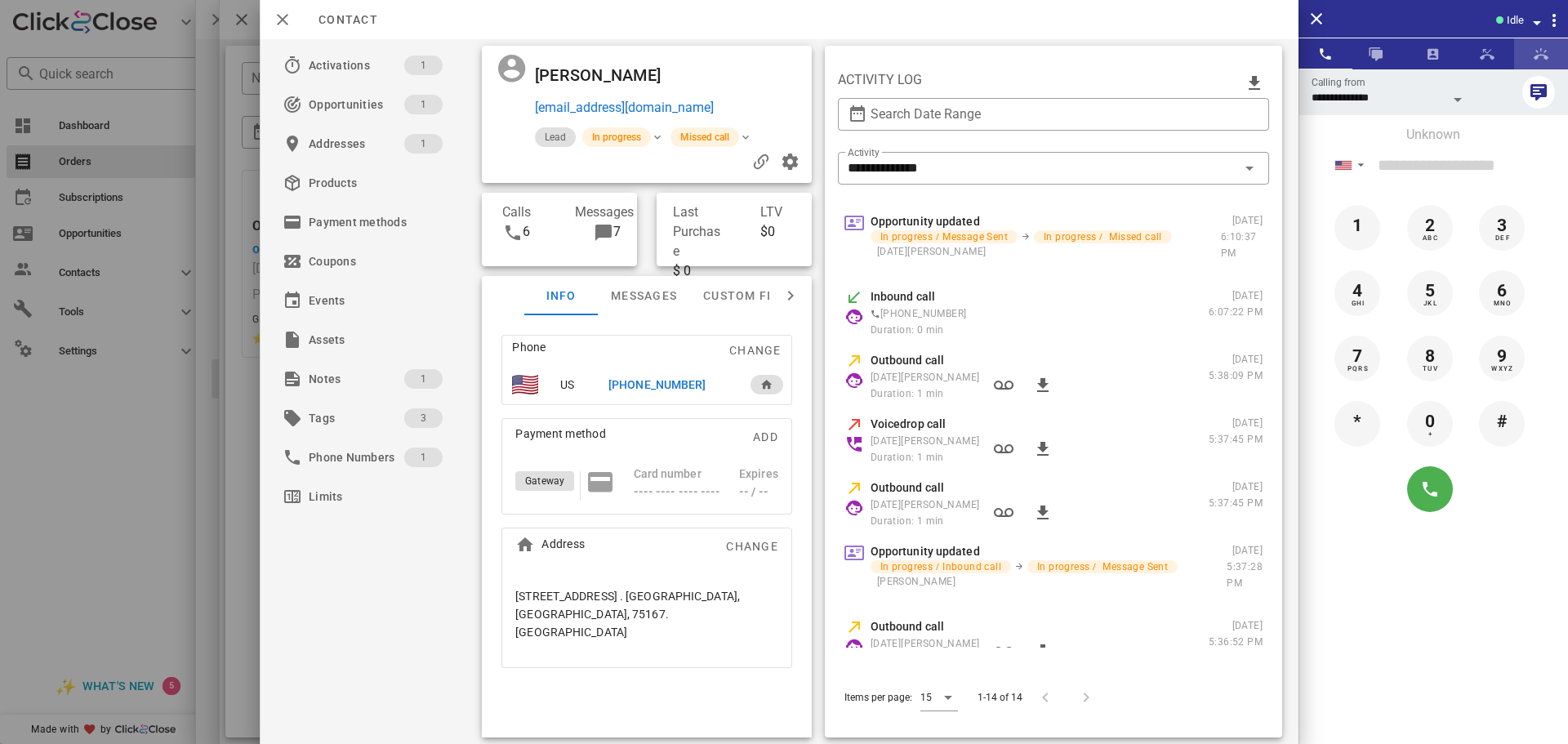 click at bounding box center (1541, 54) 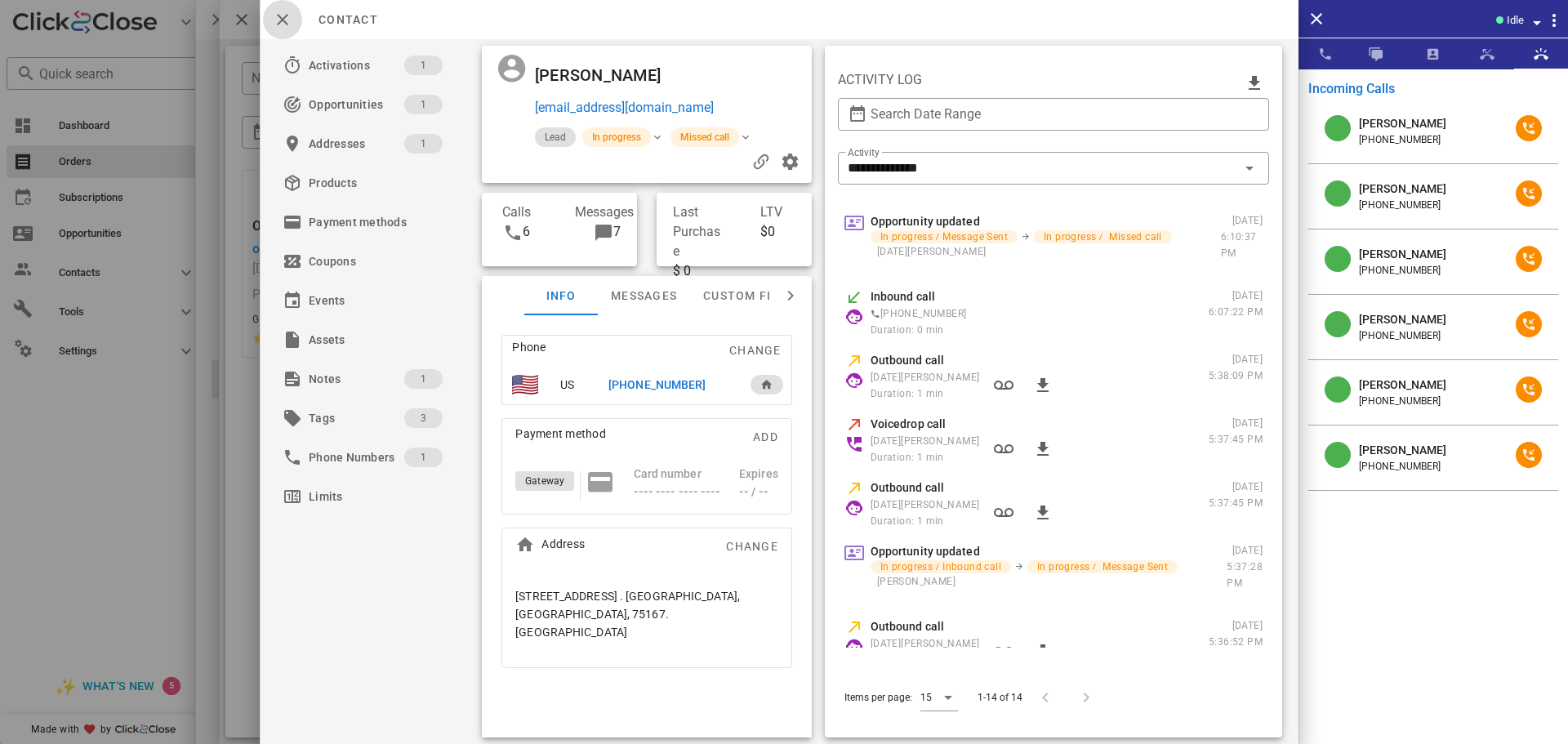 click at bounding box center [283, 20] 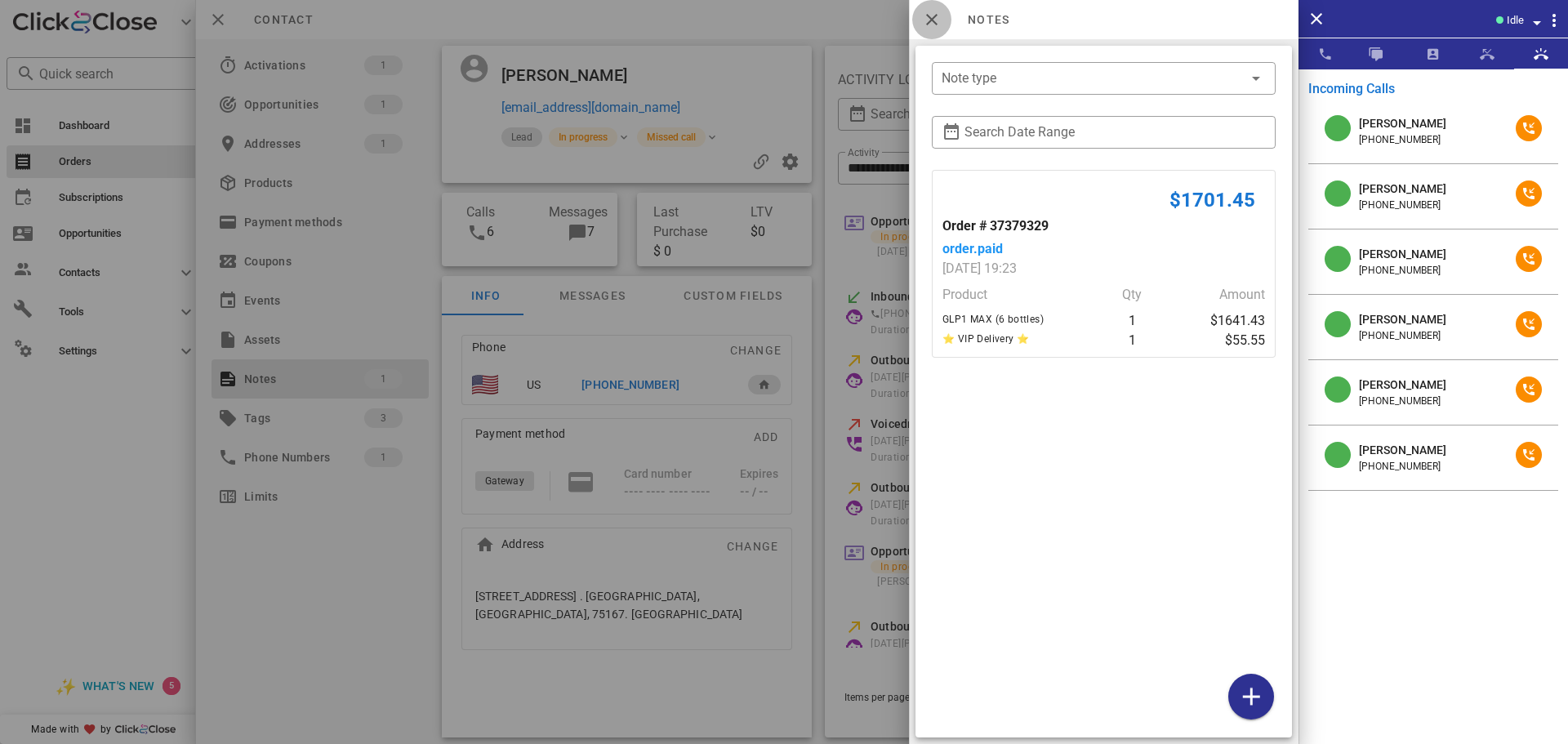 click at bounding box center (932, 20) 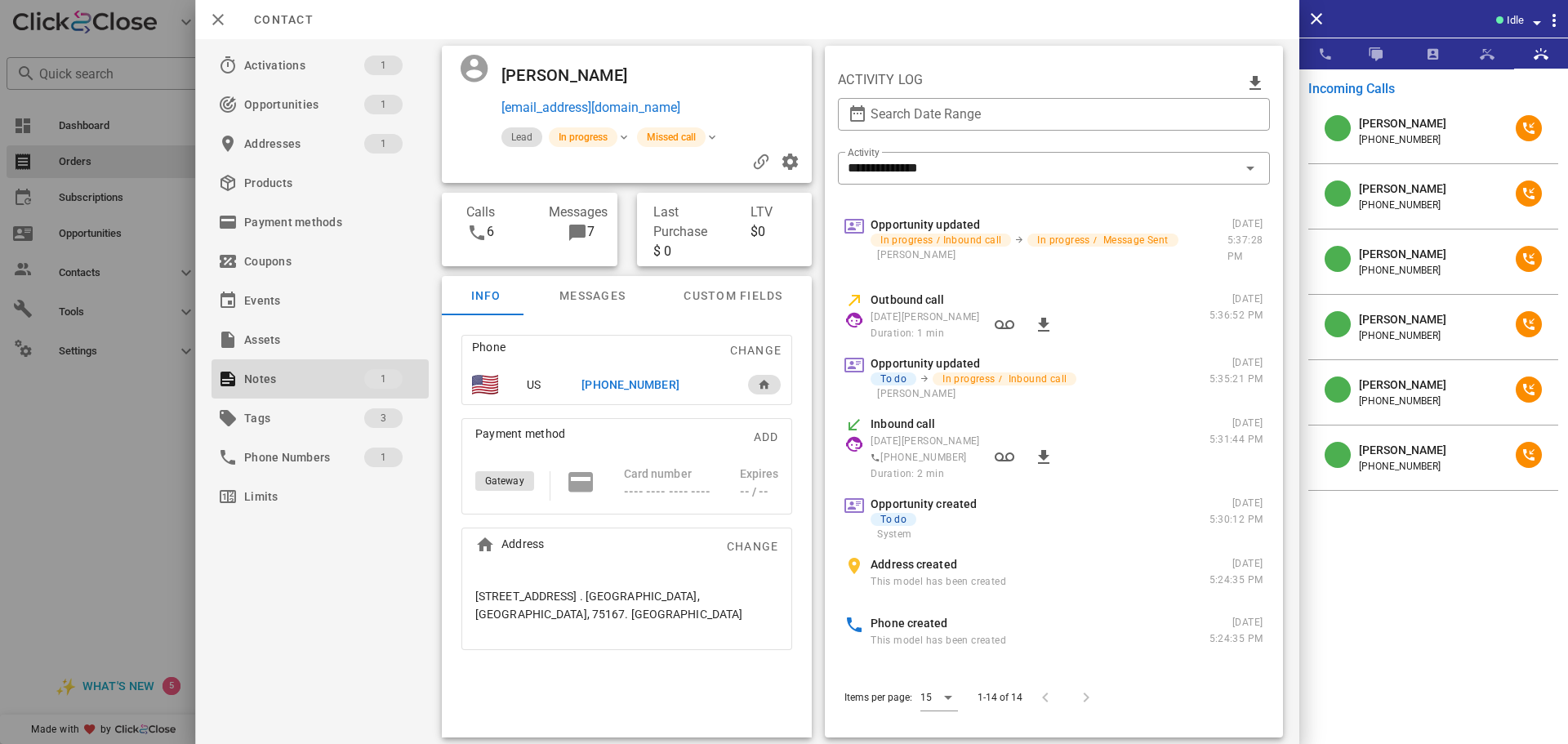 scroll, scrollTop: 375, scrollLeft: 0, axis: vertical 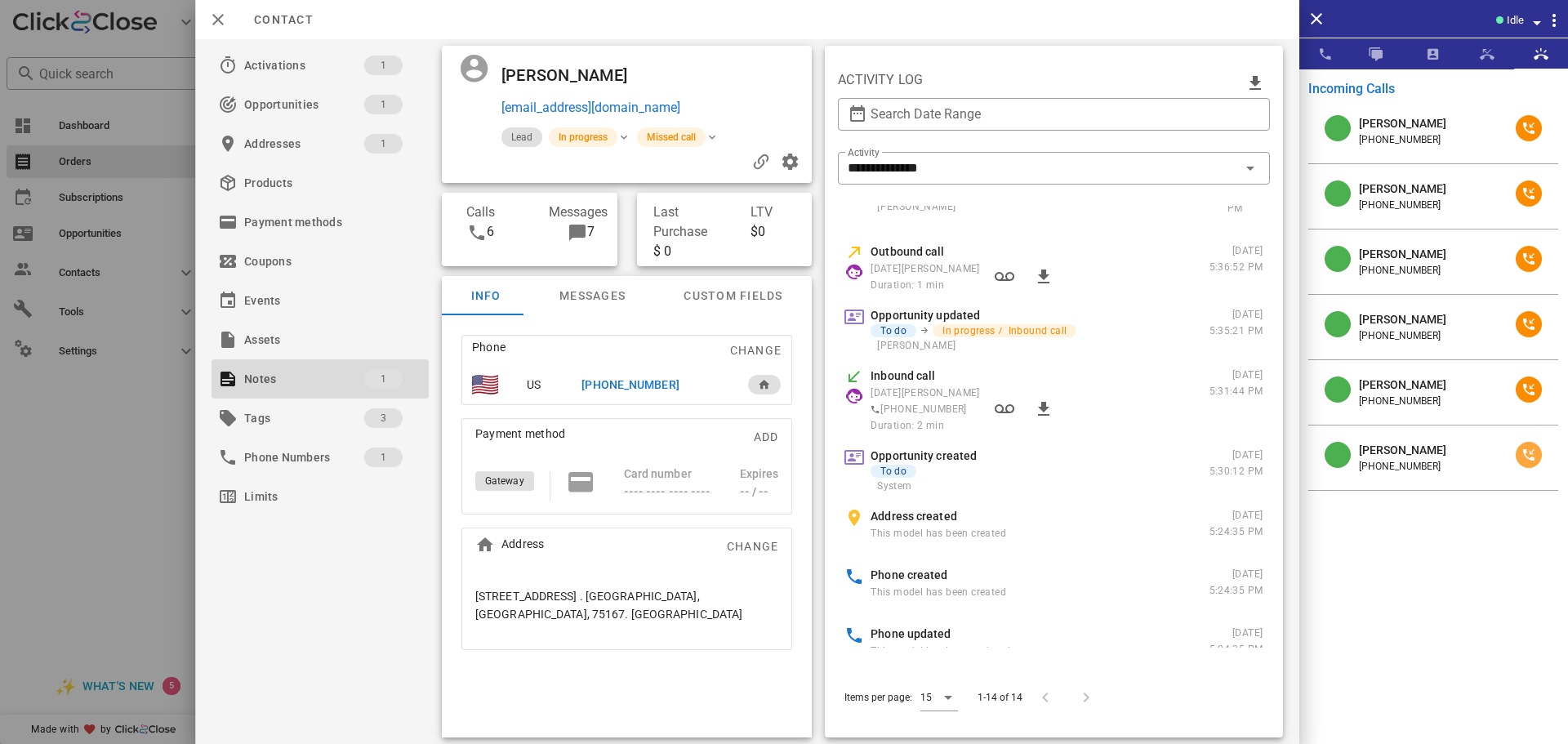 click at bounding box center (1529, 455) 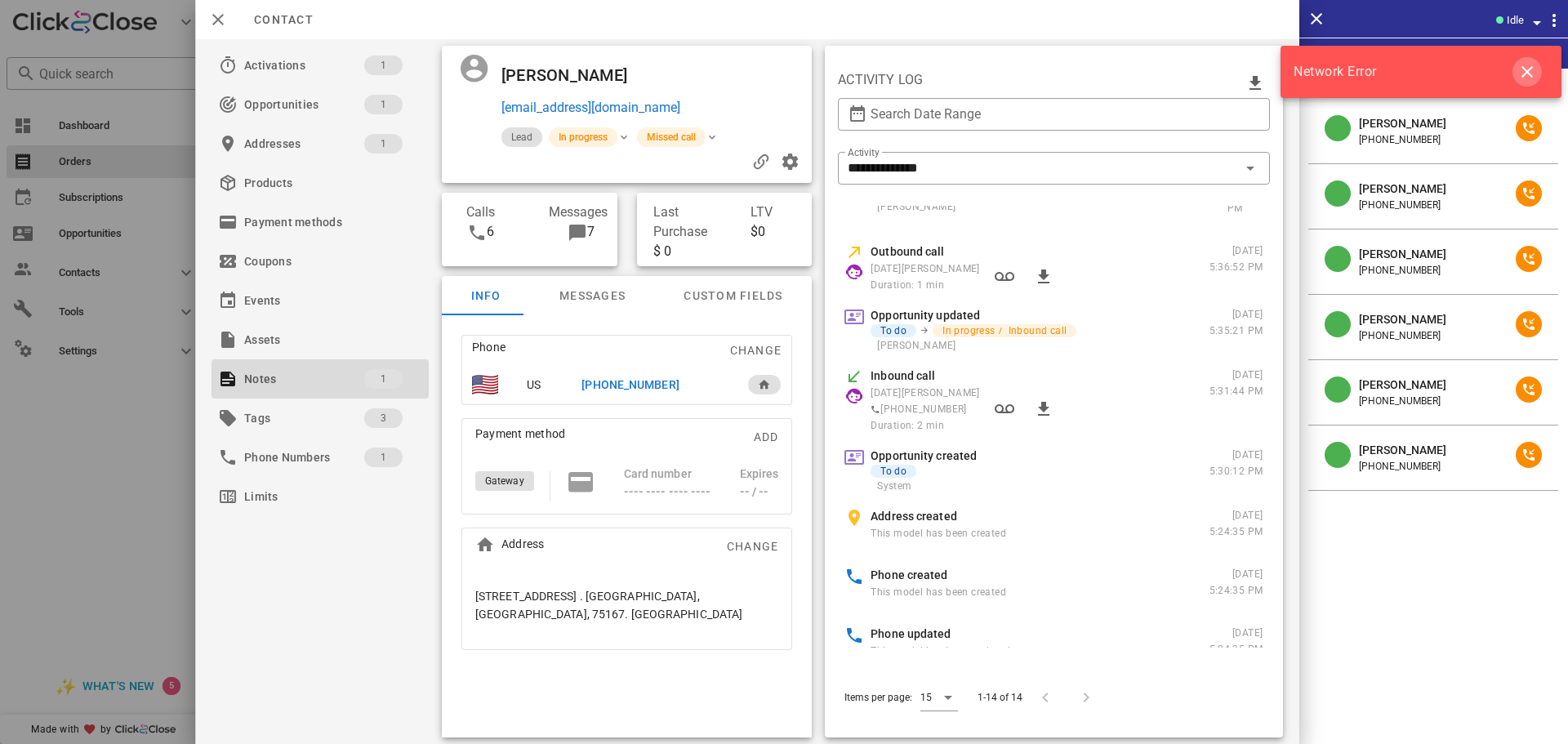 click at bounding box center (1527, 72) 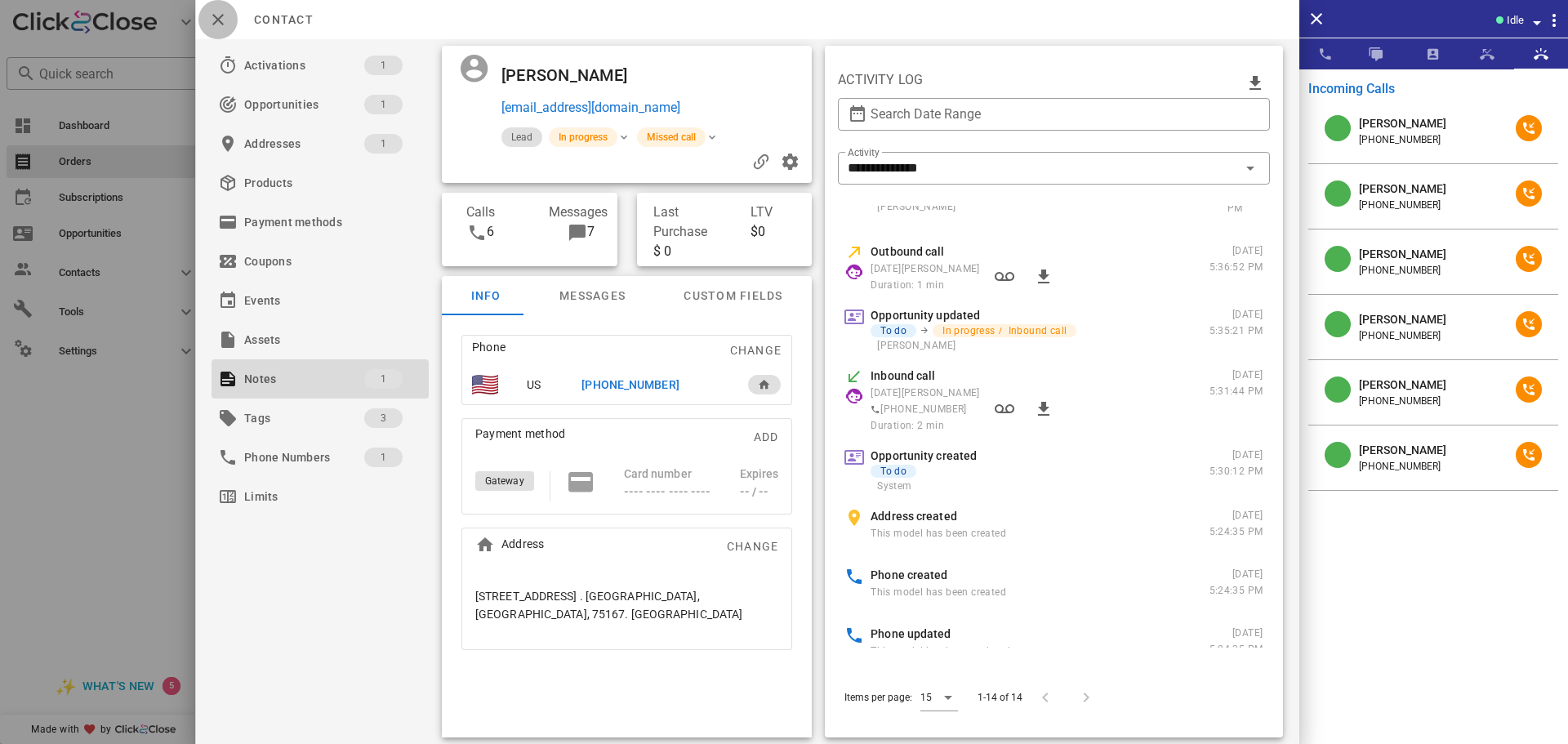 click at bounding box center [218, 20] 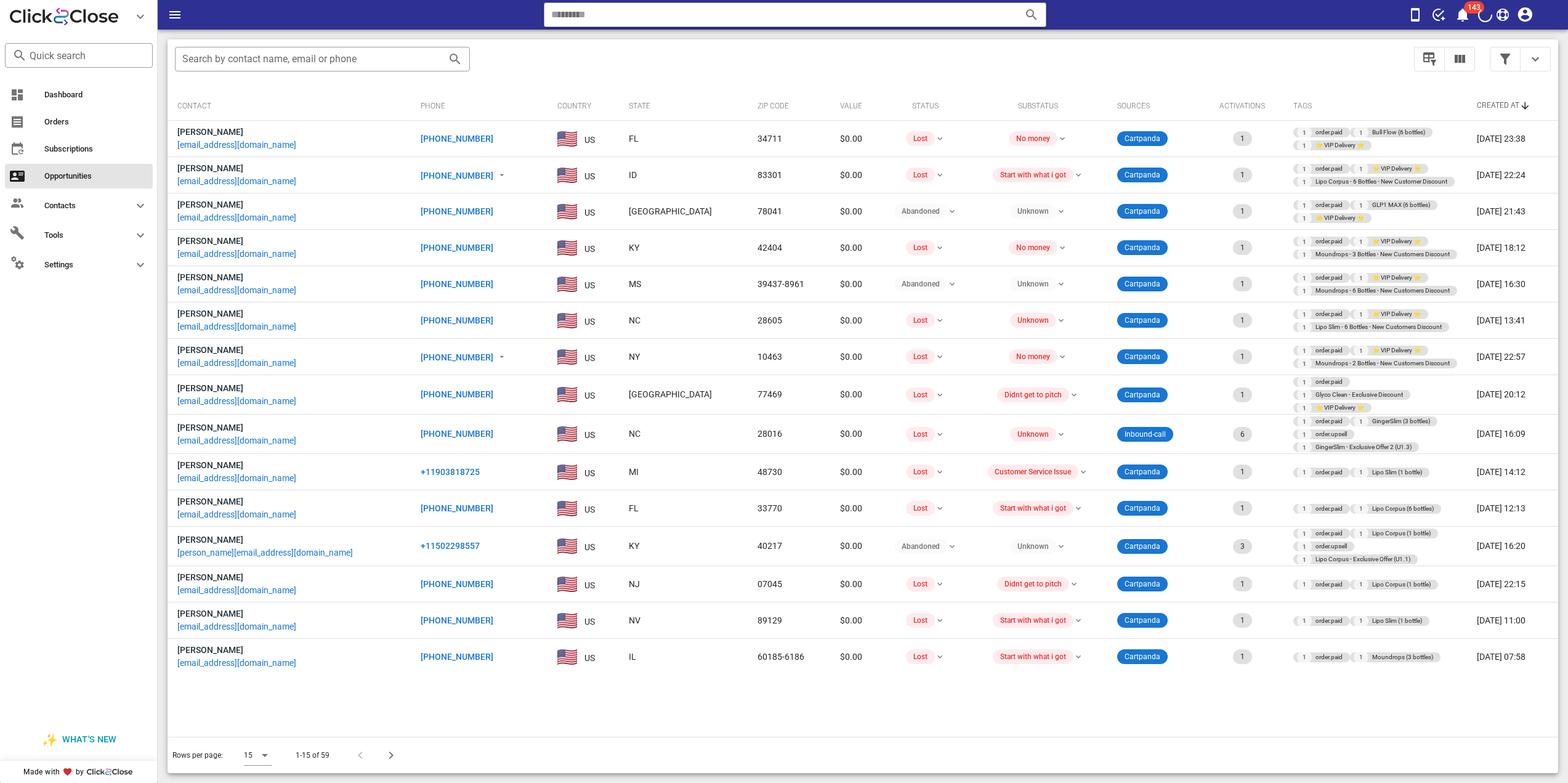 scroll, scrollTop: 120, scrollLeft: 0, axis: vertical 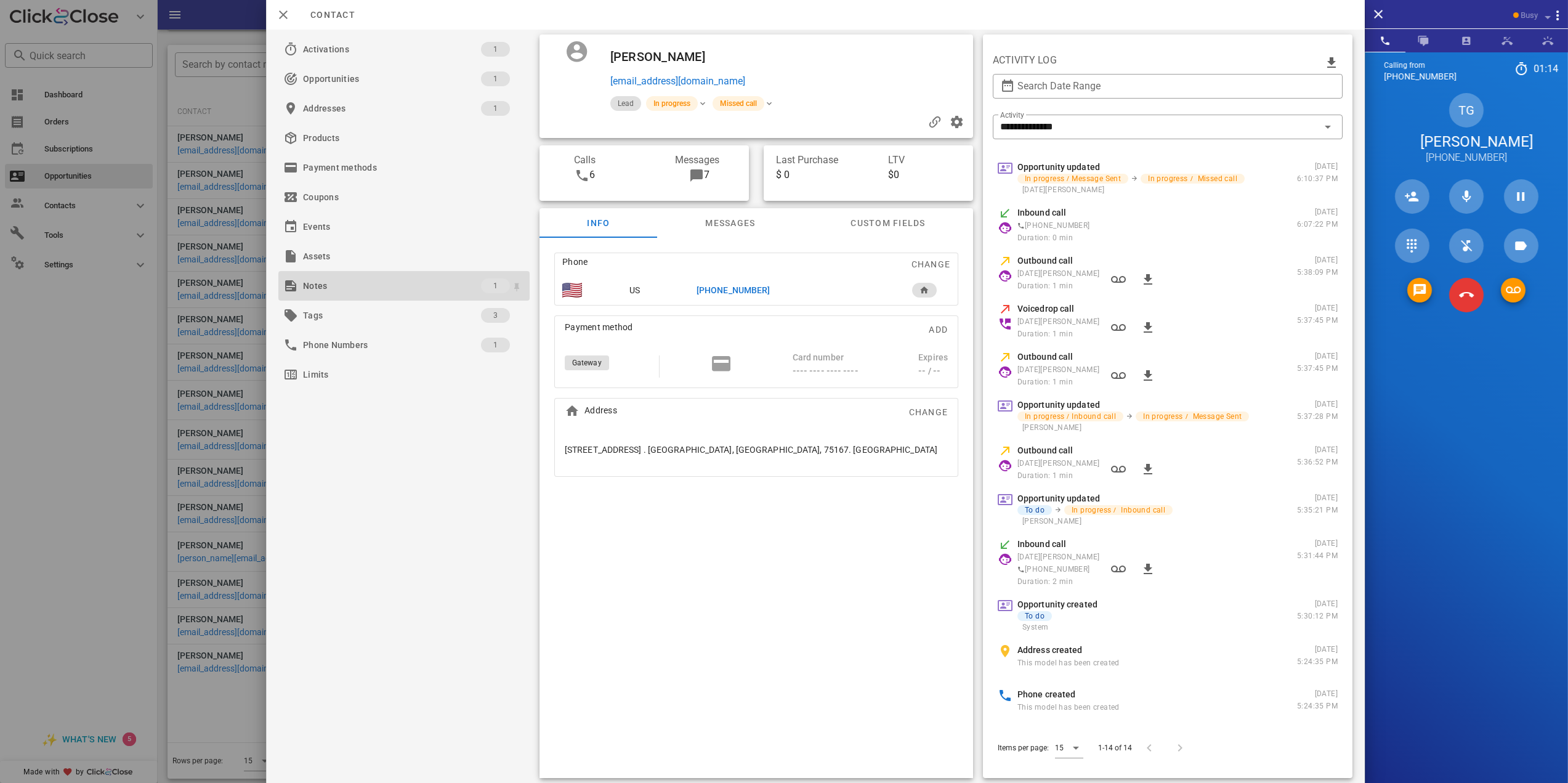 click on "Notes" at bounding box center [392, 286] 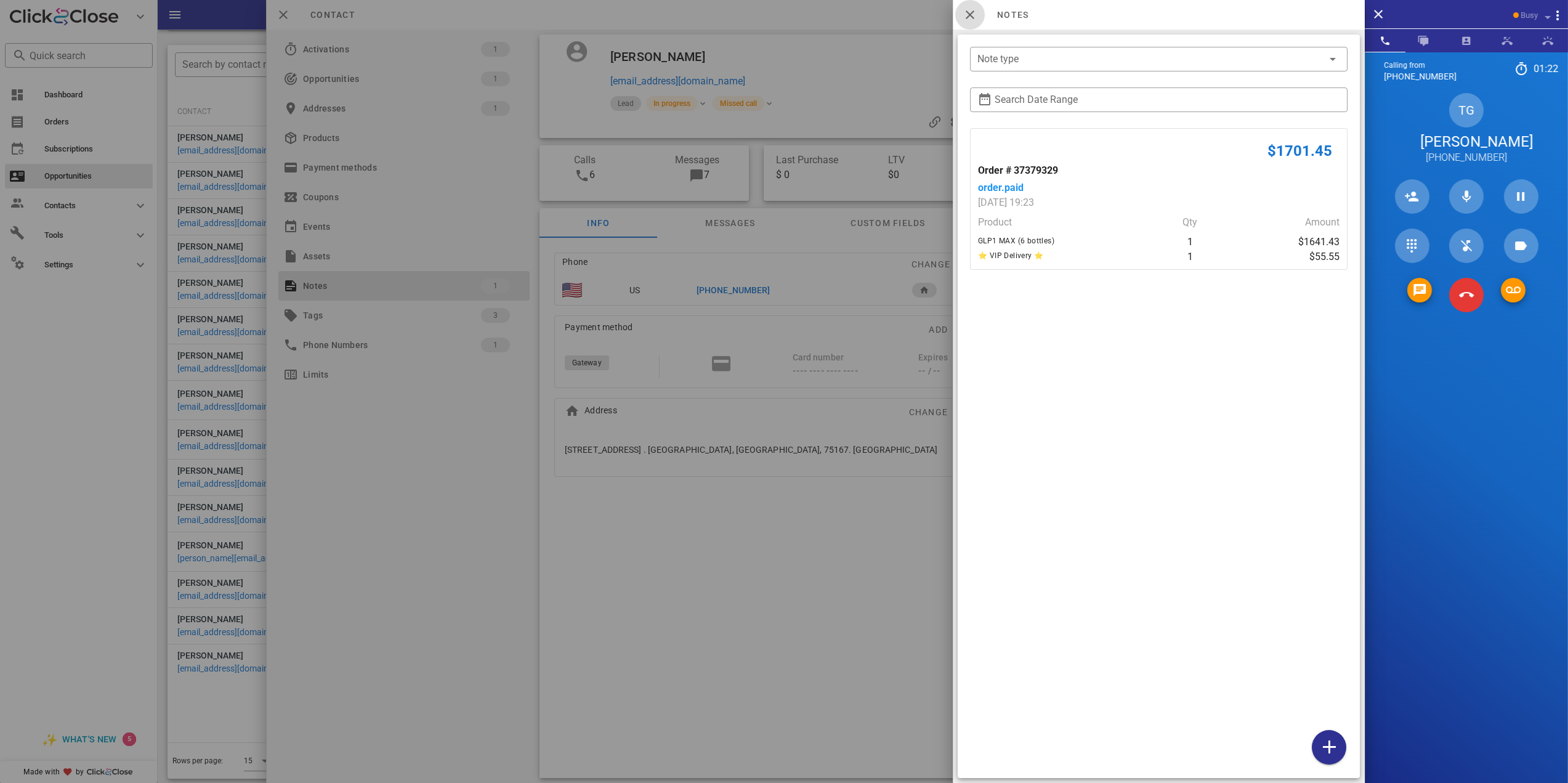 click at bounding box center (970, 15) 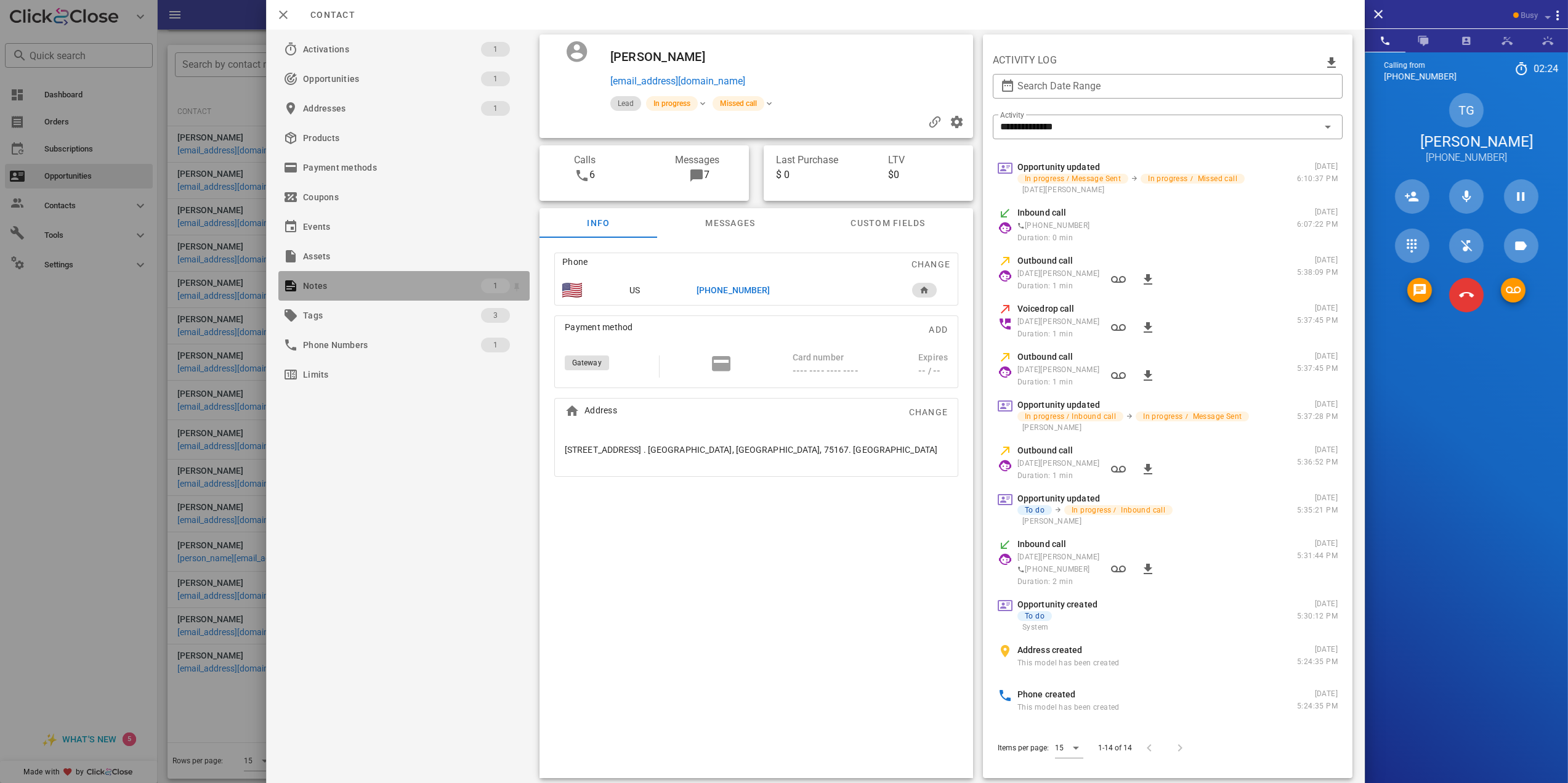 click on "Notes" at bounding box center [392, 286] 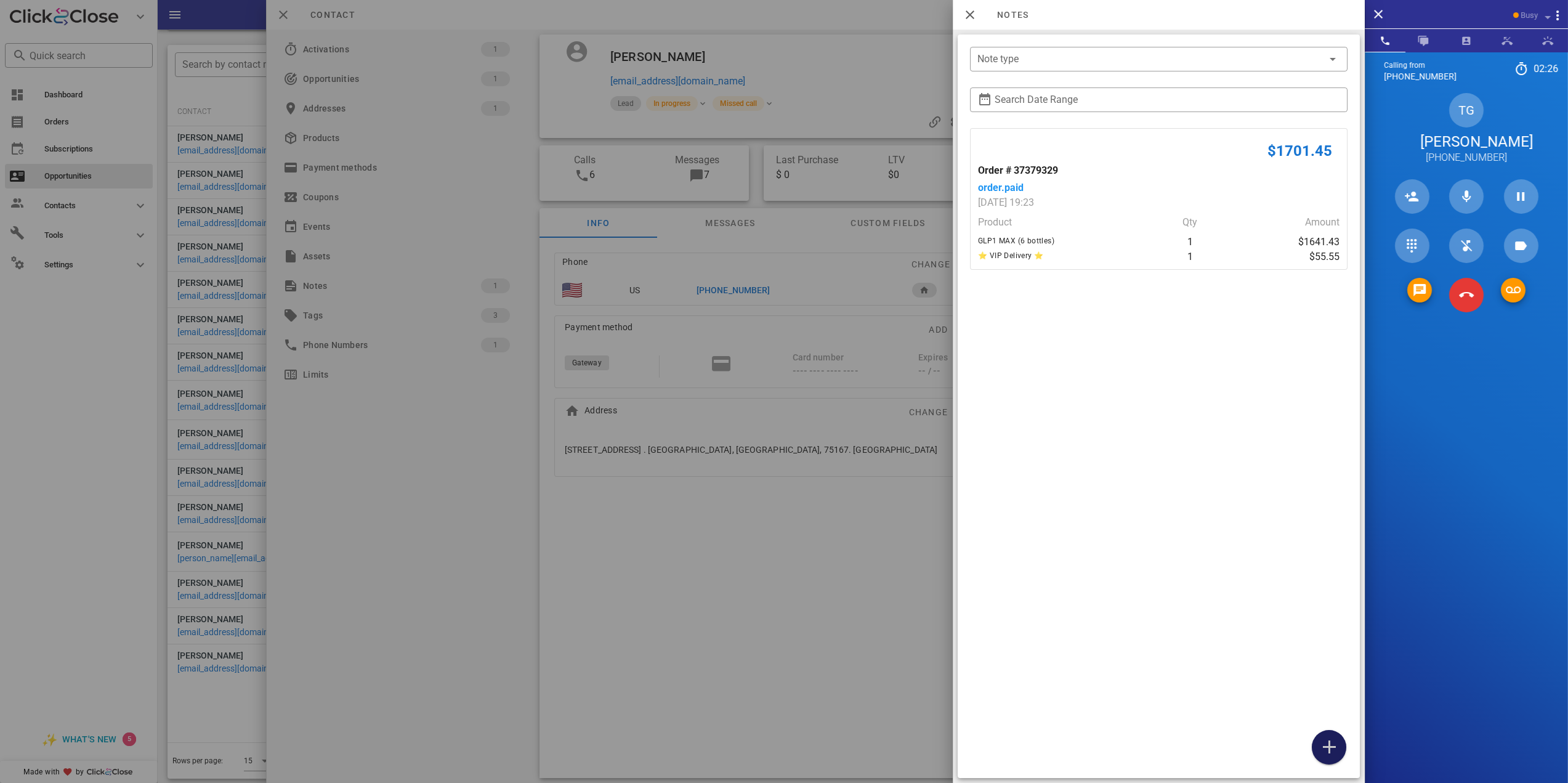 click at bounding box center [1329, 747] 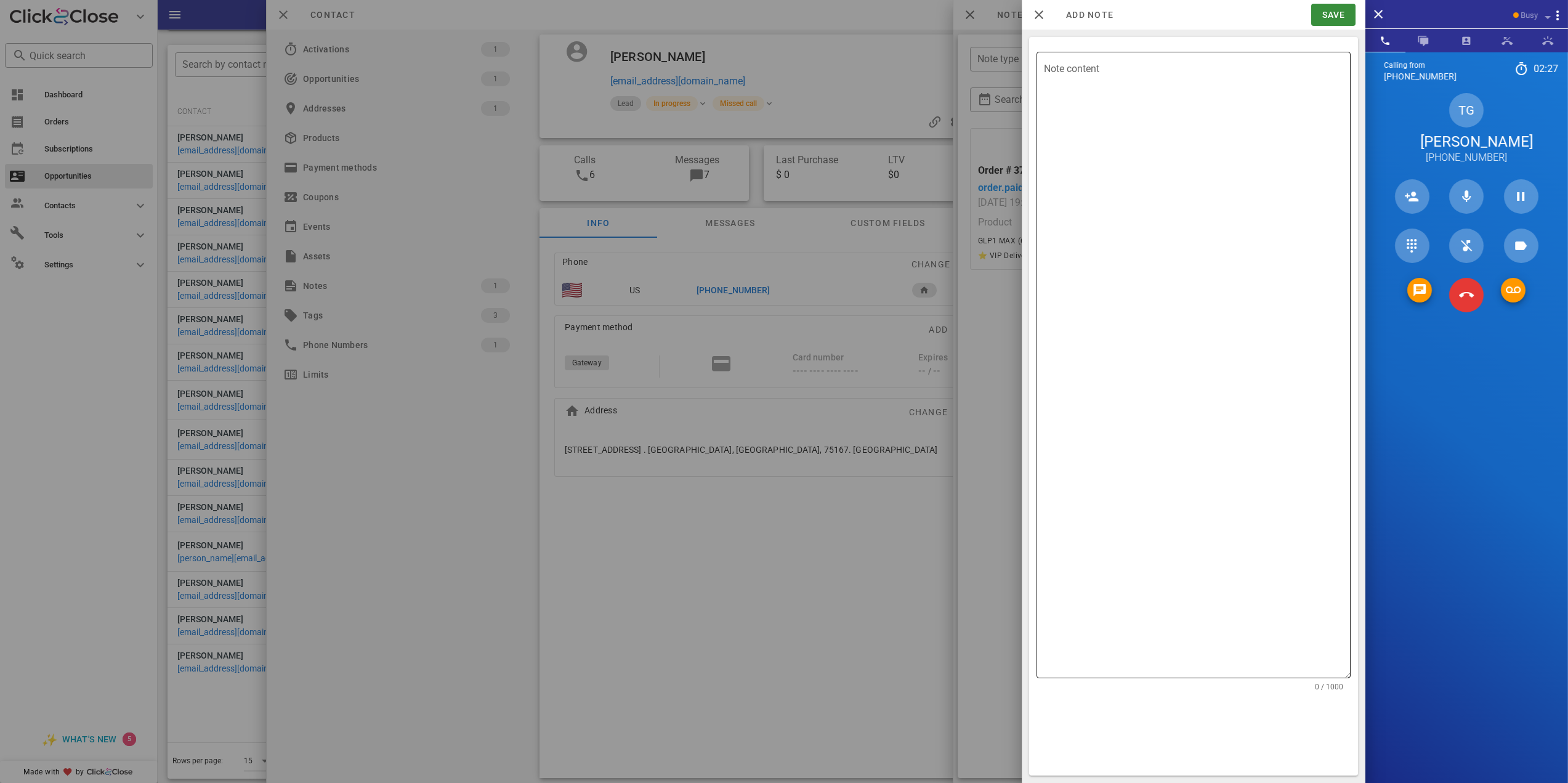 click on "Note content" at bounding box center [1197, 368] 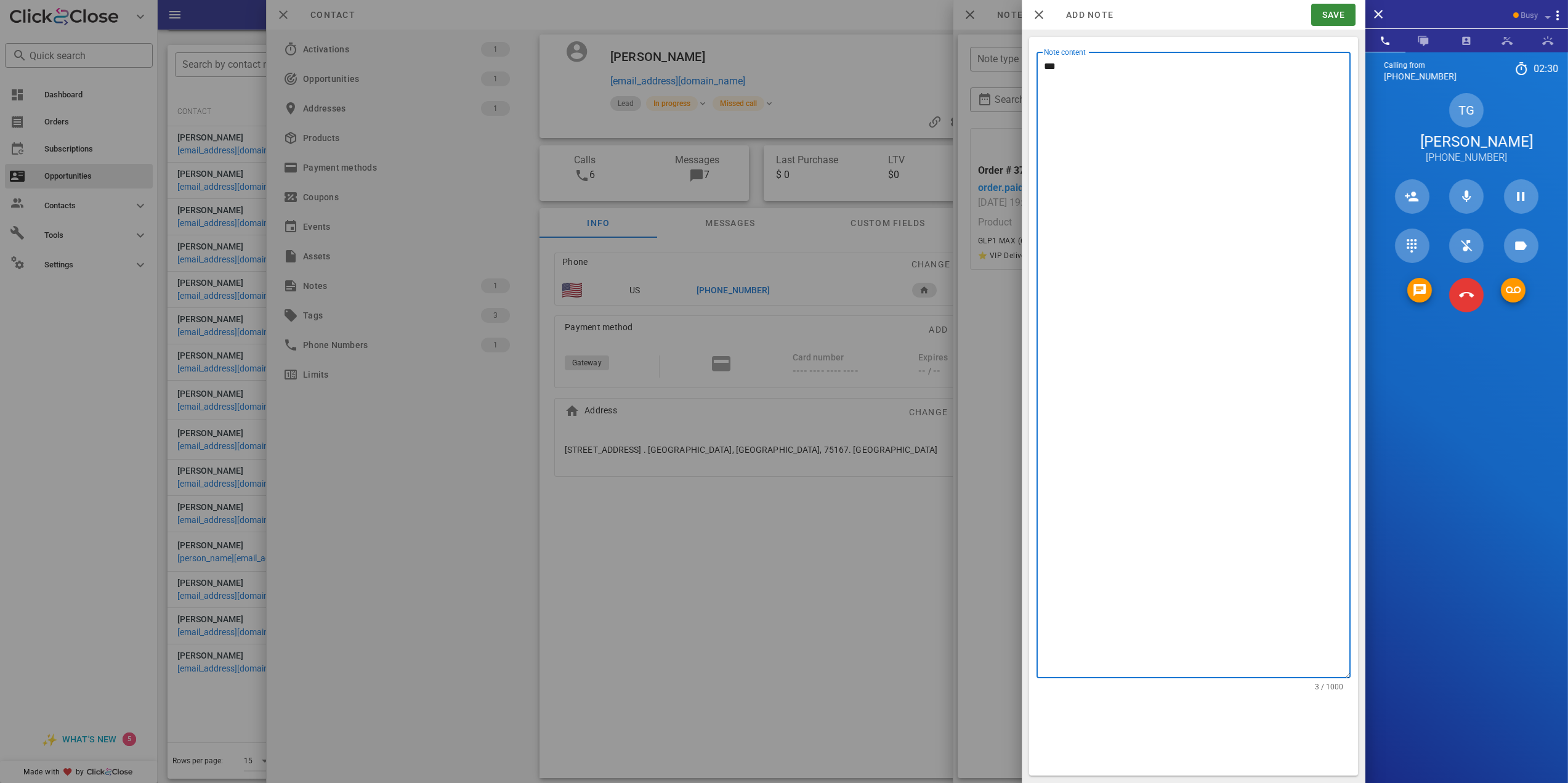 type on "***" 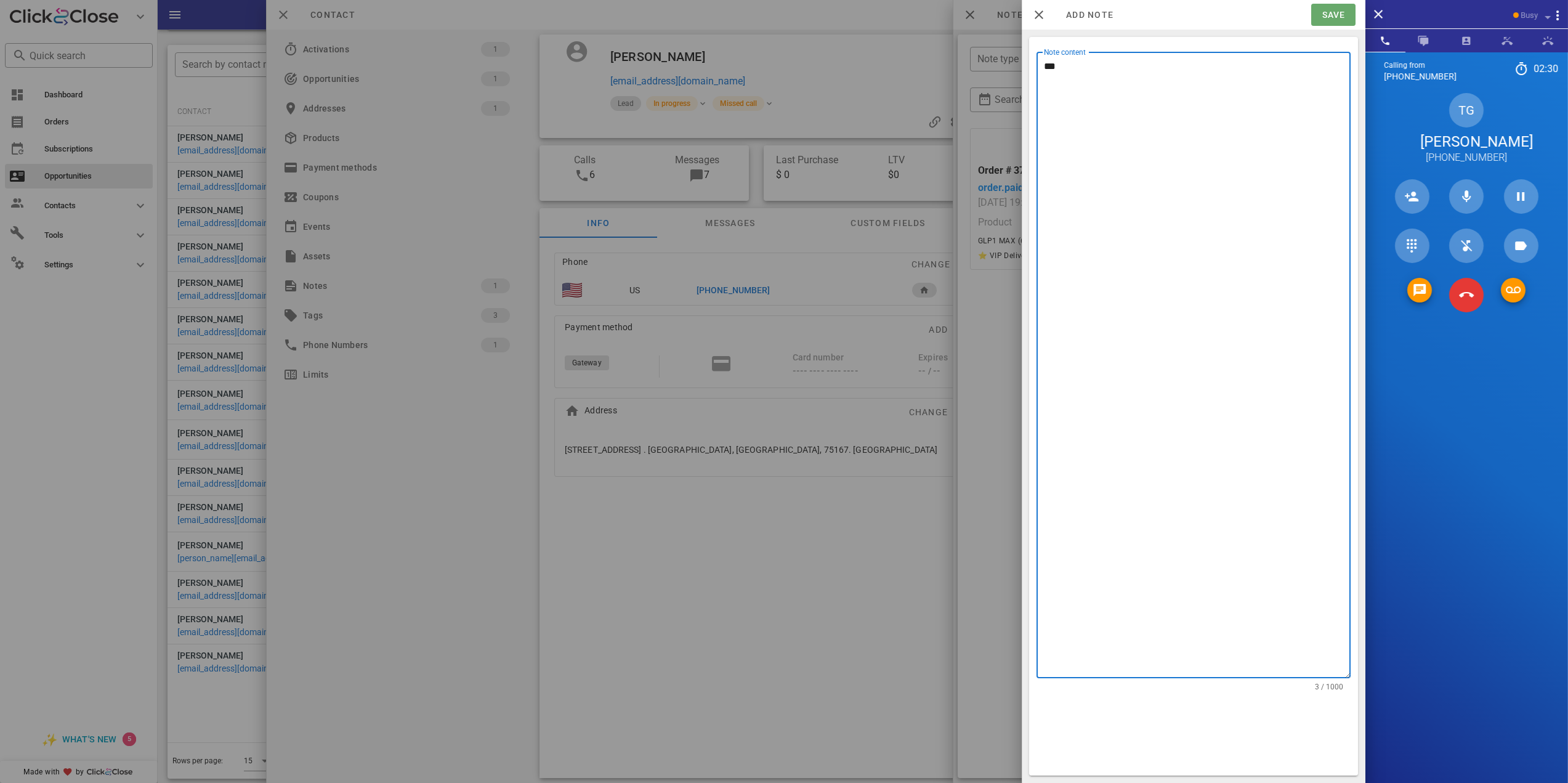 click on "Save" at bounding box center (1333, 15) 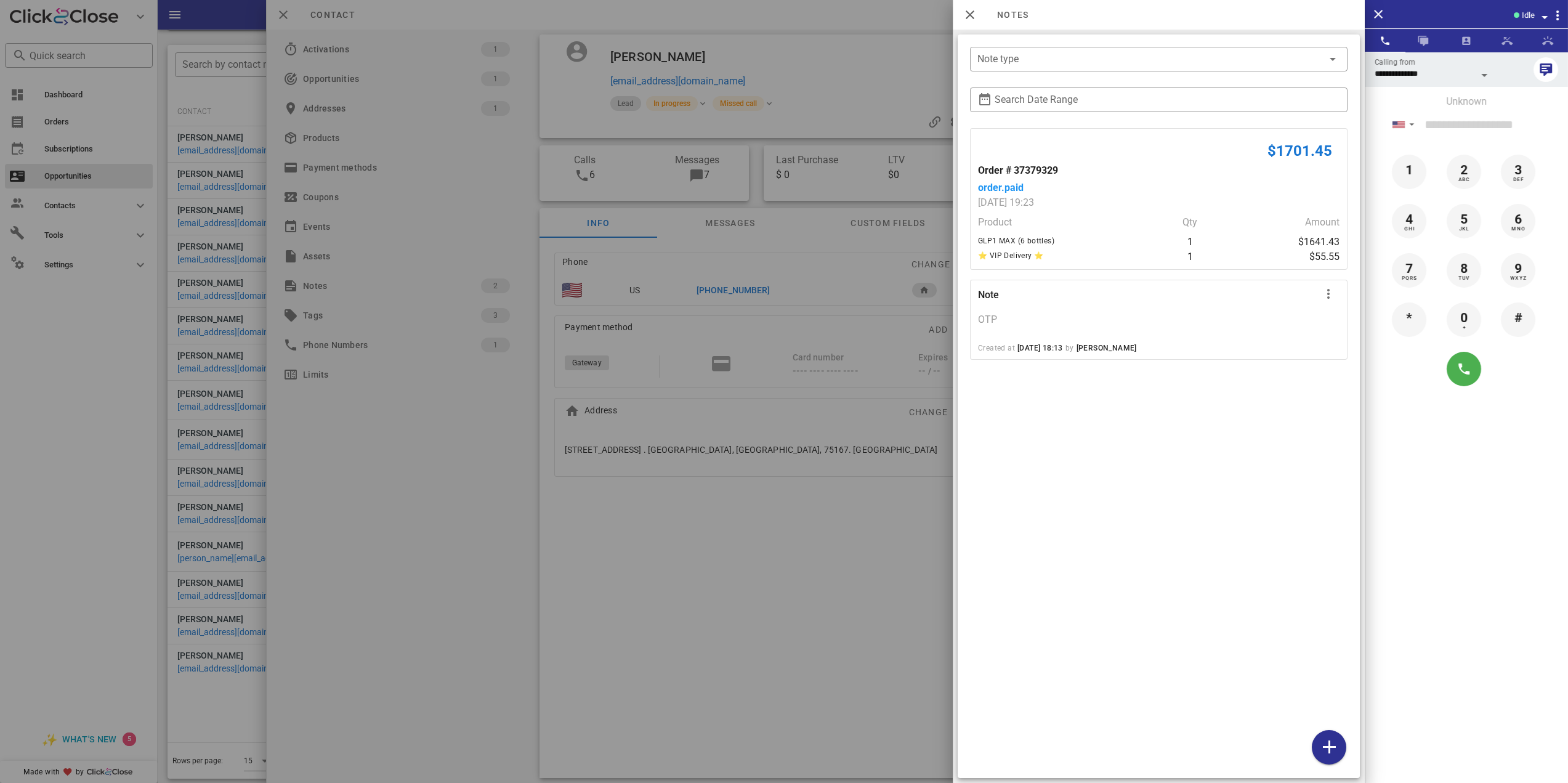 click on "$1701.45   Order # 37379329   order.paid   07/09/2025 19:23   Product Qty Amount  GLP1 MAX (6 bottles)  1 $1641.43  ⭐ VIP Delivery ⭐  1 $55.55  Note  OTP  Created at   07/09/2025 18:13   by   Erik Calzadillas" at bounding box center (1158, 450) 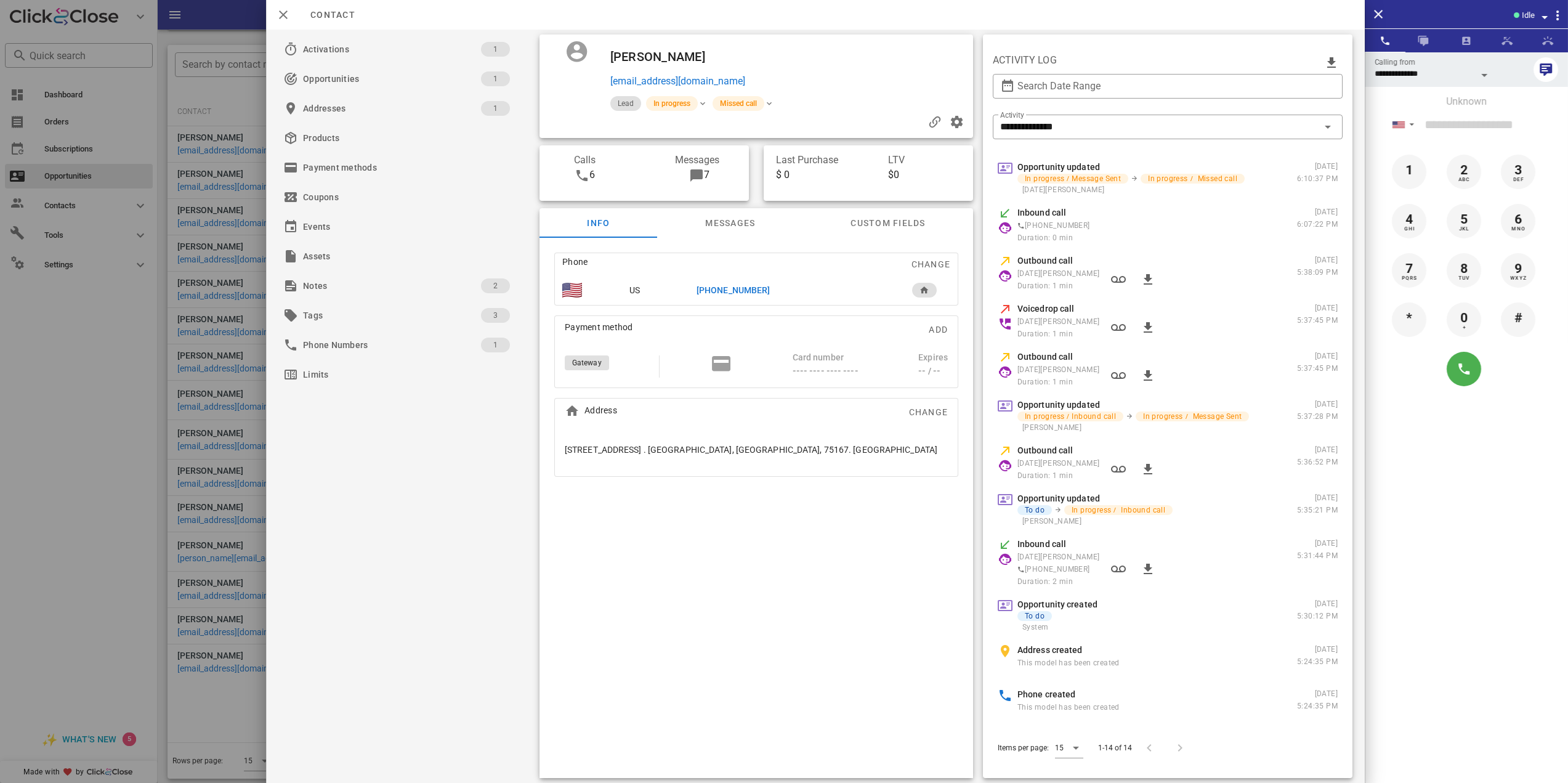 click on "[PHONE_NUMBER]" at bounding box center [733, 290] 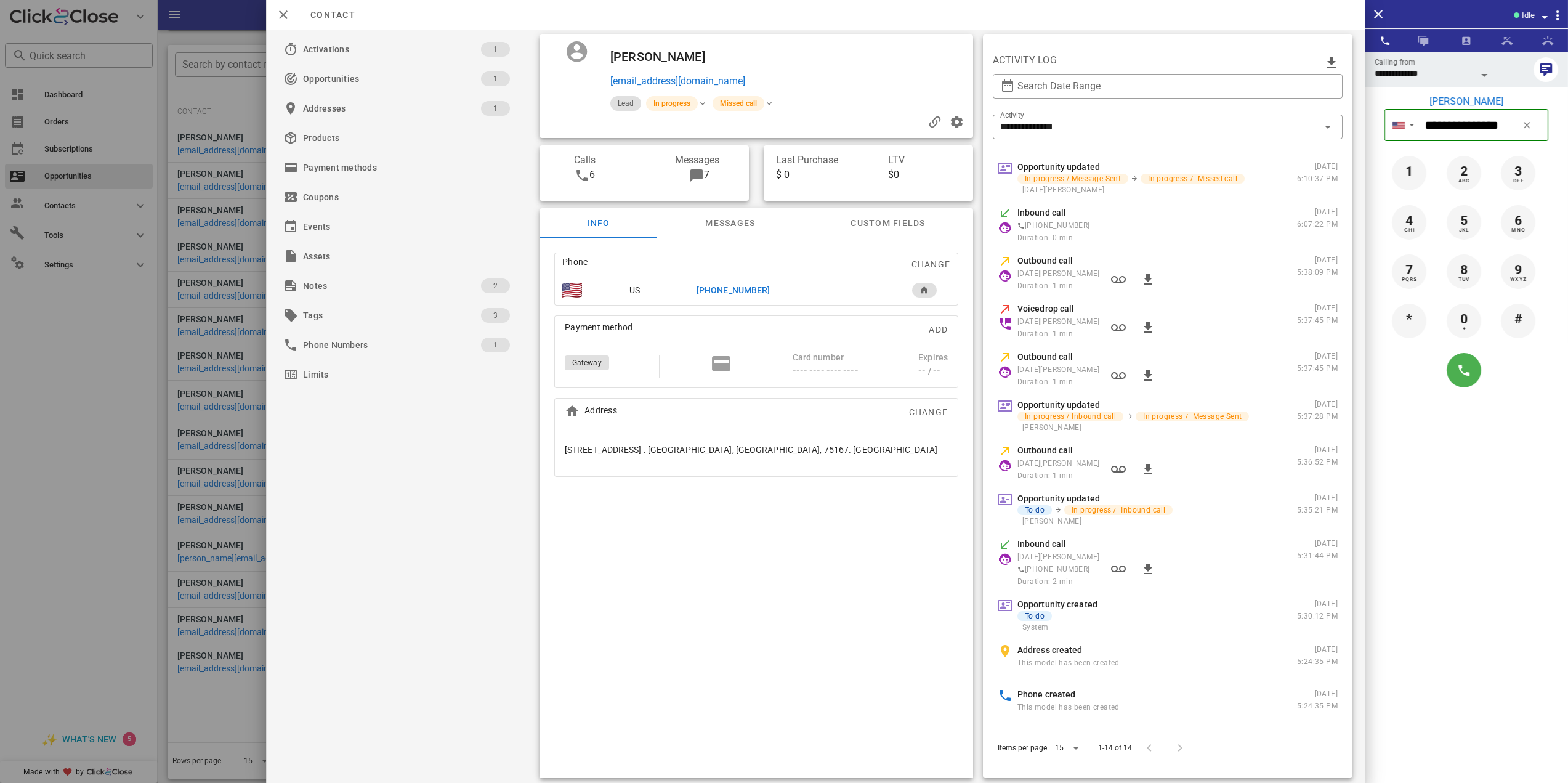 click at bounding box center (1485, 75) 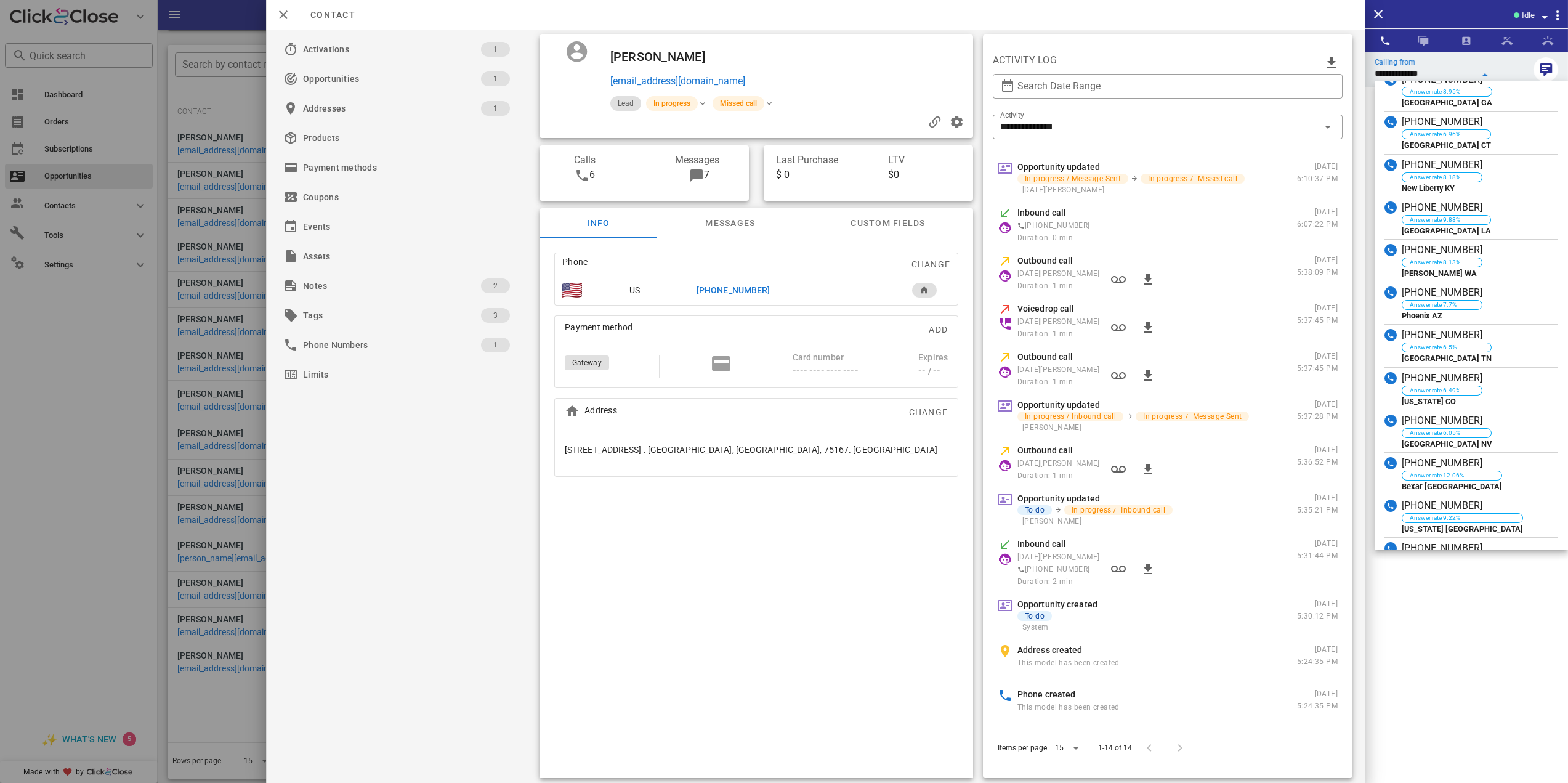 scroll, scrollTop: 739, scrollLeft: 0, axis: vertical 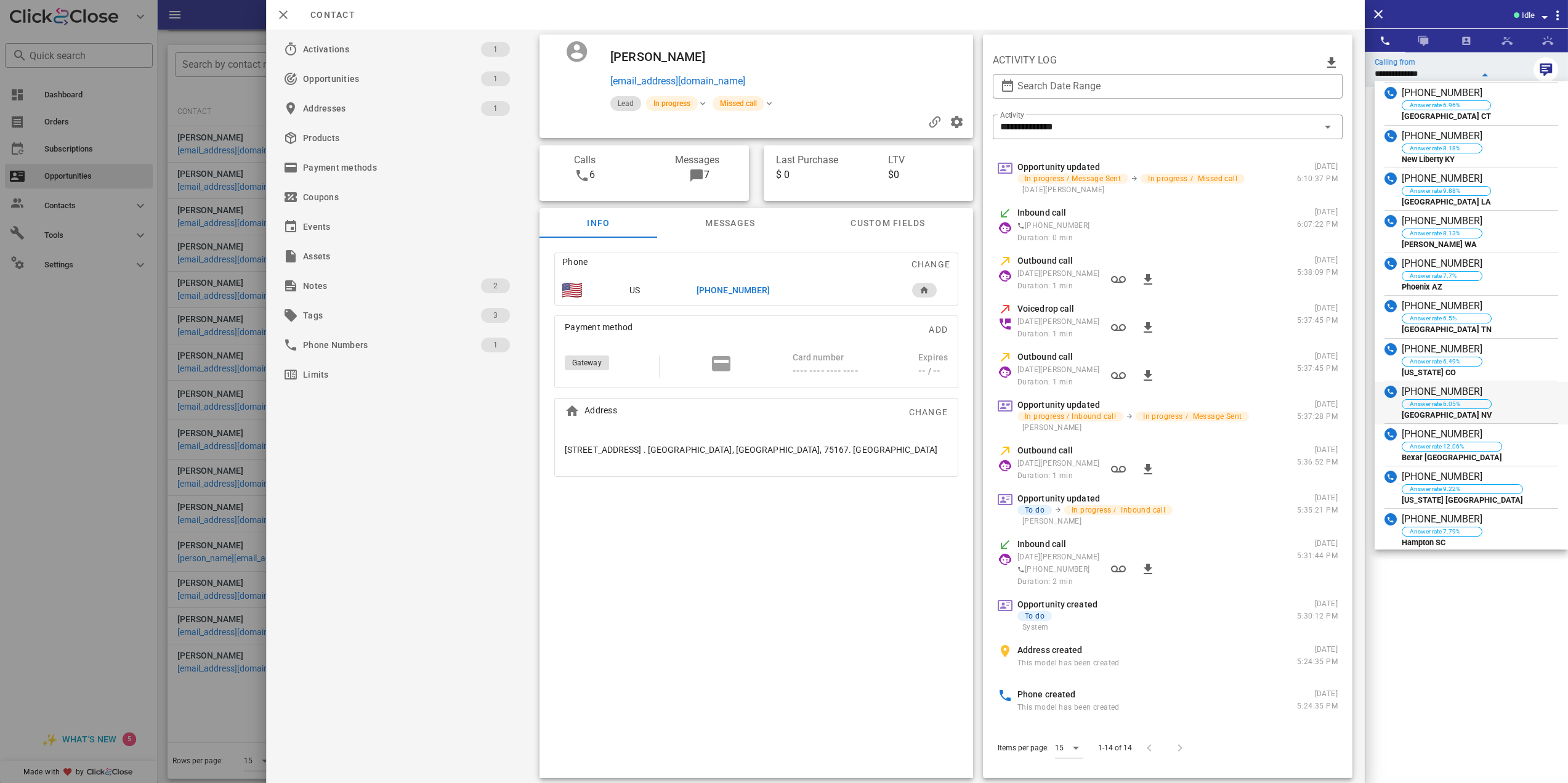 type 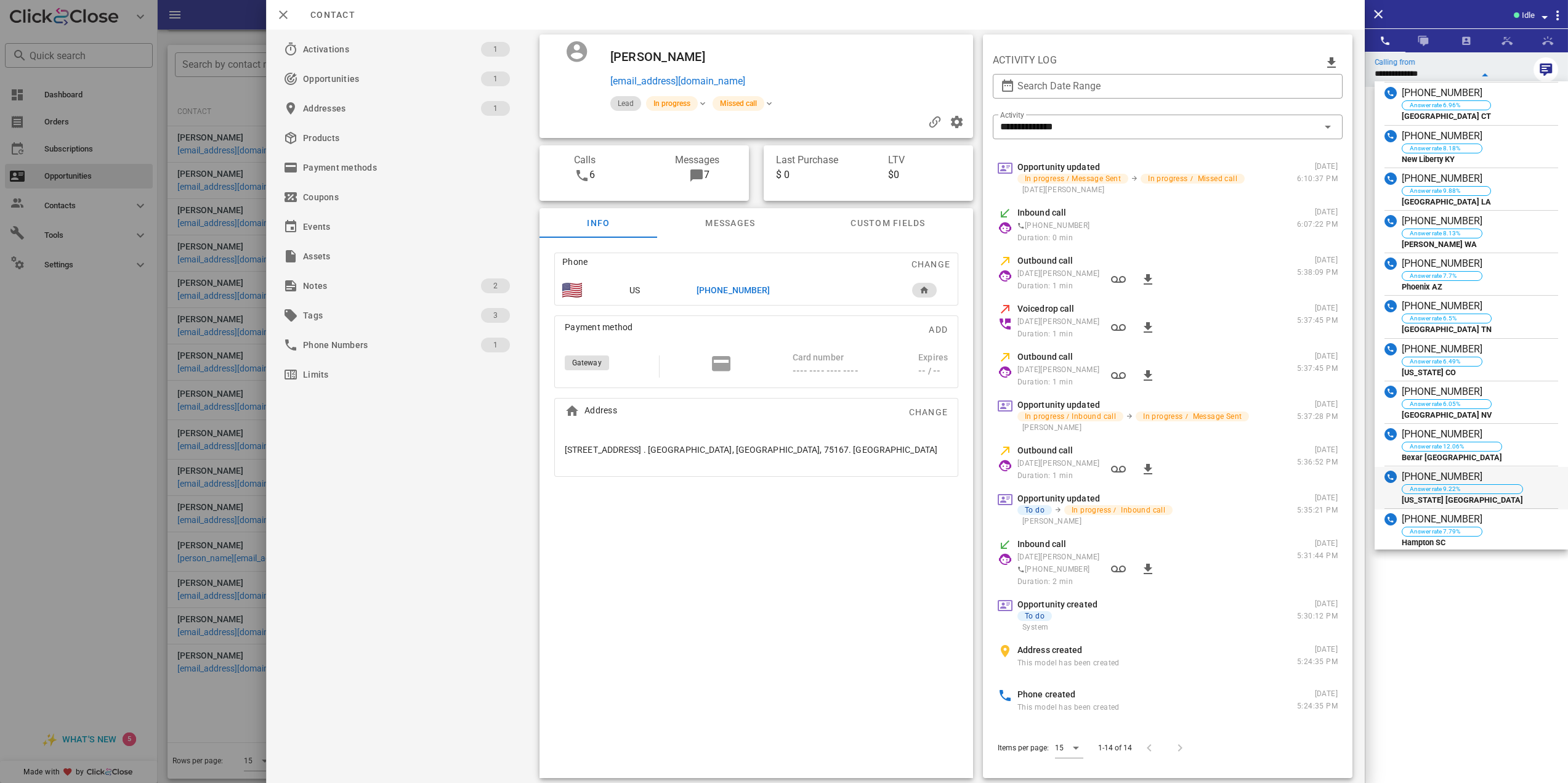 click on "(737) 352-4155   Answer rate 9.22%    Texas   TX" at bounding box center (1471, 488) 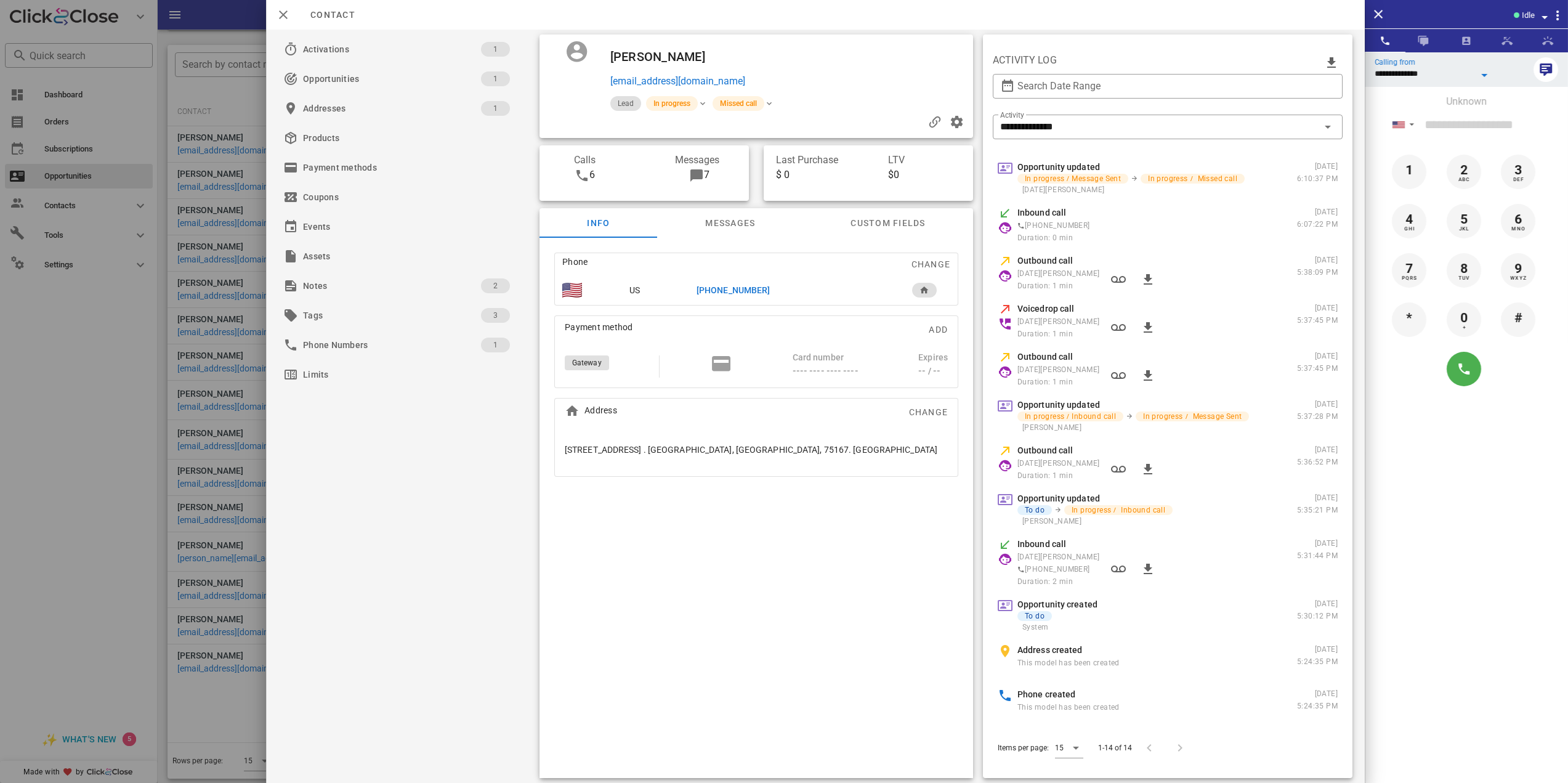 click on "[PHONE_NUMBER]" at bounding box center (733, 290) 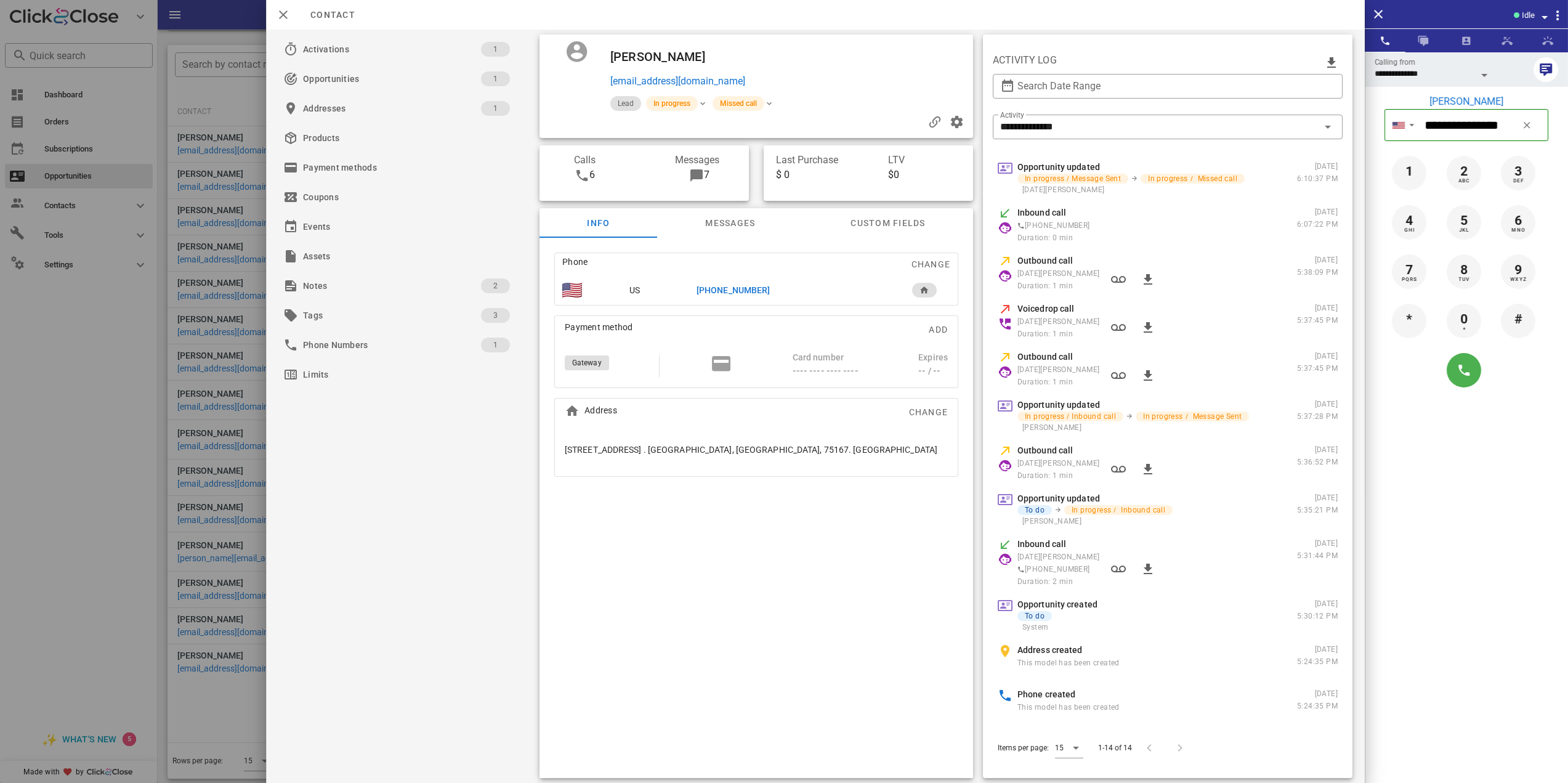 click at bounding box center [1485, 75] 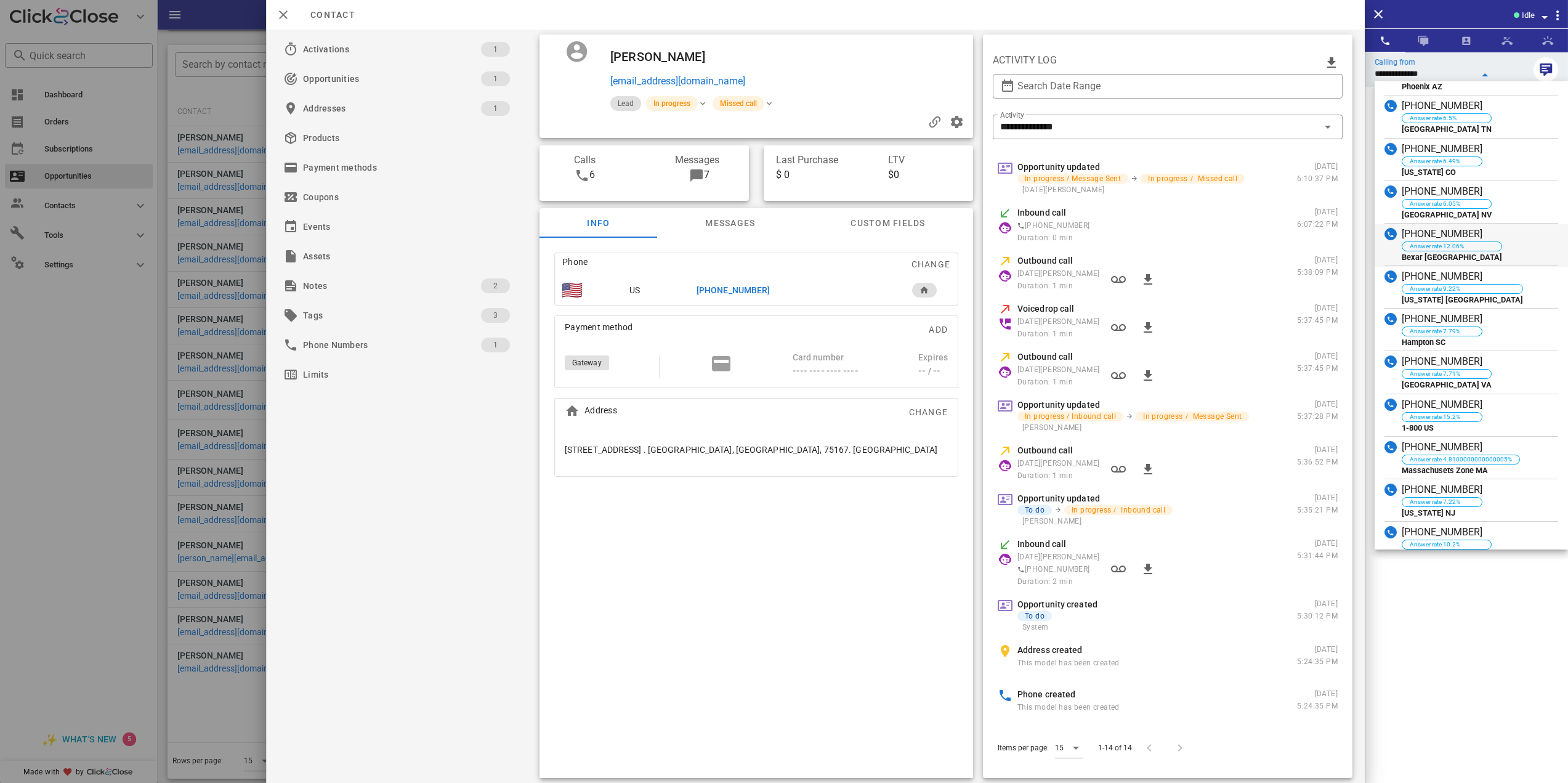 scroll, scrollTop: 948, scrollLeft: 0, axis: vertical 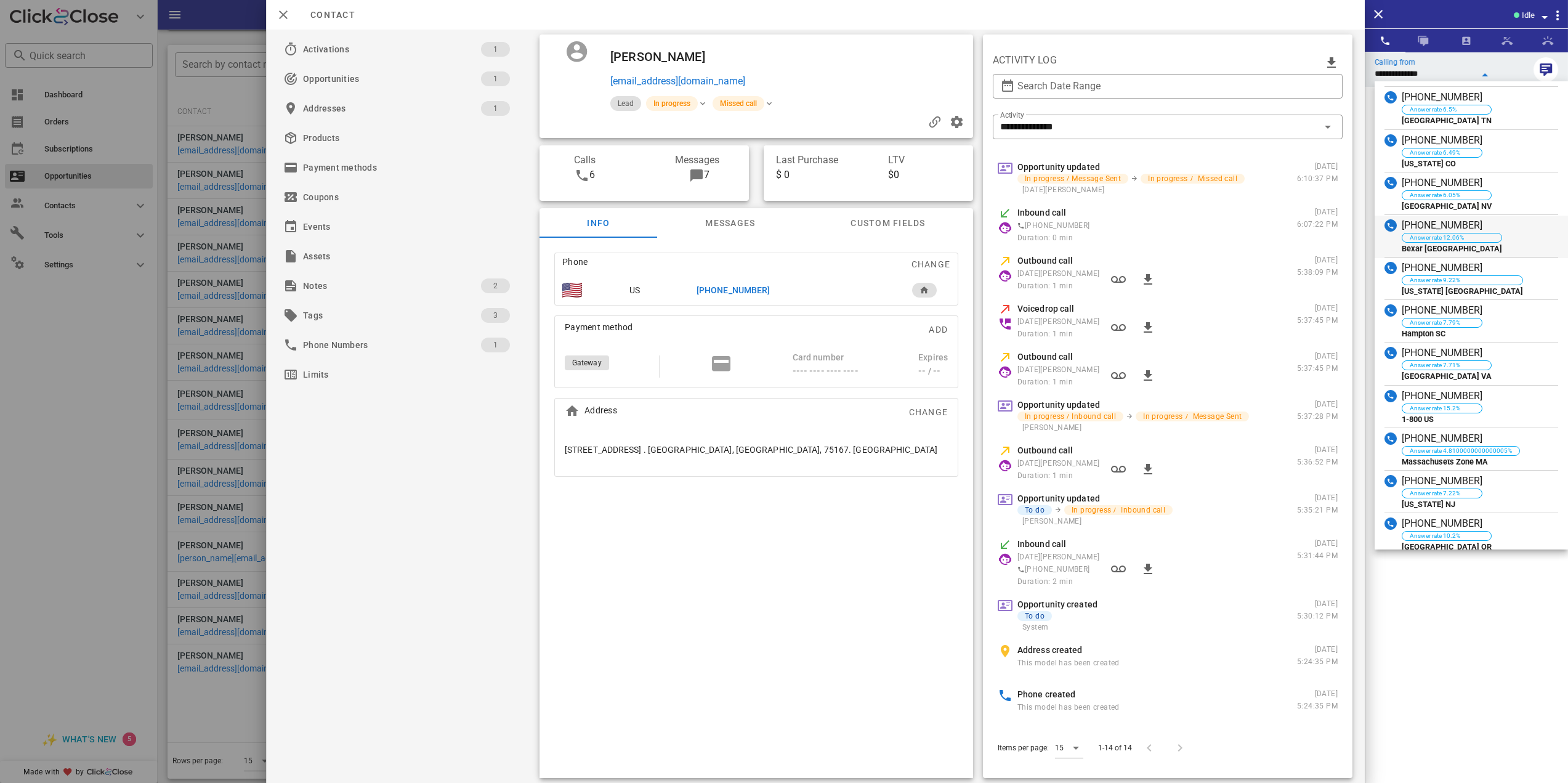 click on "(737) 352-4155   Answer rate 9.22%    Texas   TX" at bounding box center [1471, 279] 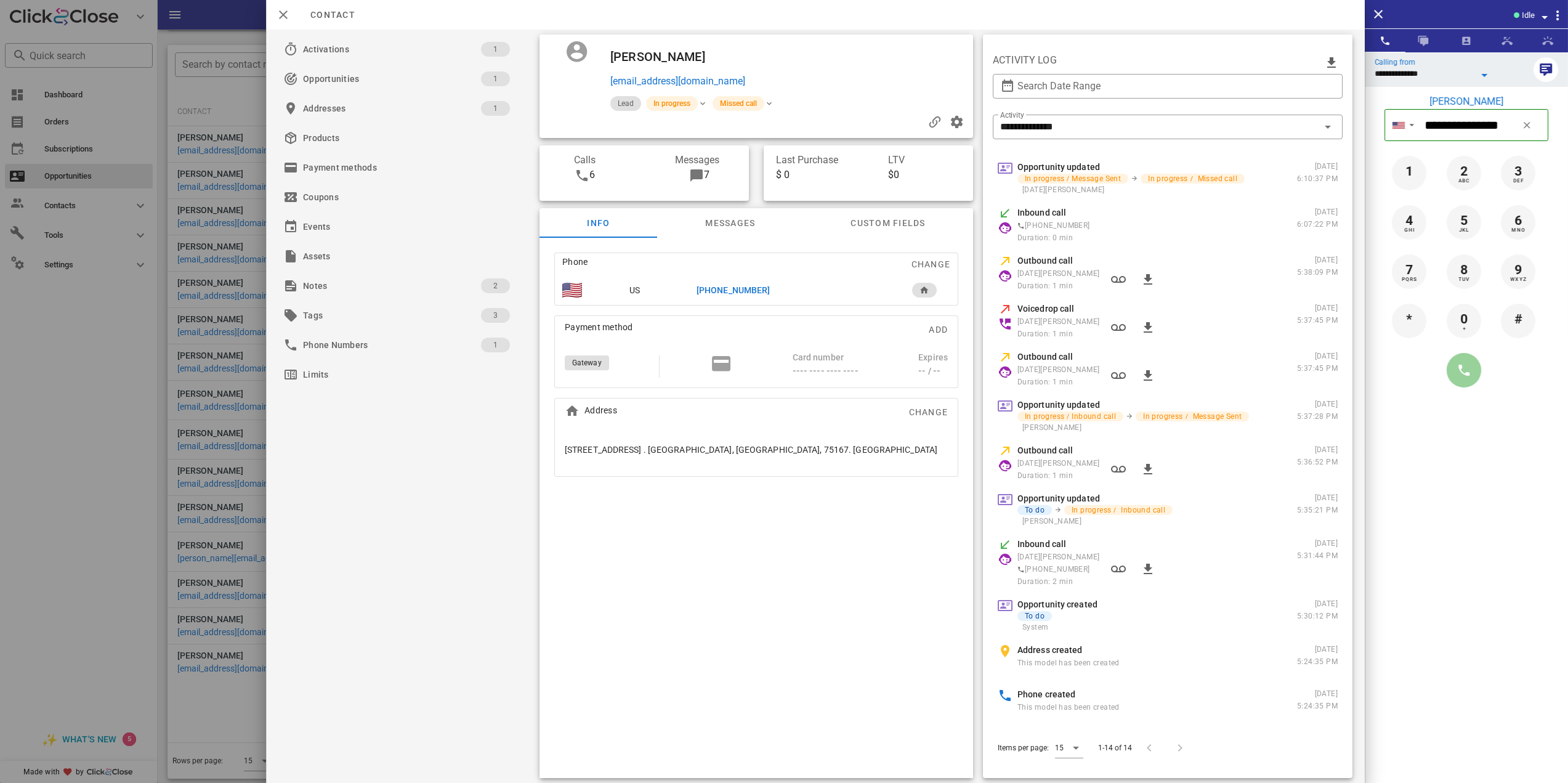 click at bounding box center [1464, 370] 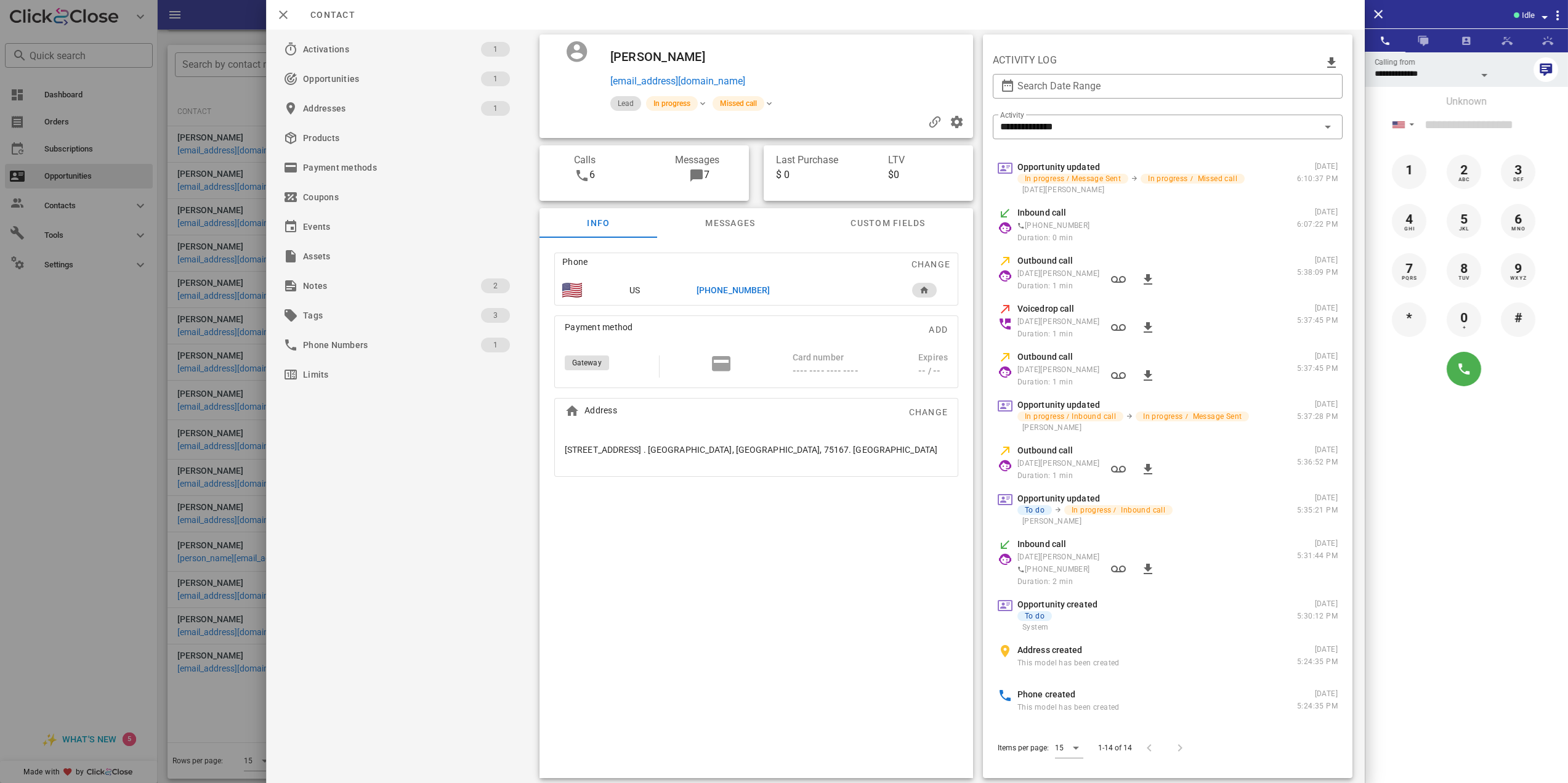 click at bounding box center [1466, 369] 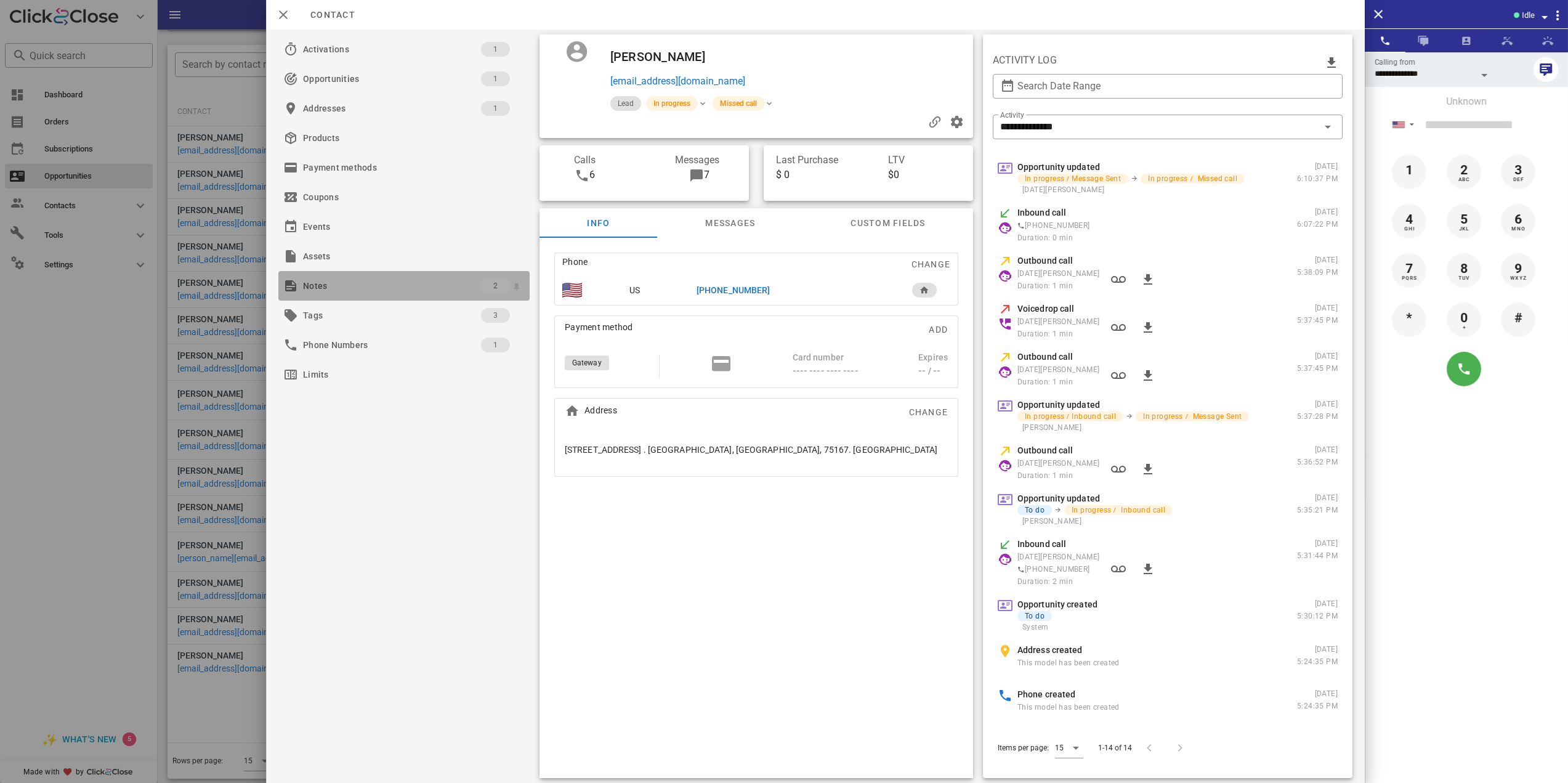 click on "Notes" at bounding box center (392, 286) 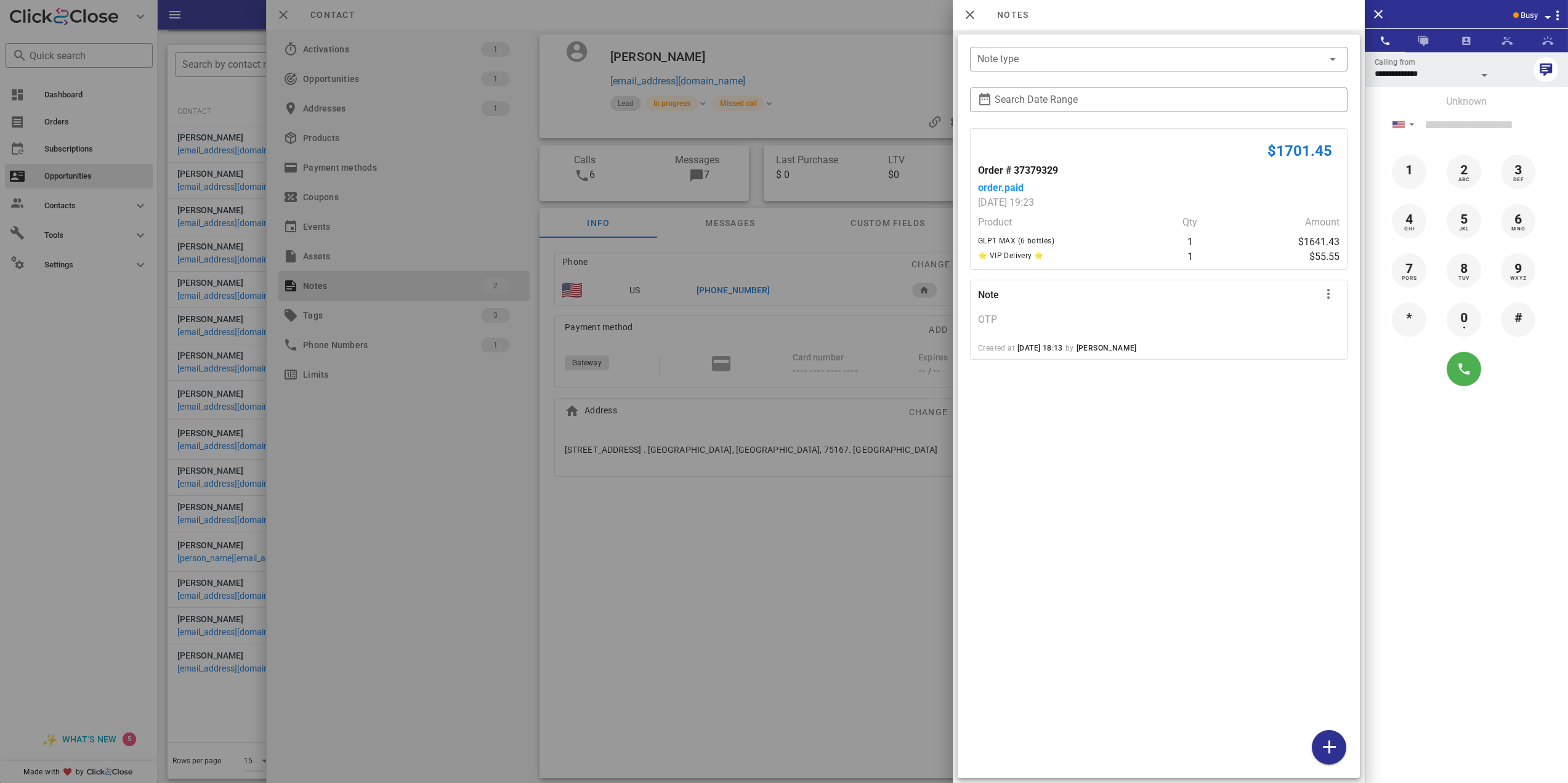click on "$1701.45   Order # 37379329   order.paid   07/09/2025 19:23   Product Qty Amount  GLP1 MAX (6 bottles)  1 $1641.43  ⭐ VIP Delivery ⭐  1 $55.55  Note  OTP  Created at   07/09/2025 18:13   by   Erik Calzadillas" at bounding box center (1158, 450) 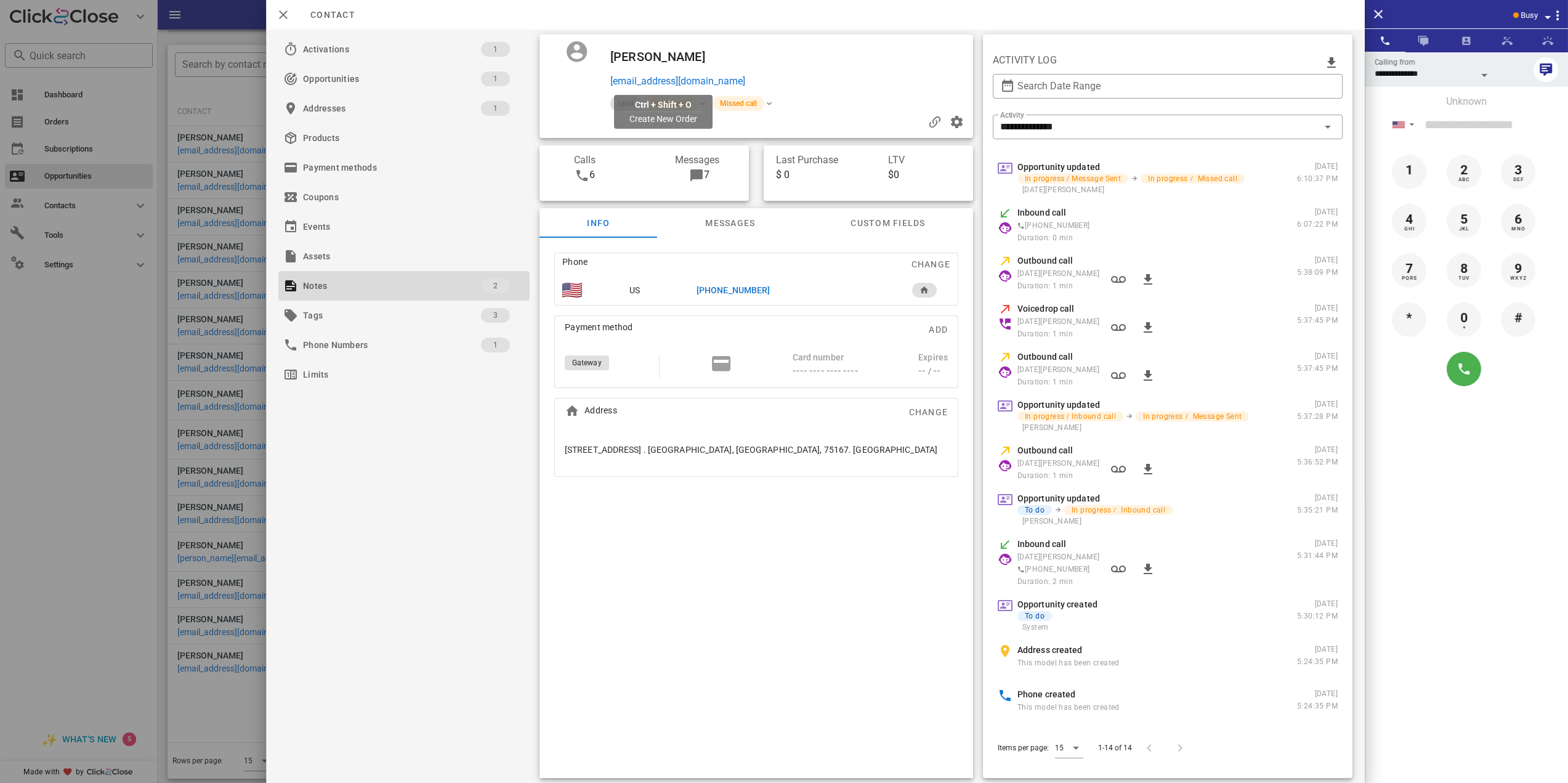 click on "[EMAIL_ADDRESS][DOMAIN_NAME]" at bounding box center (677, 81) 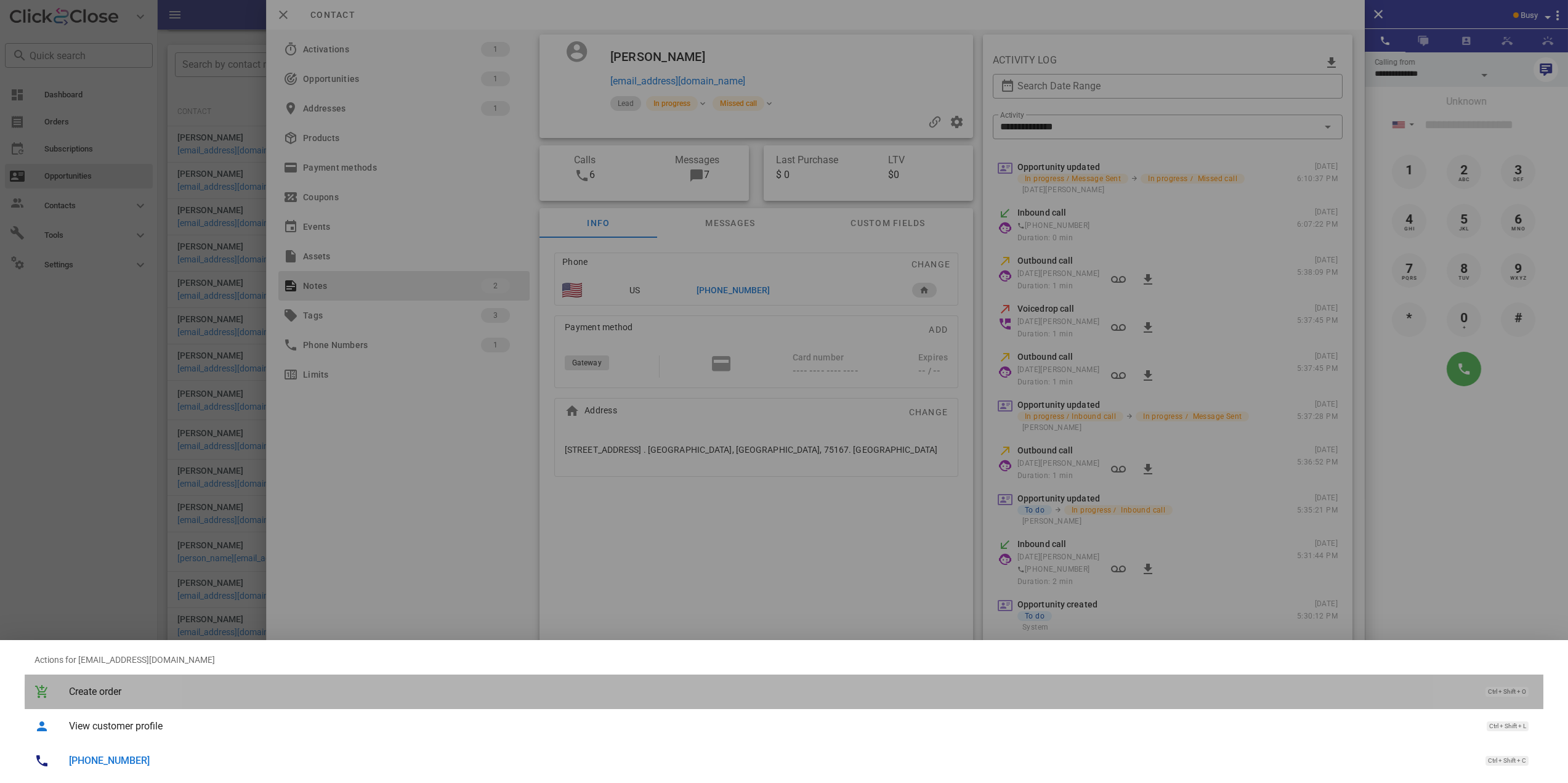 click on "Create order Ctrl + Shift + O" at bounding box center [801, 691] 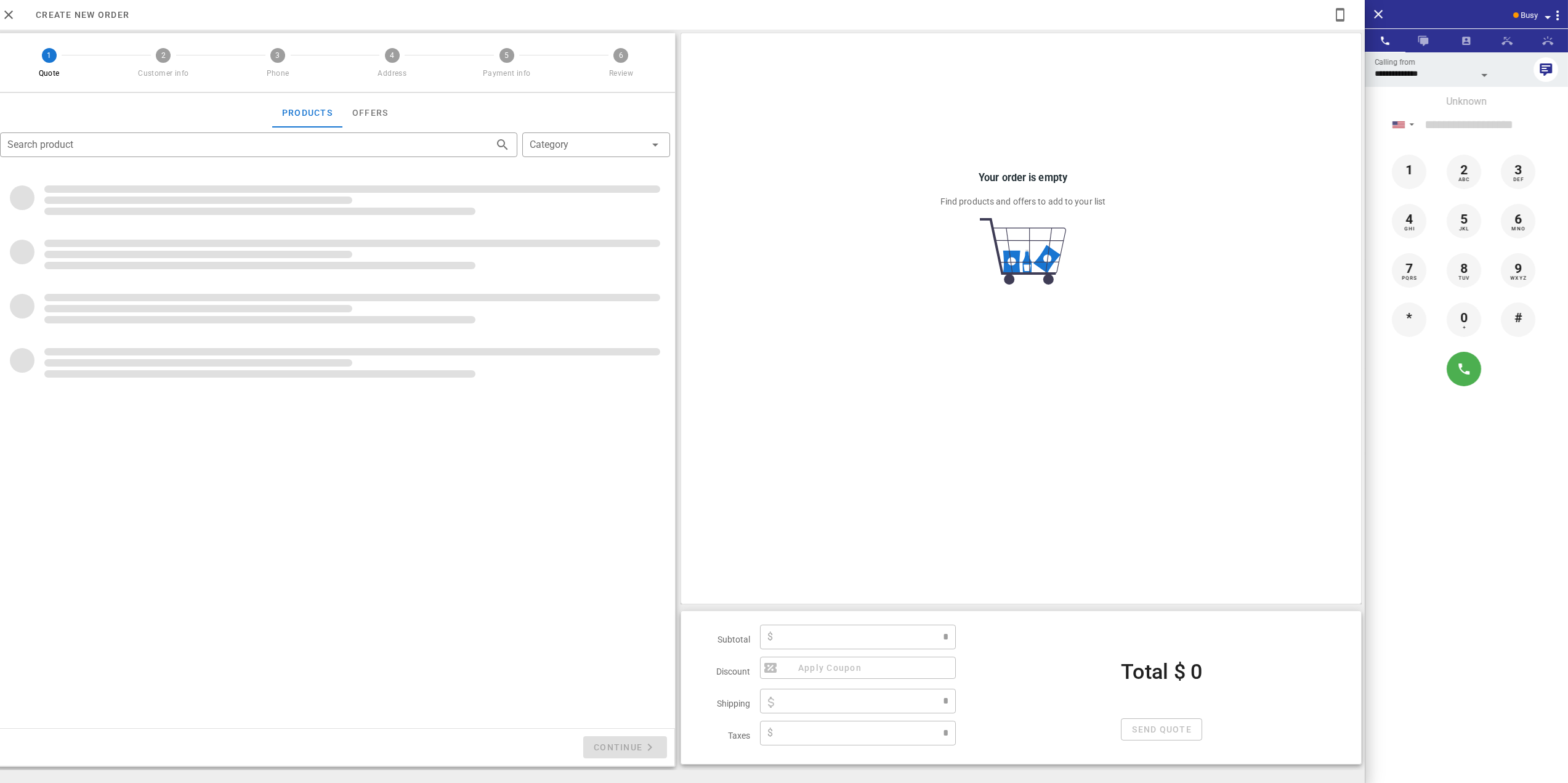 type on "**********" 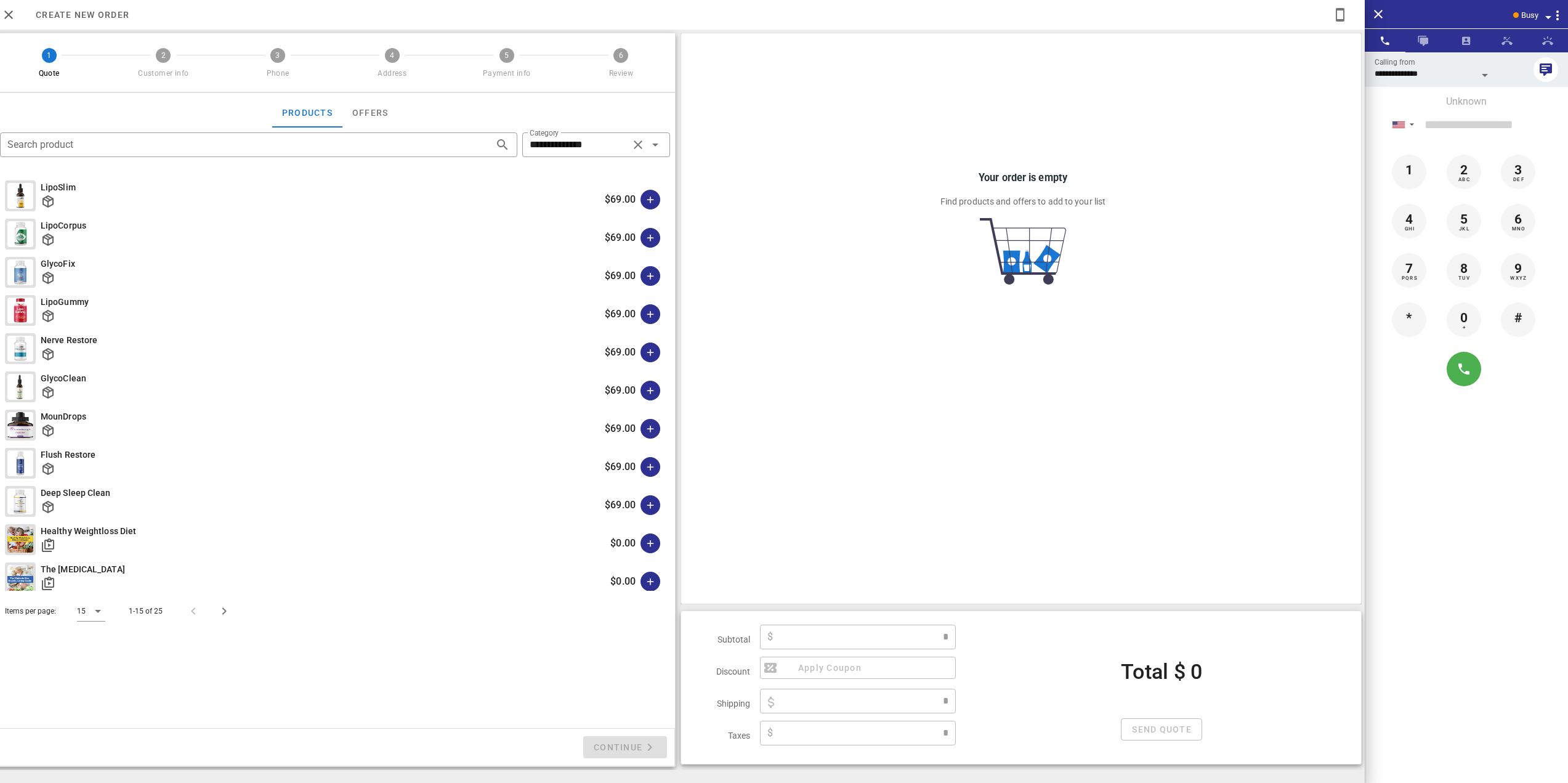 type on "****" 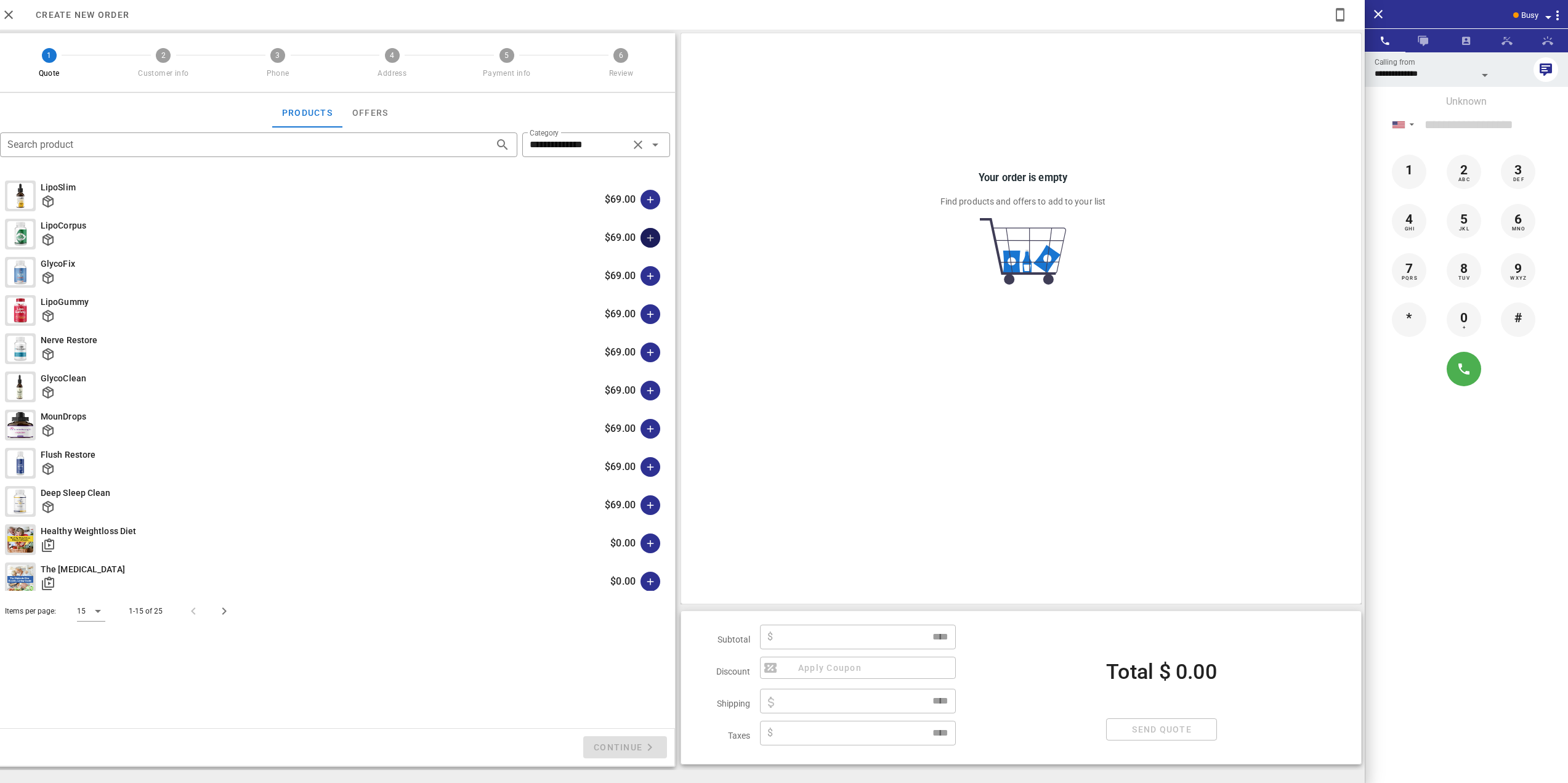 click at bounding box center (650, 238) 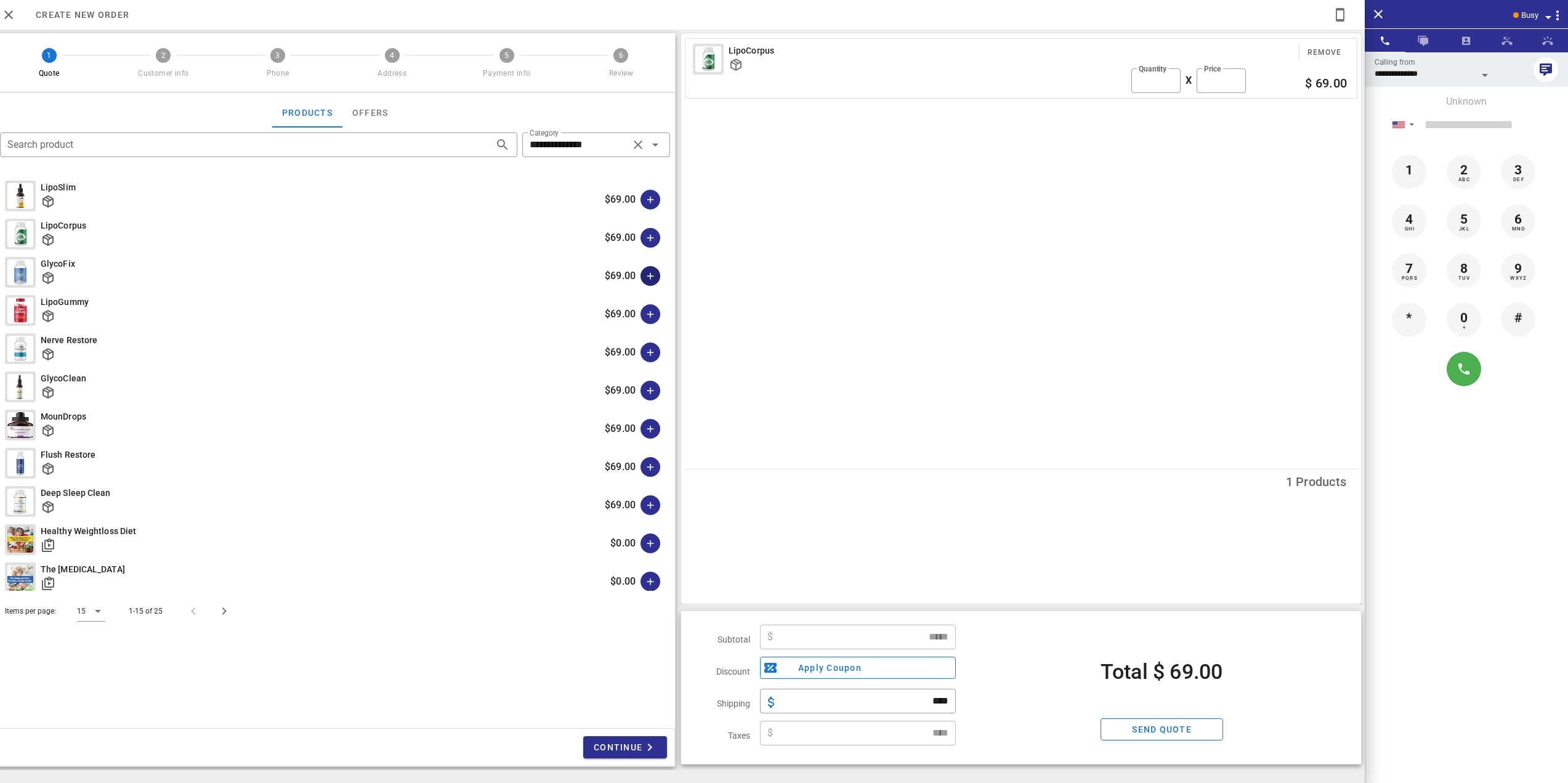 click at bounding box center (650, 276) 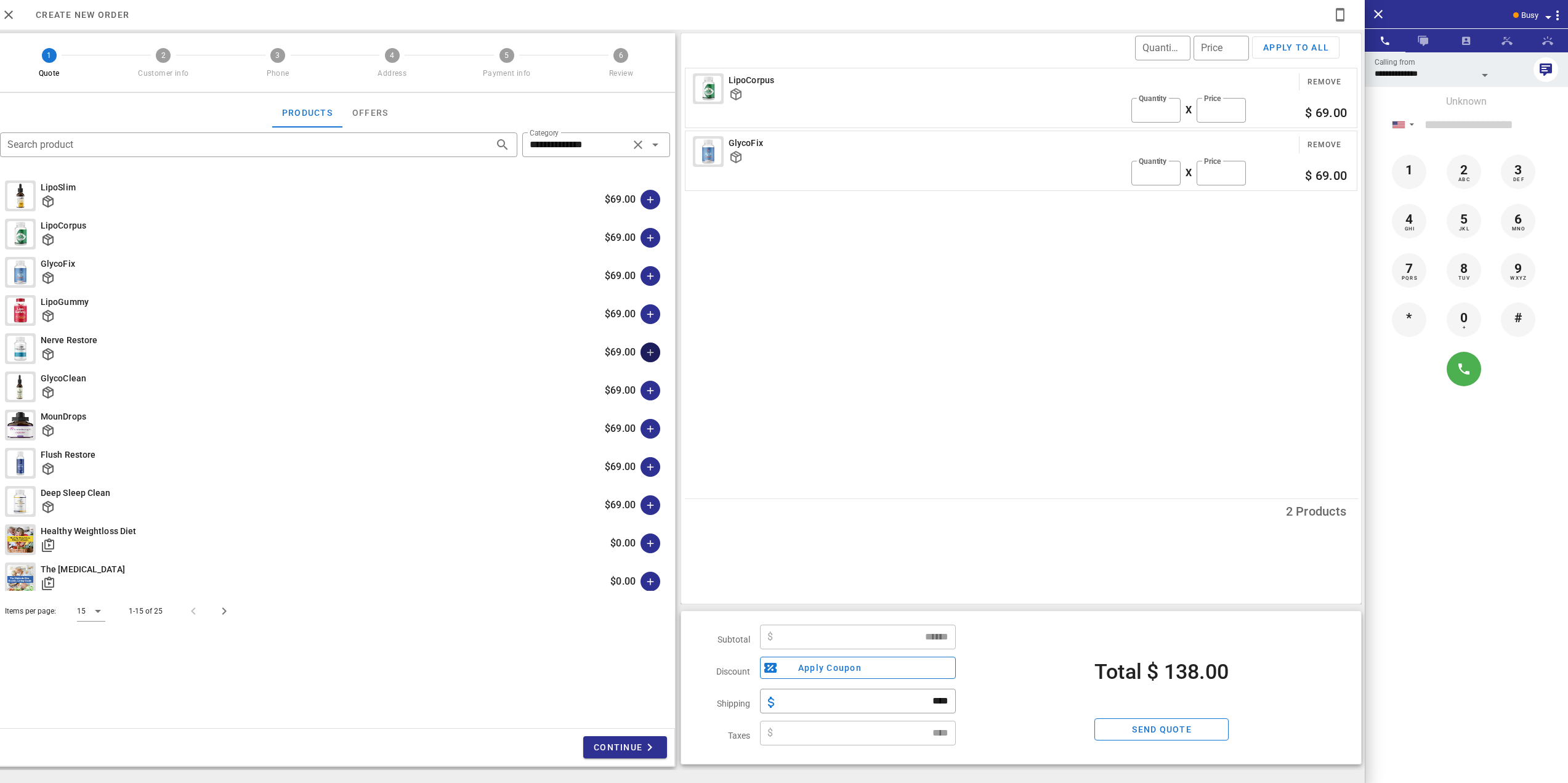 click at bounding box center (650, 352) 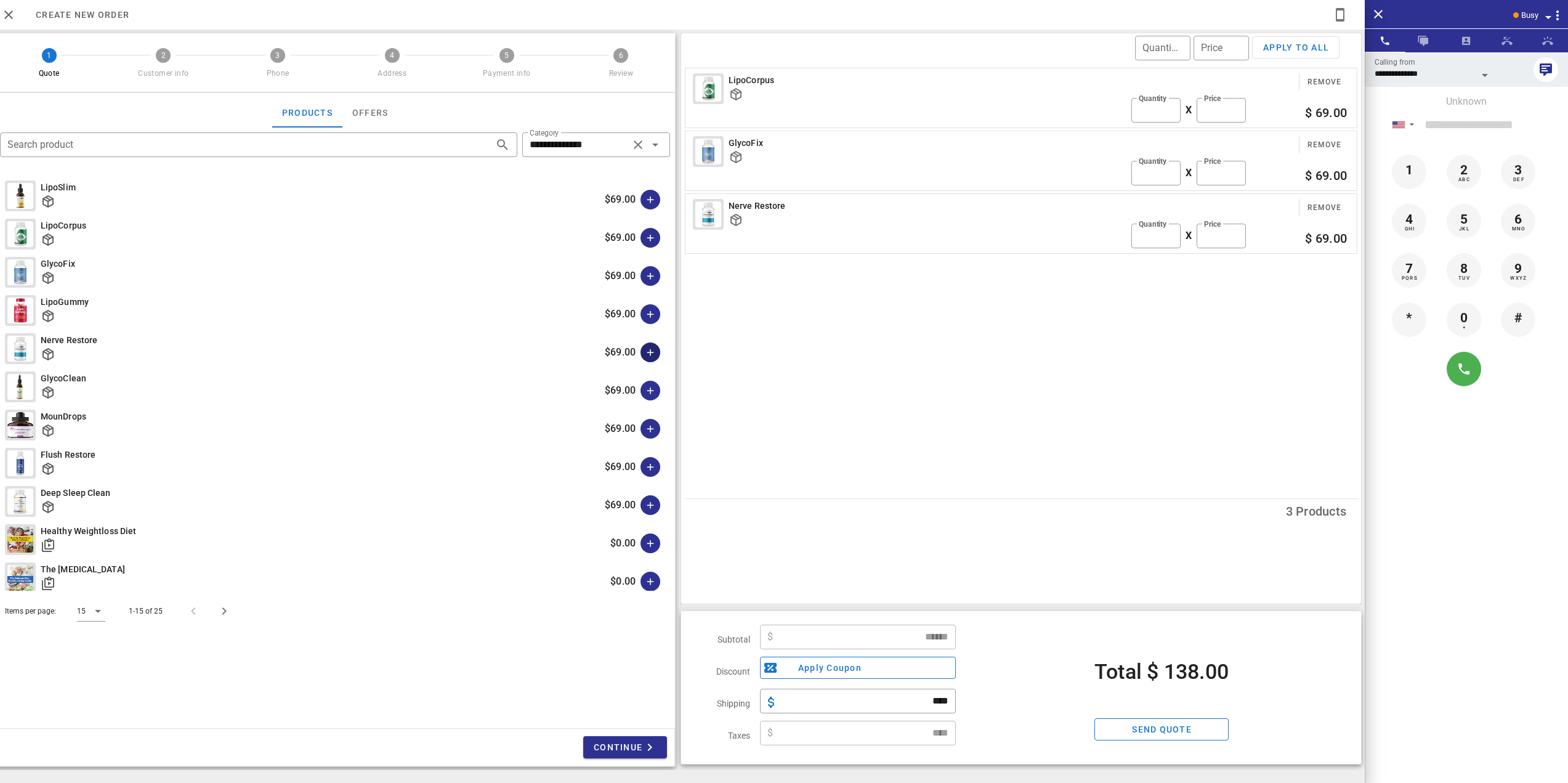 type on "******" 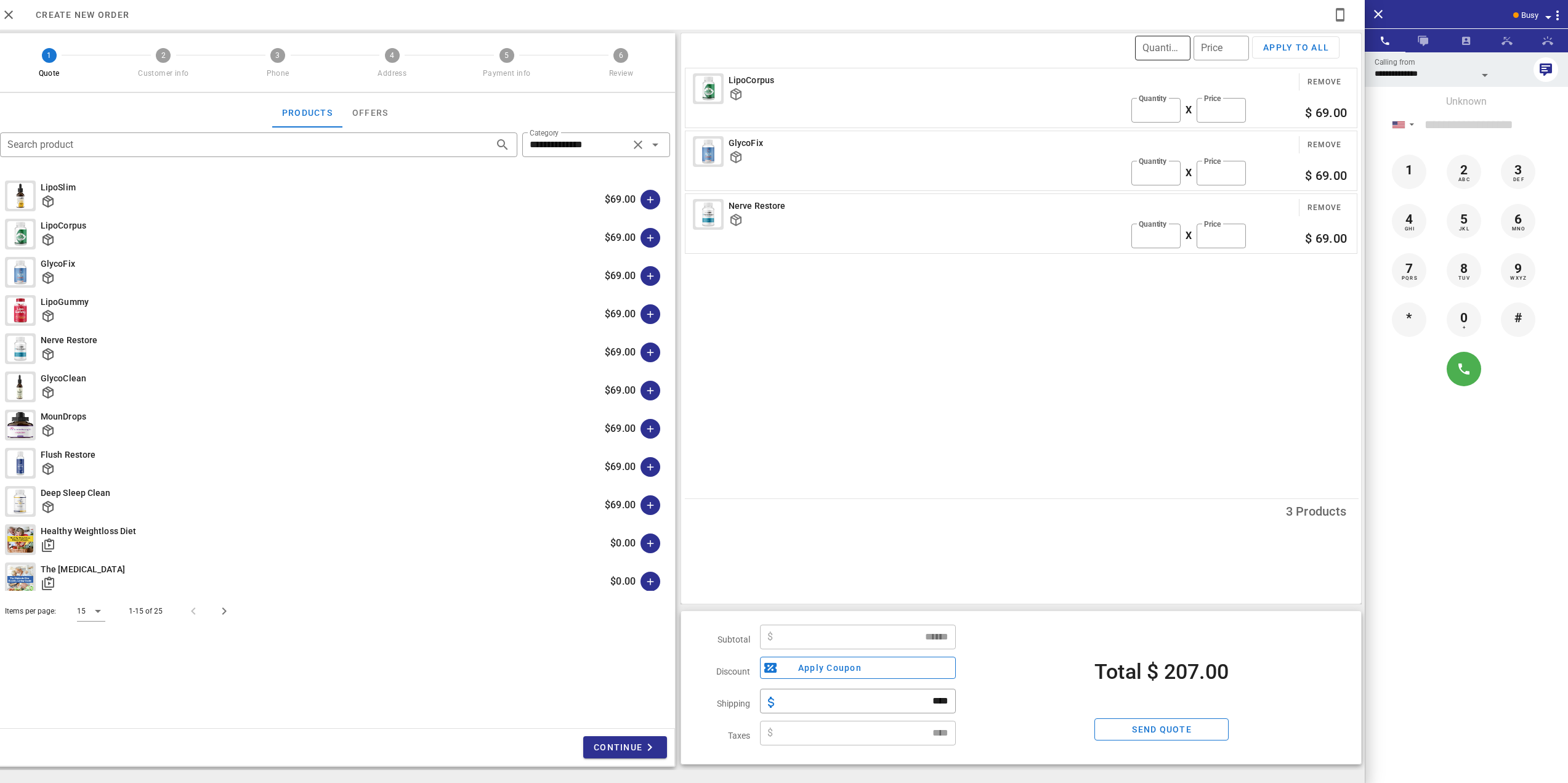 click on "Quantity" at bounding box center [1163, 48] 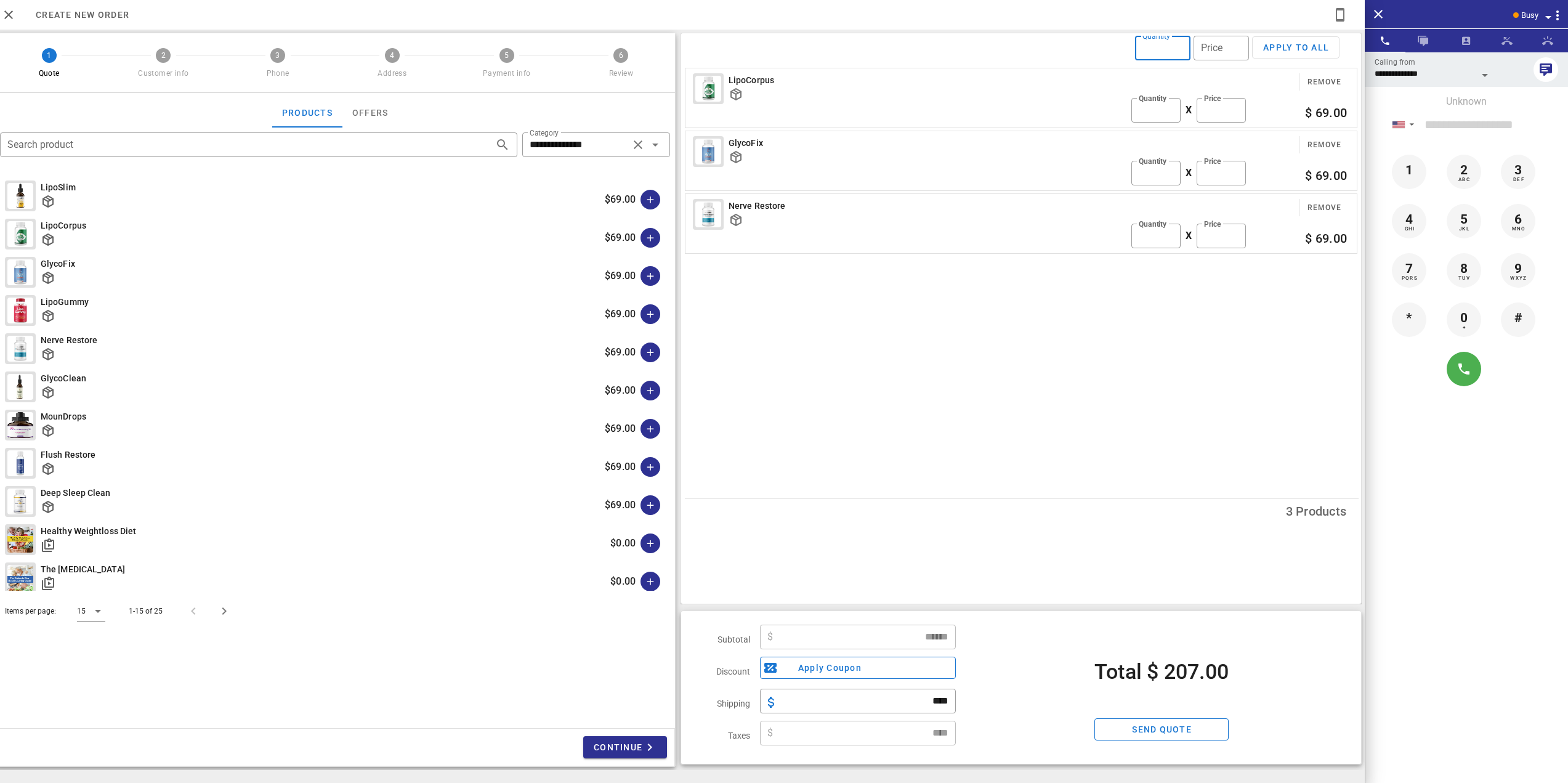 type on "*" 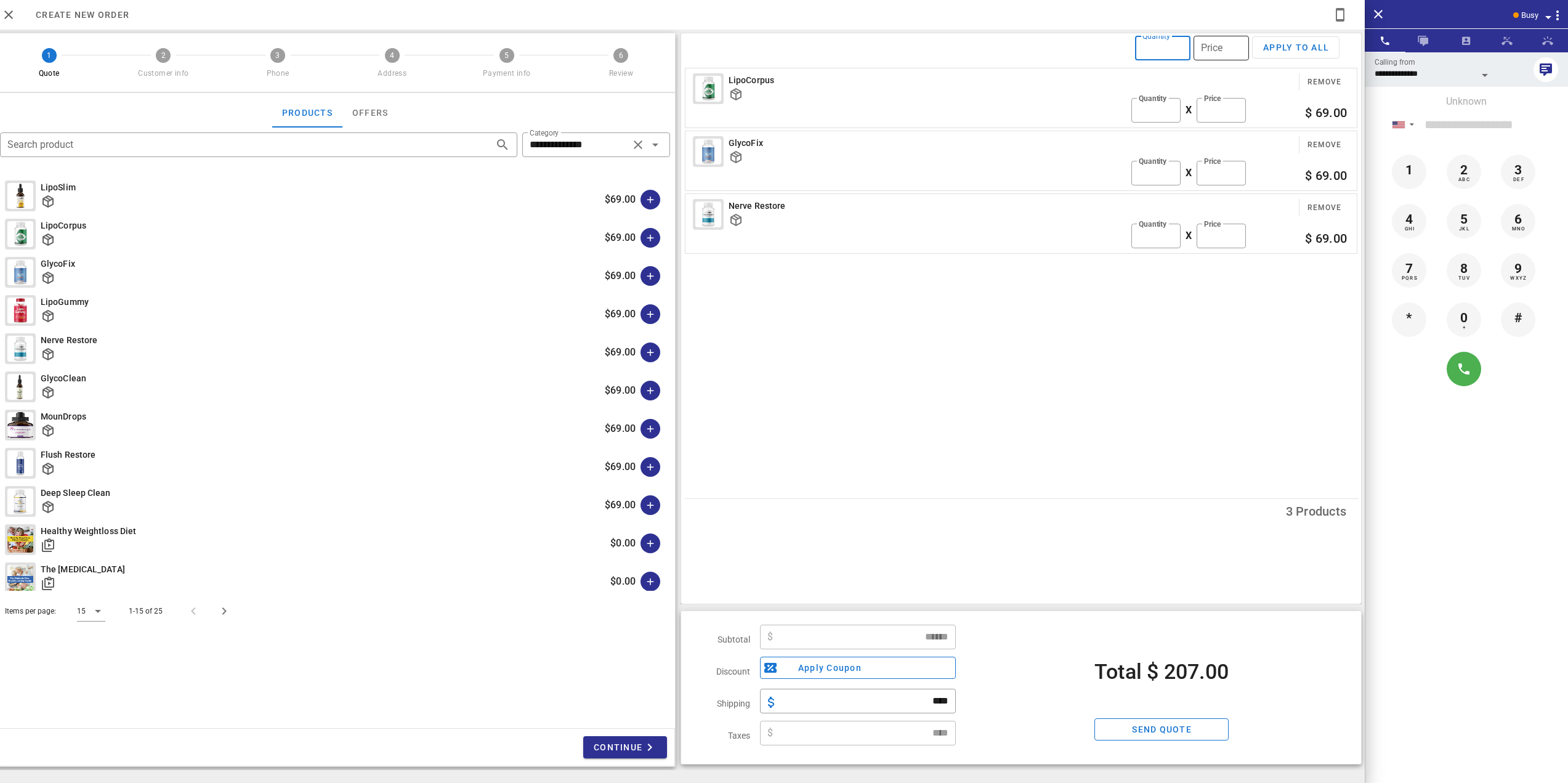 type on "**" 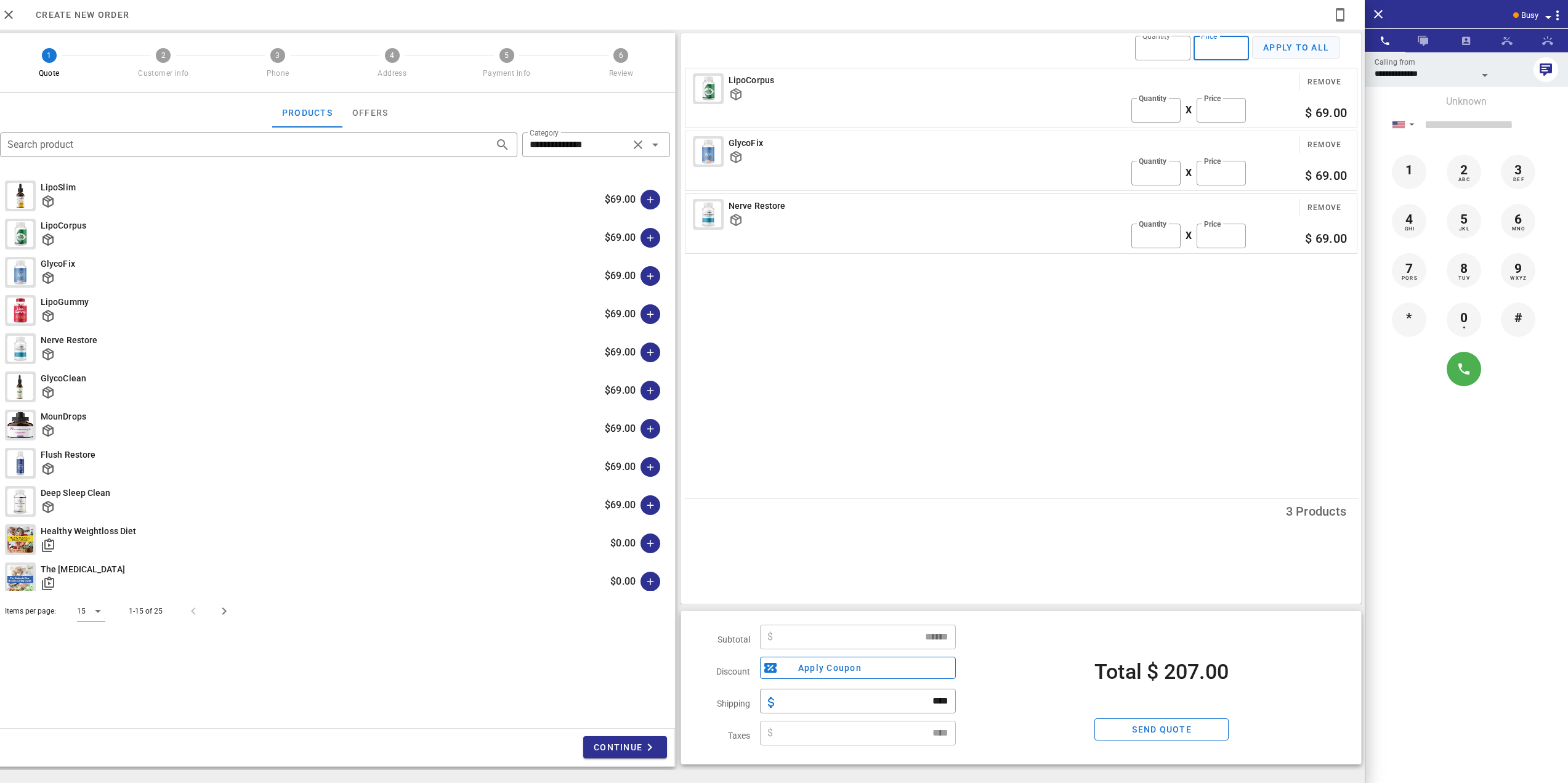 type on "**" 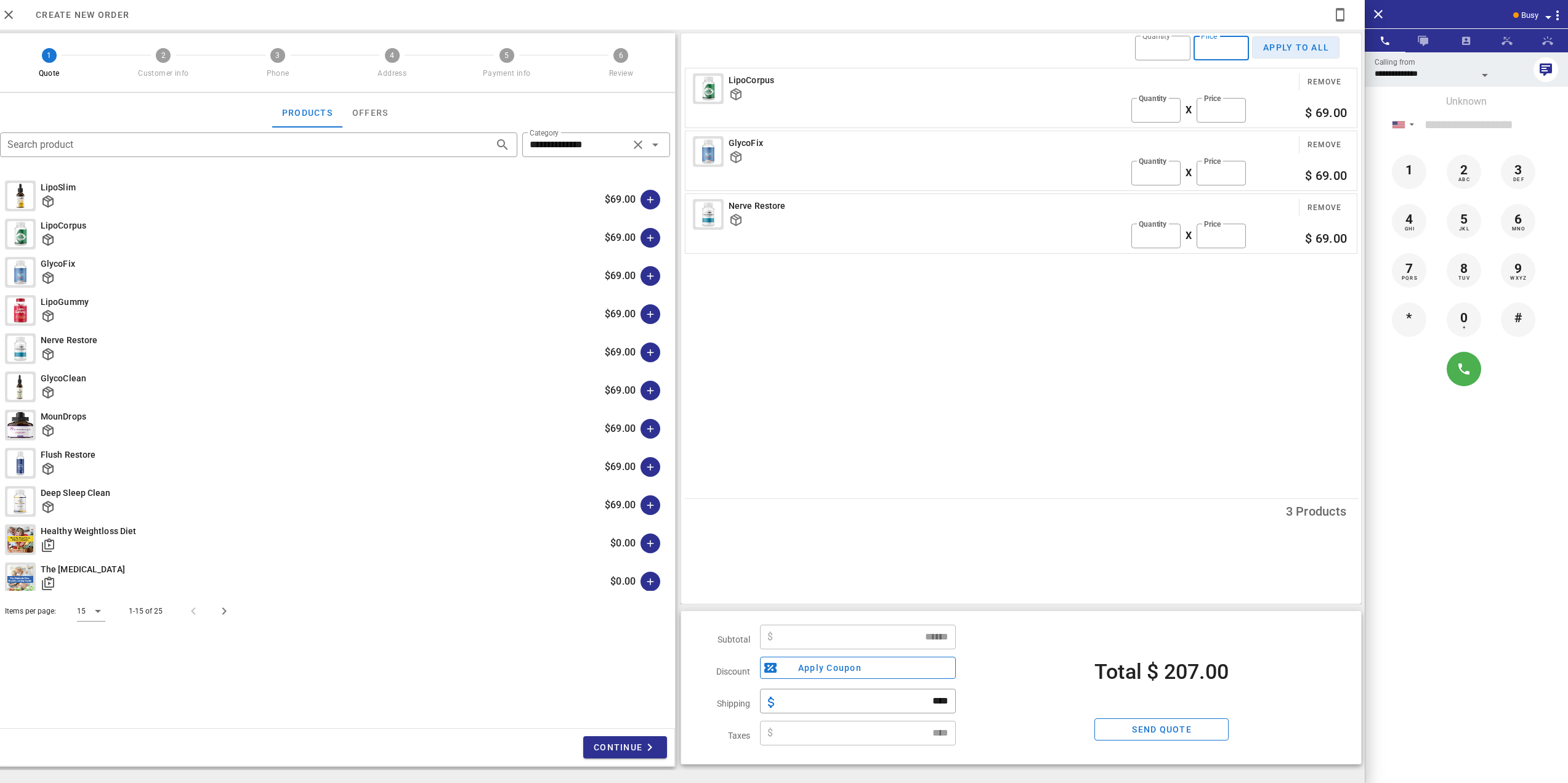 click on "Apply to all" at bounding box center (1296, 47) 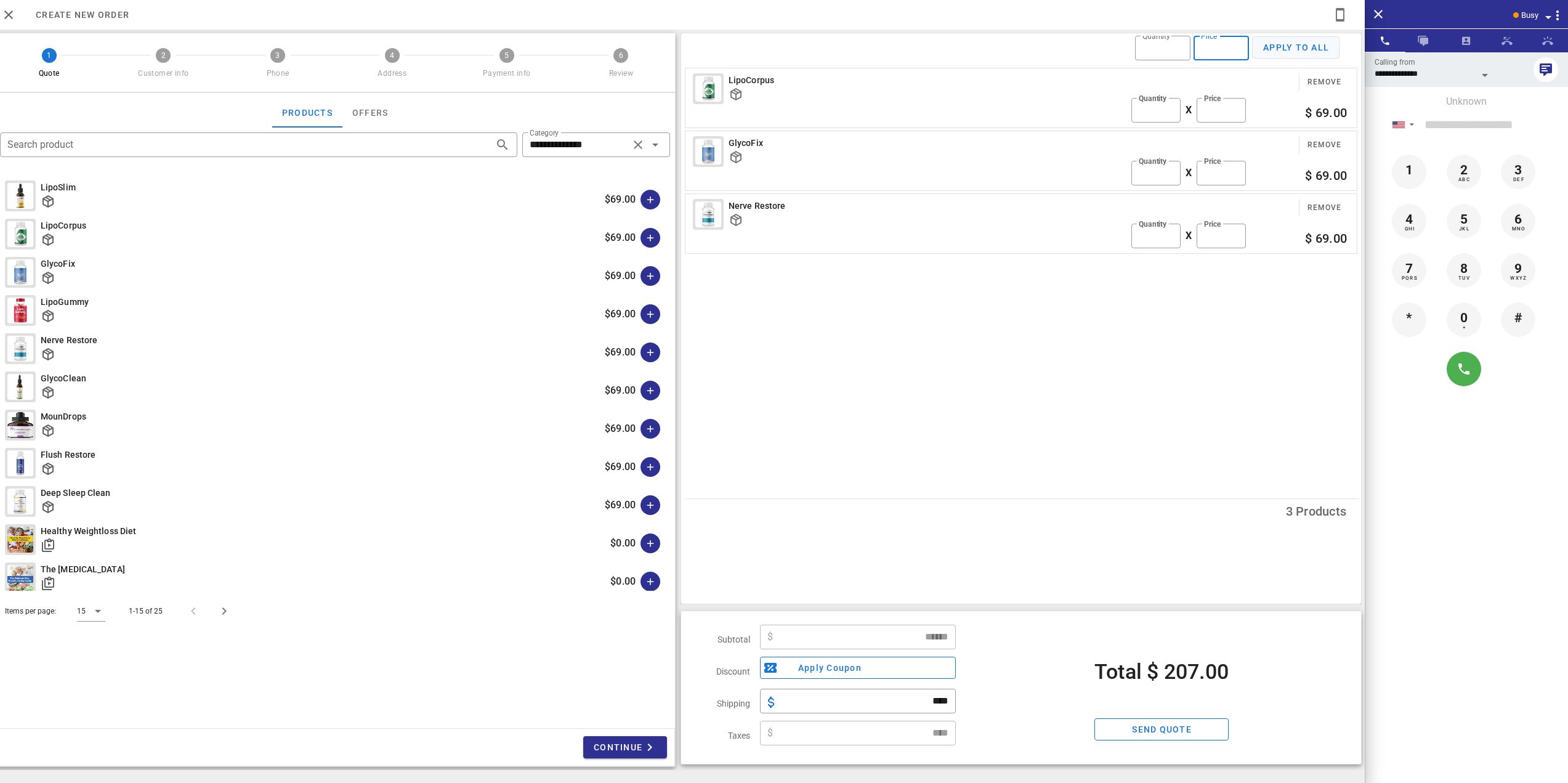 type on "**" 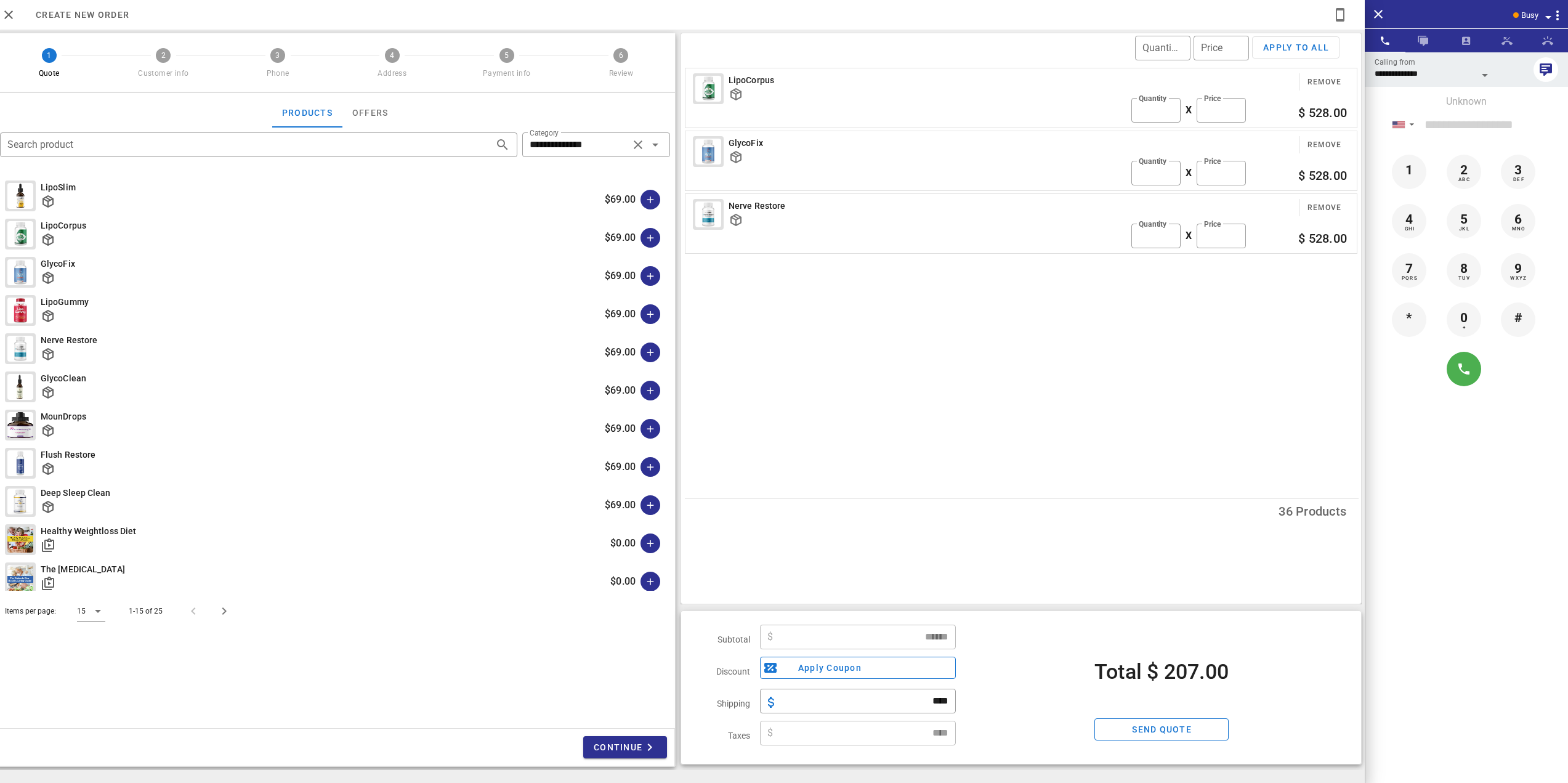type on "*******" 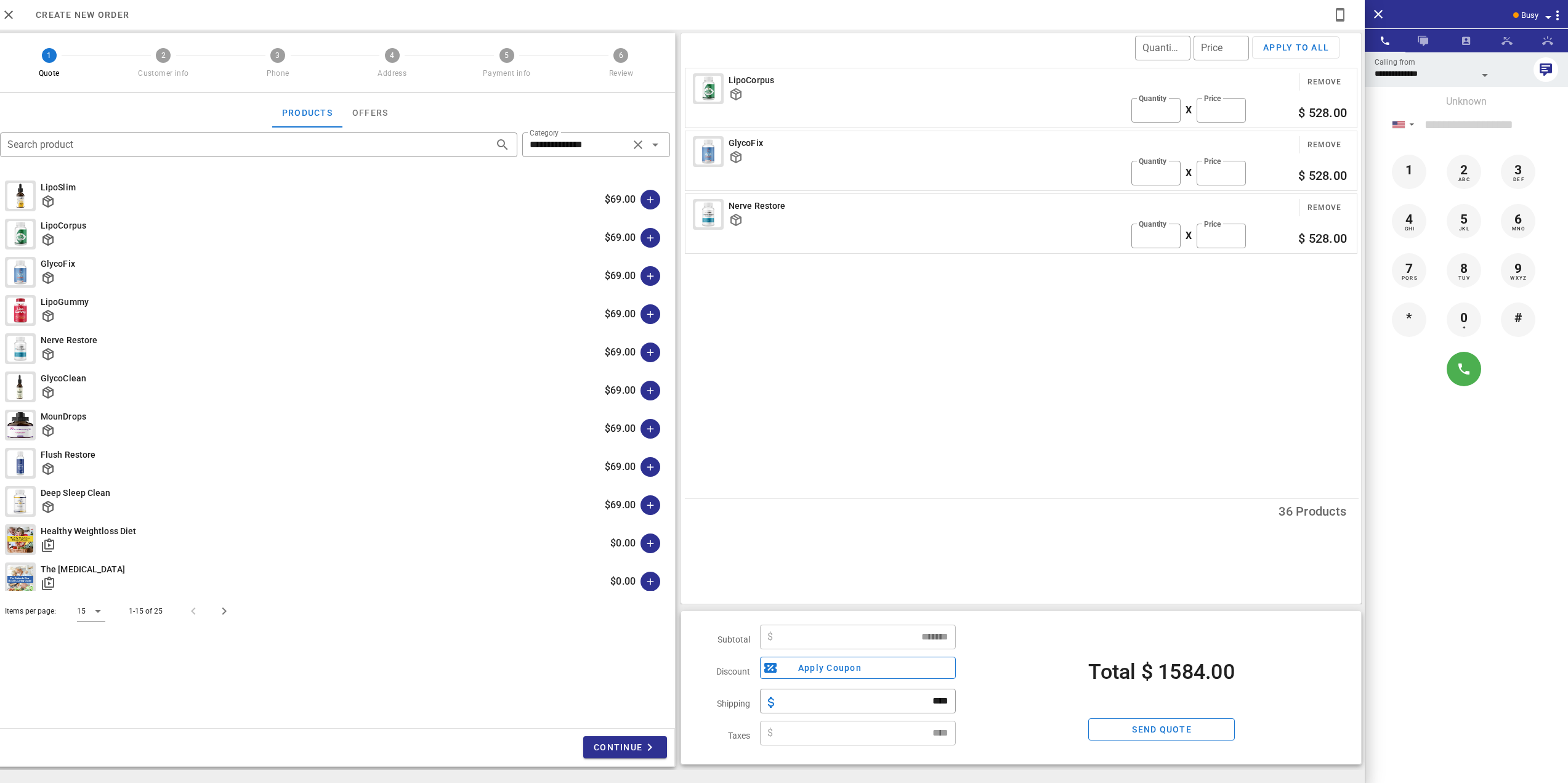 click on "LipoCorpus  Remove  ​ Quantity ** X ​ Price **  $ 528.00  GlycoFix  Remove  ​ Quantity ** X ​ Price **  $ 528.00  Nerve Restore  Remove  ​ Quantity ** X ​ Price **  $ 528.00" at bounding box center (1023, 280) 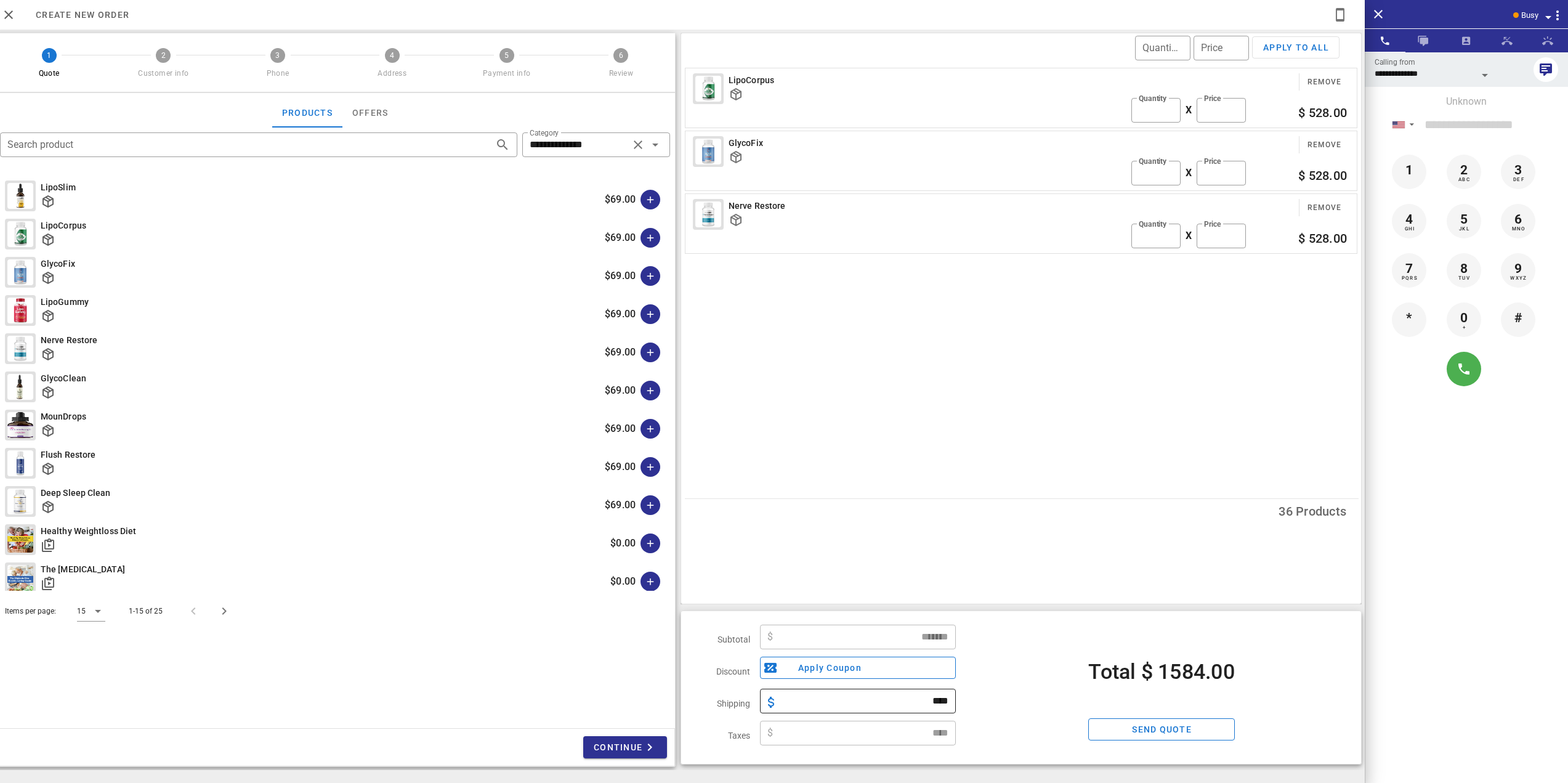 click on "****" at bounding box center (865, 701) 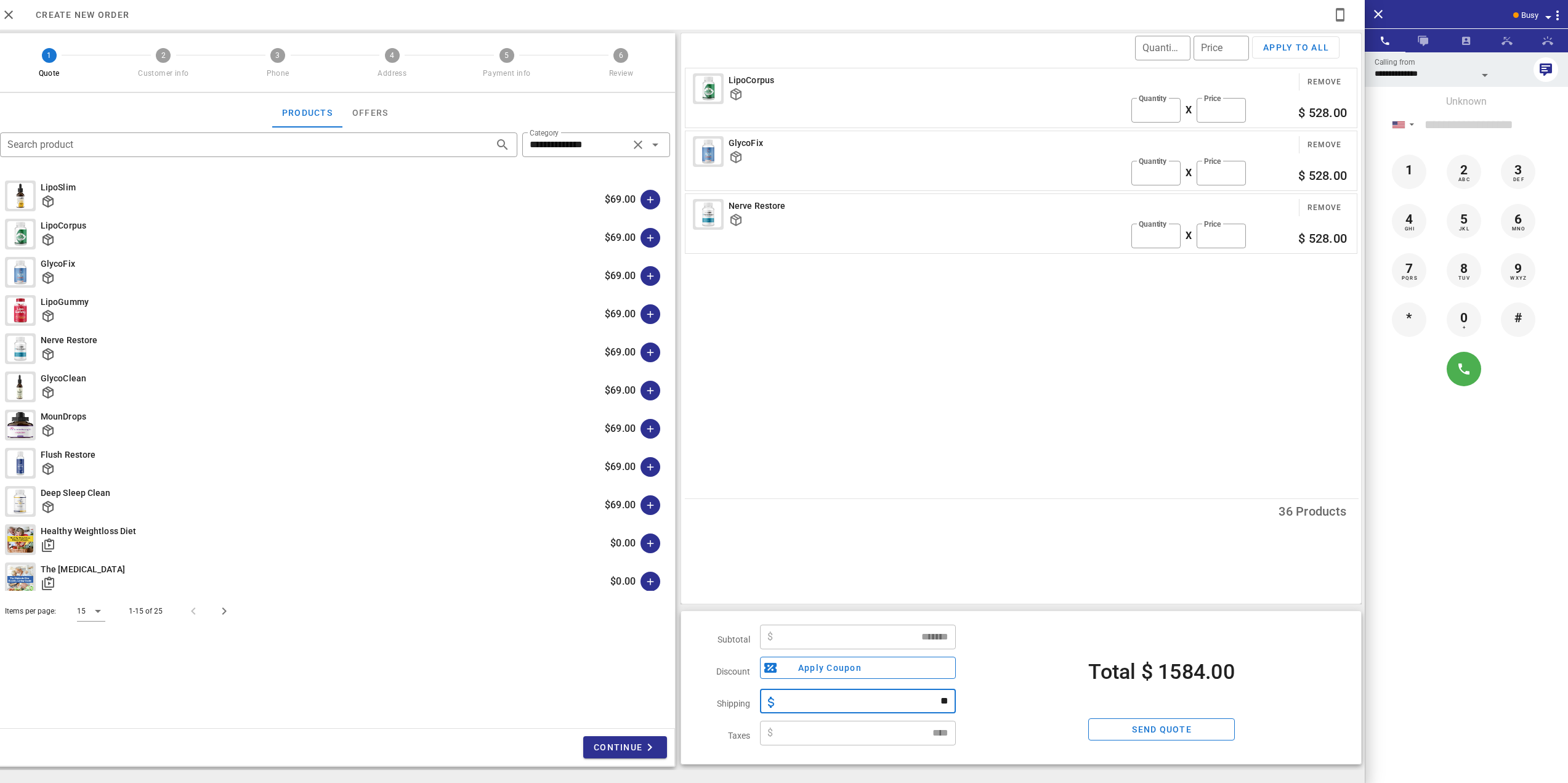 type on "*" 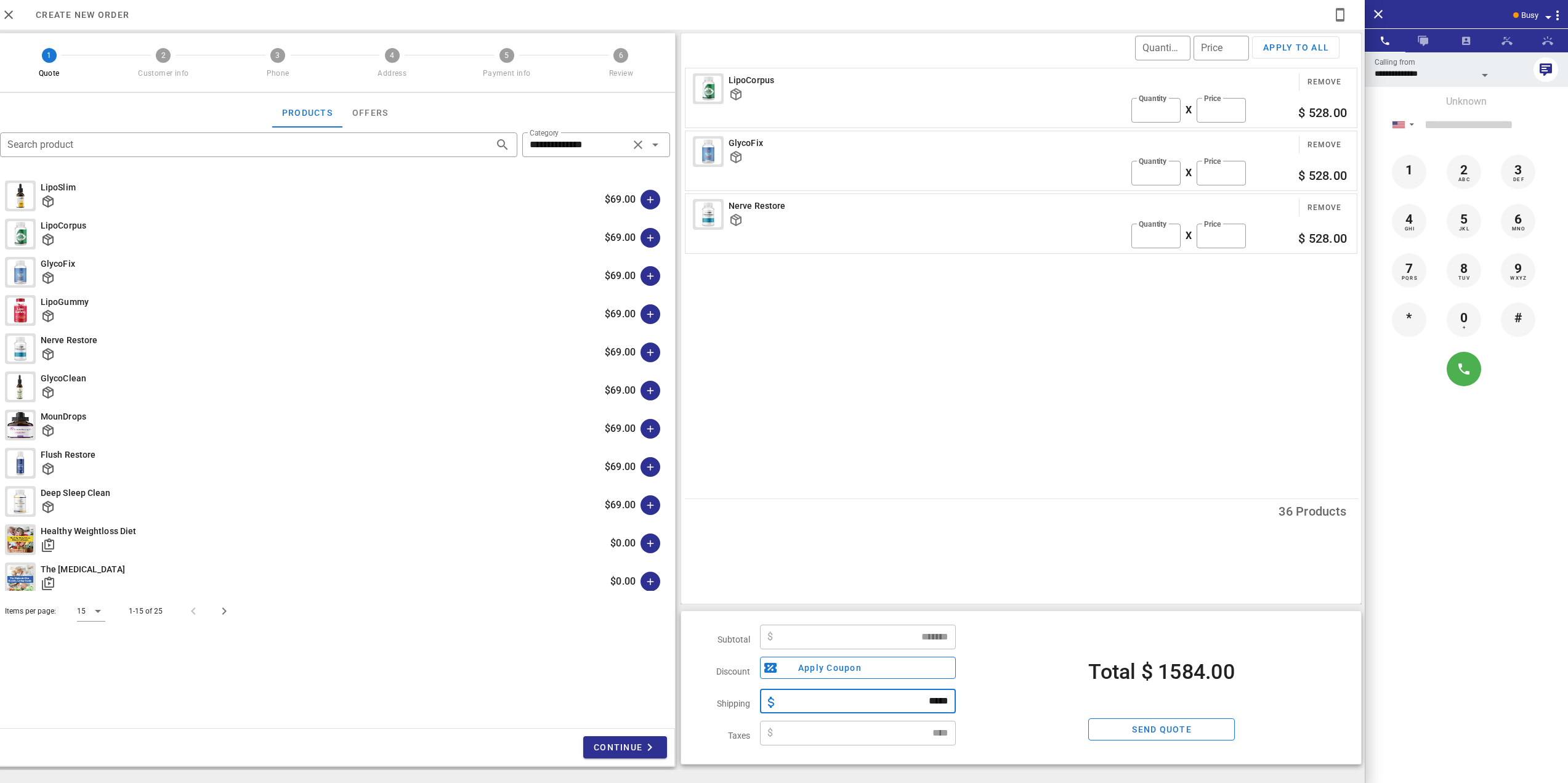 scroll, scrollTop: 58, scrollLeft: 0, axis: vertical 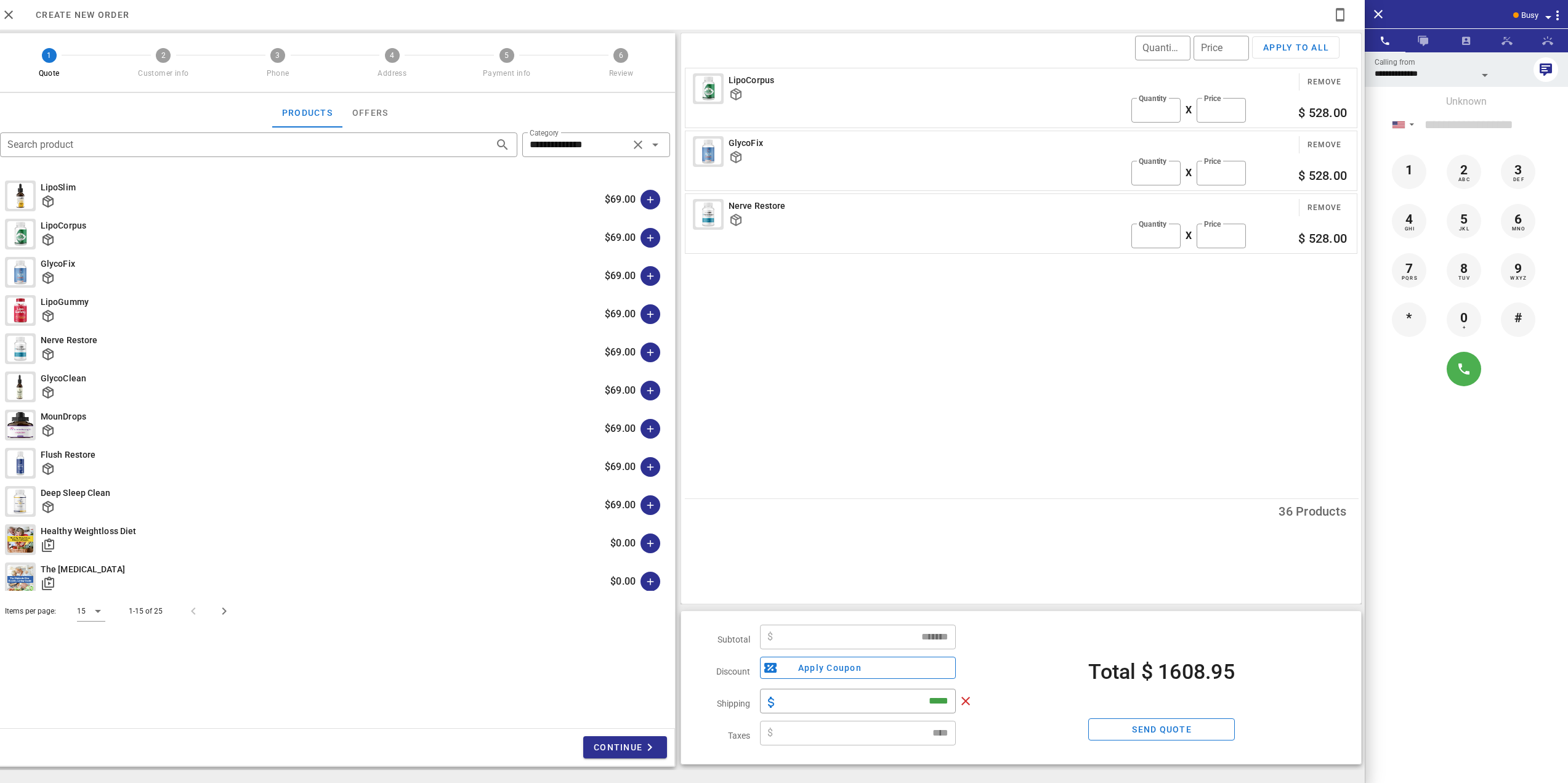 click on "​ Quantity ​ Price Apply to all LipoCorpus  Remove  ​ Quantity ** X ​ Price **  $ 528.00  GlycoFix  Remove  ​ Quantity ** X ​ Price **  $ 528.00  Nerve Restore  Remove  ​ Quantity ** X ​ Price **  $ 528.00  36 Products" at bounding box center [1021, 318] 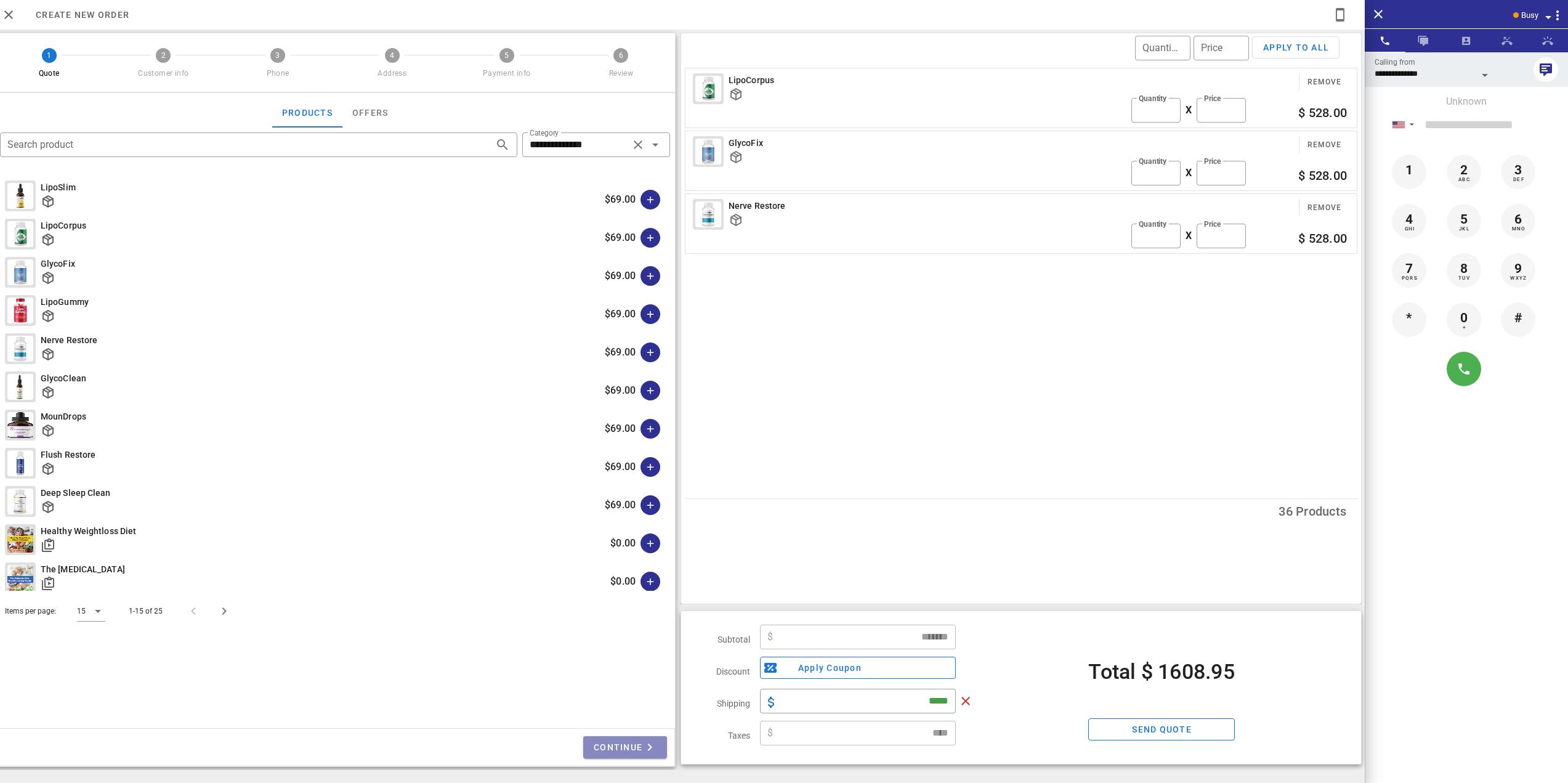 click on "Continue" at bounding box center (625, 747) 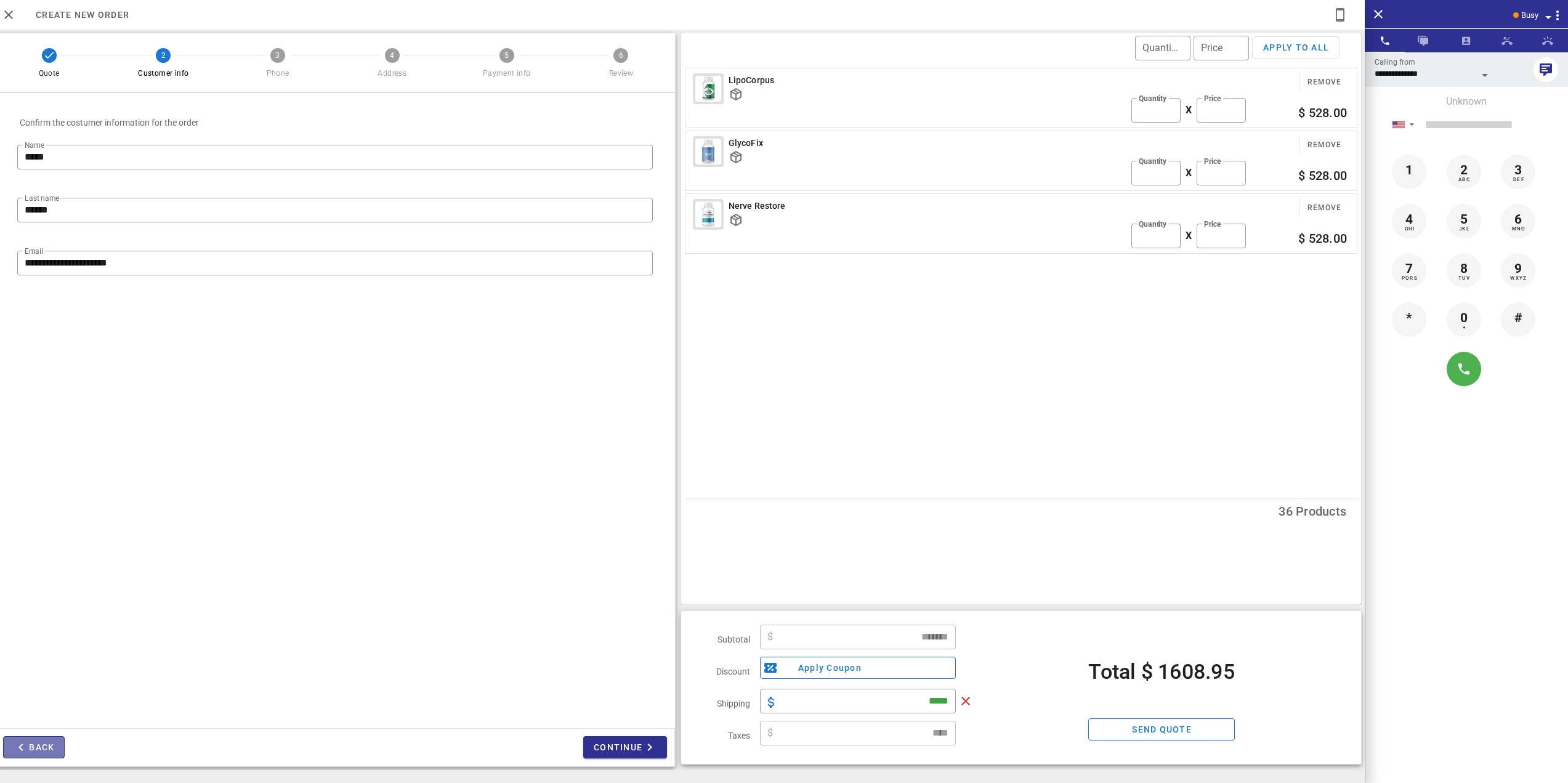 click on "Back" at bounding box center (34, 747) 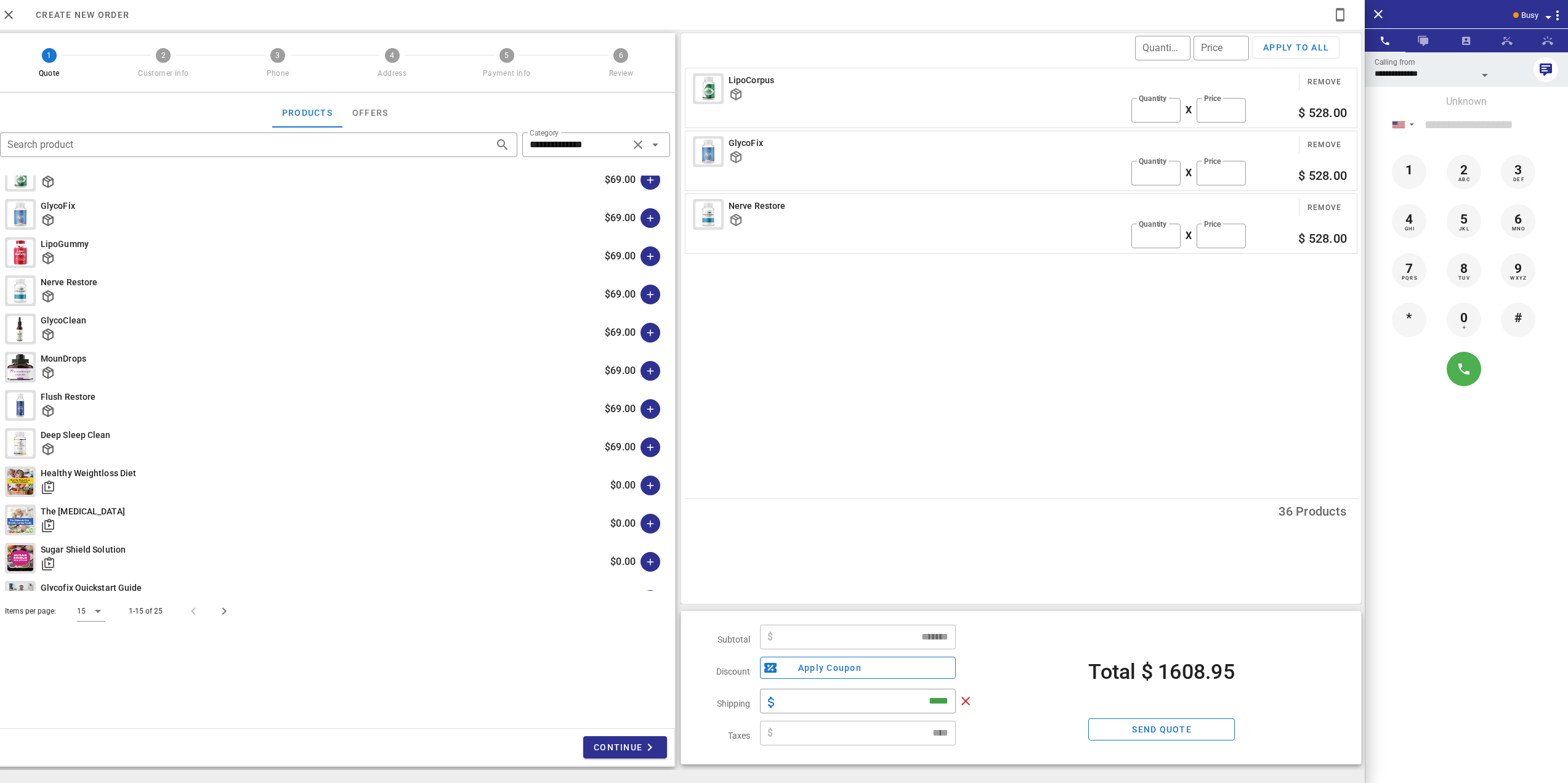 scroll, scrollTop: 123, scrollLeft: 0, axis: vertical 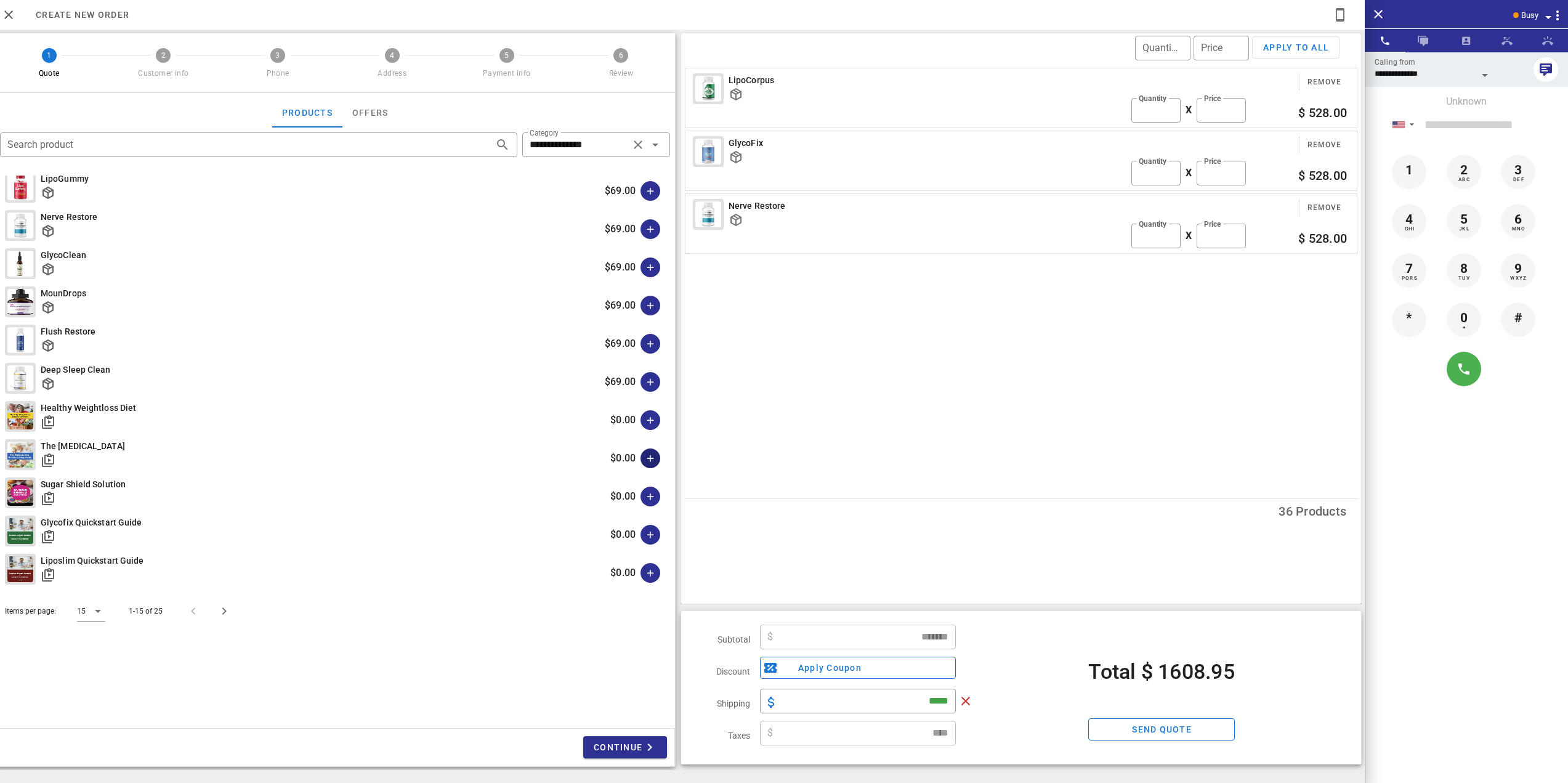 click at bounding box center (650, 458) 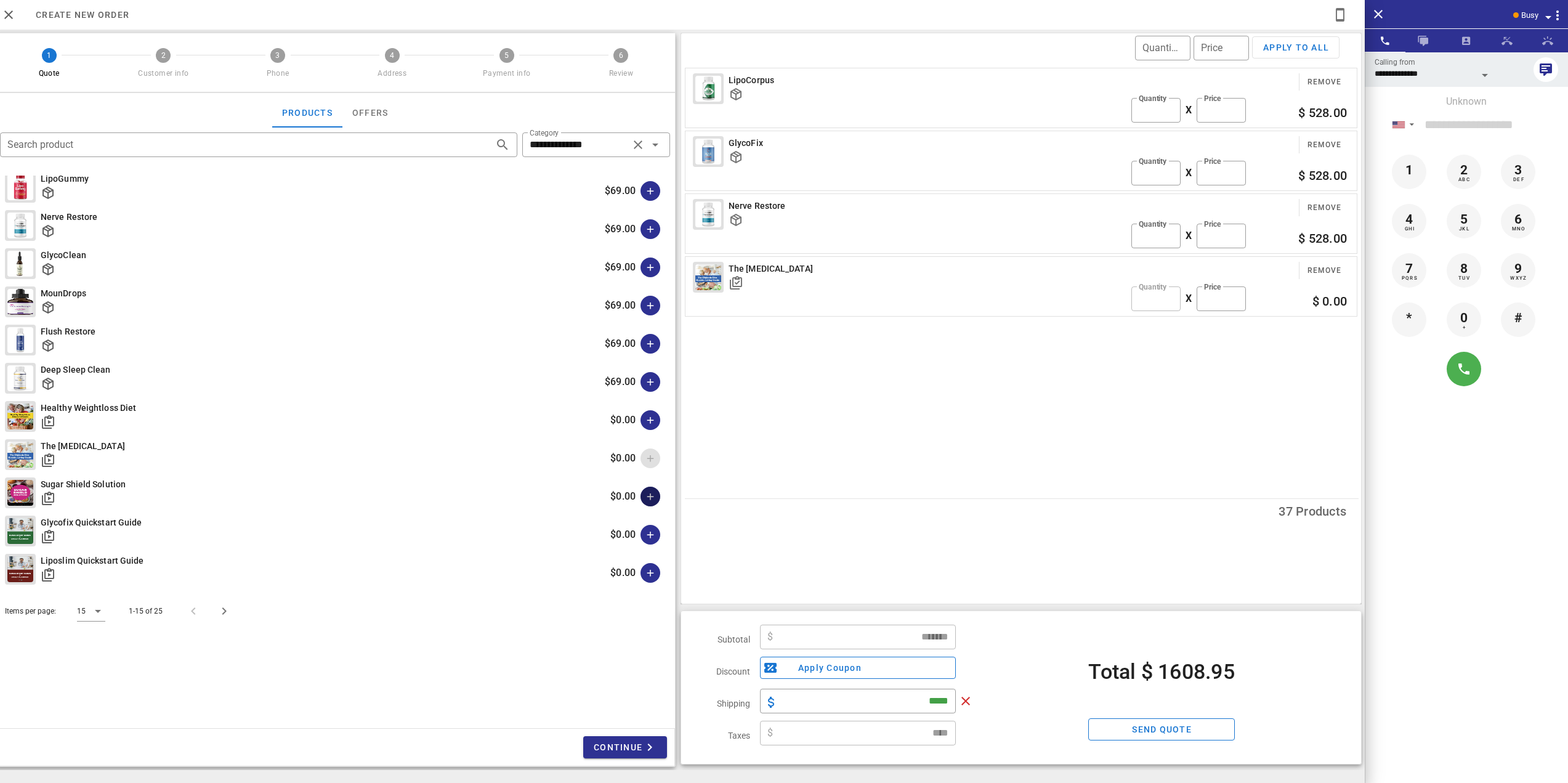 click at bounding box center (650, 497) 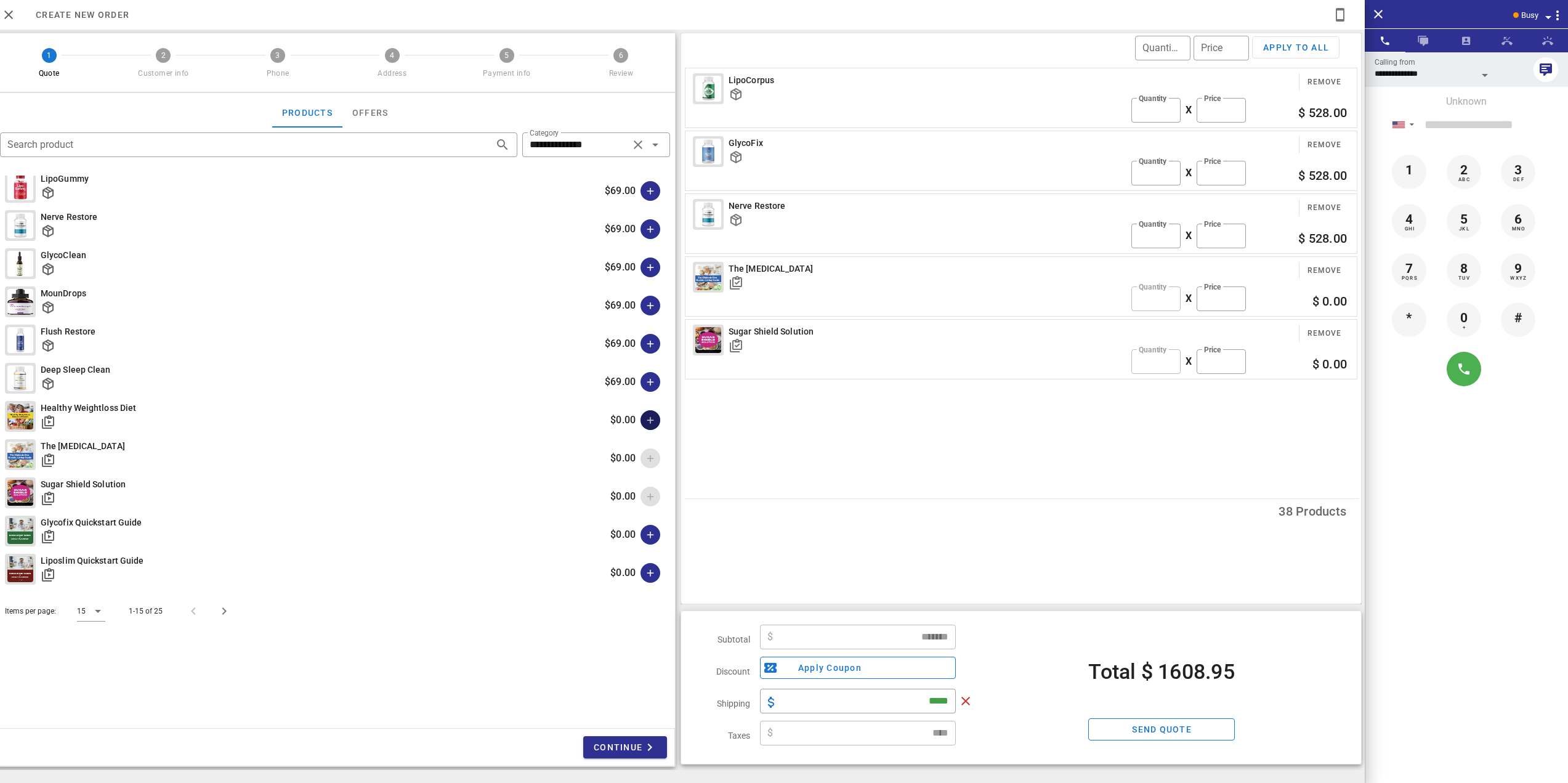 click at bounding box center (650, 420) 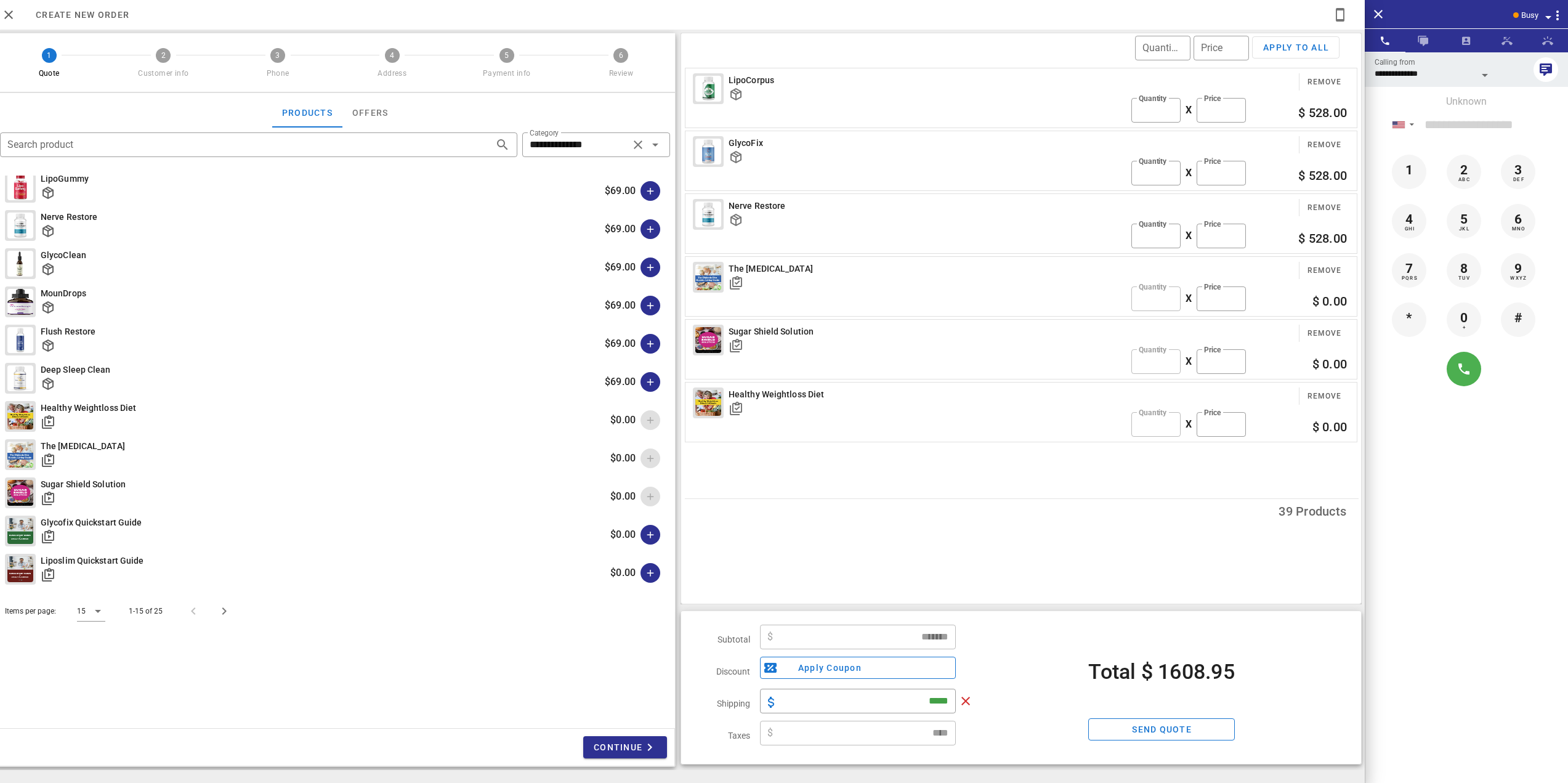 click on "​ Quantity ​ Price Apply to all LipoCorpus  Remove  ​ Quantity ** X ​ Price **  $ 528.00  GlycoFix  Remove  ​ Quantity ** X ​ Price **  $ 528.00  Nerve Restore  Remove  ​ Quantity ** X ​ Price **  $ 528.00  The Diabetic Diet  Remove  ​ Quantity * X ​ Price *  $ 0.00  Sugar Shield Solution  Remove  ​ Quantity * X ​ Price *  $ 0.00  Healthy Weightloss Diet  Remove  ​ Quantity * X ​ Price *  $ 0.00  39 Products" at bounding box center [1021, 318] 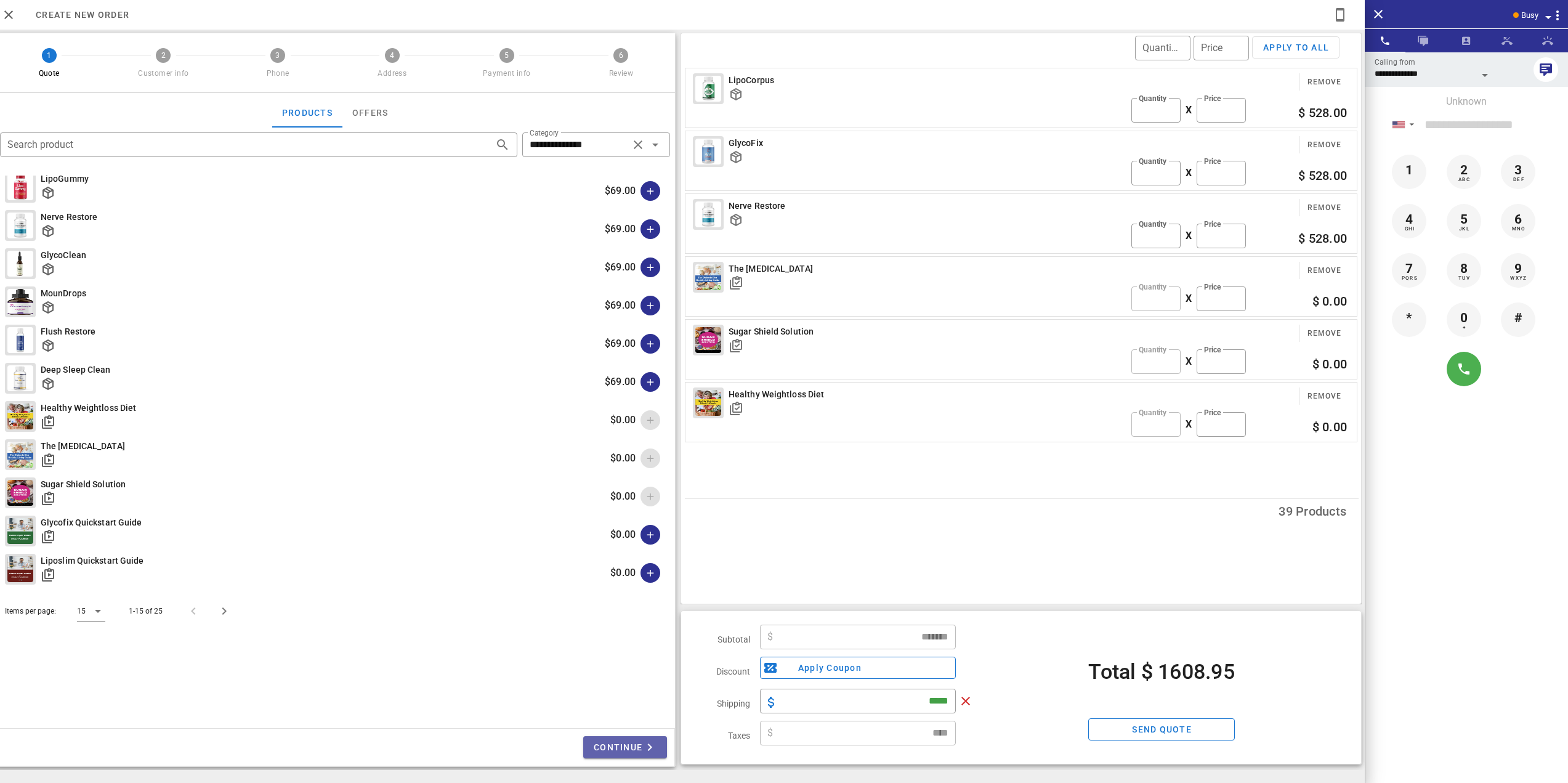 click on "Continue" at bounding box center [625, 747] 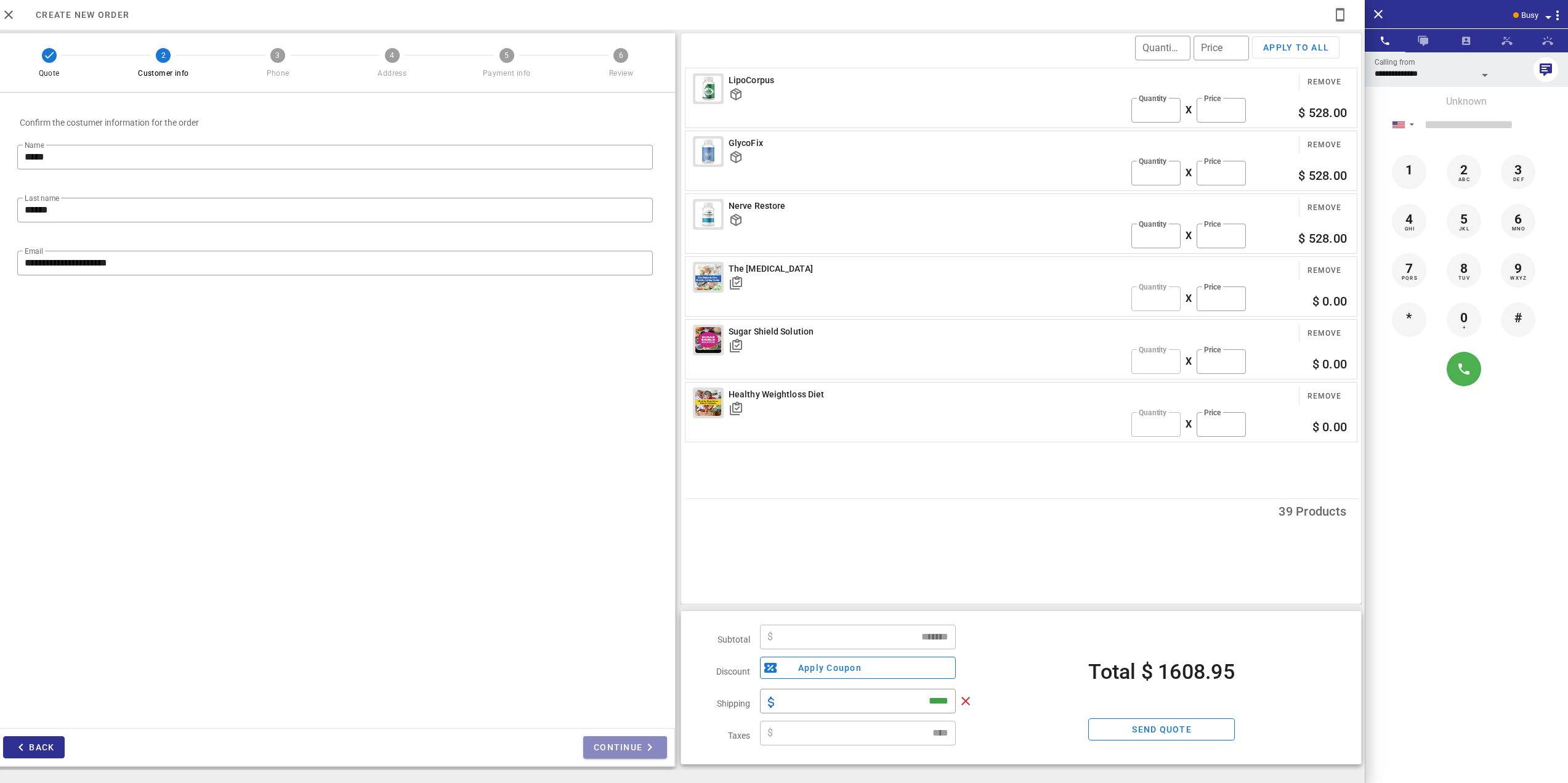 click on "Continue" at bounding box center [625, 747] 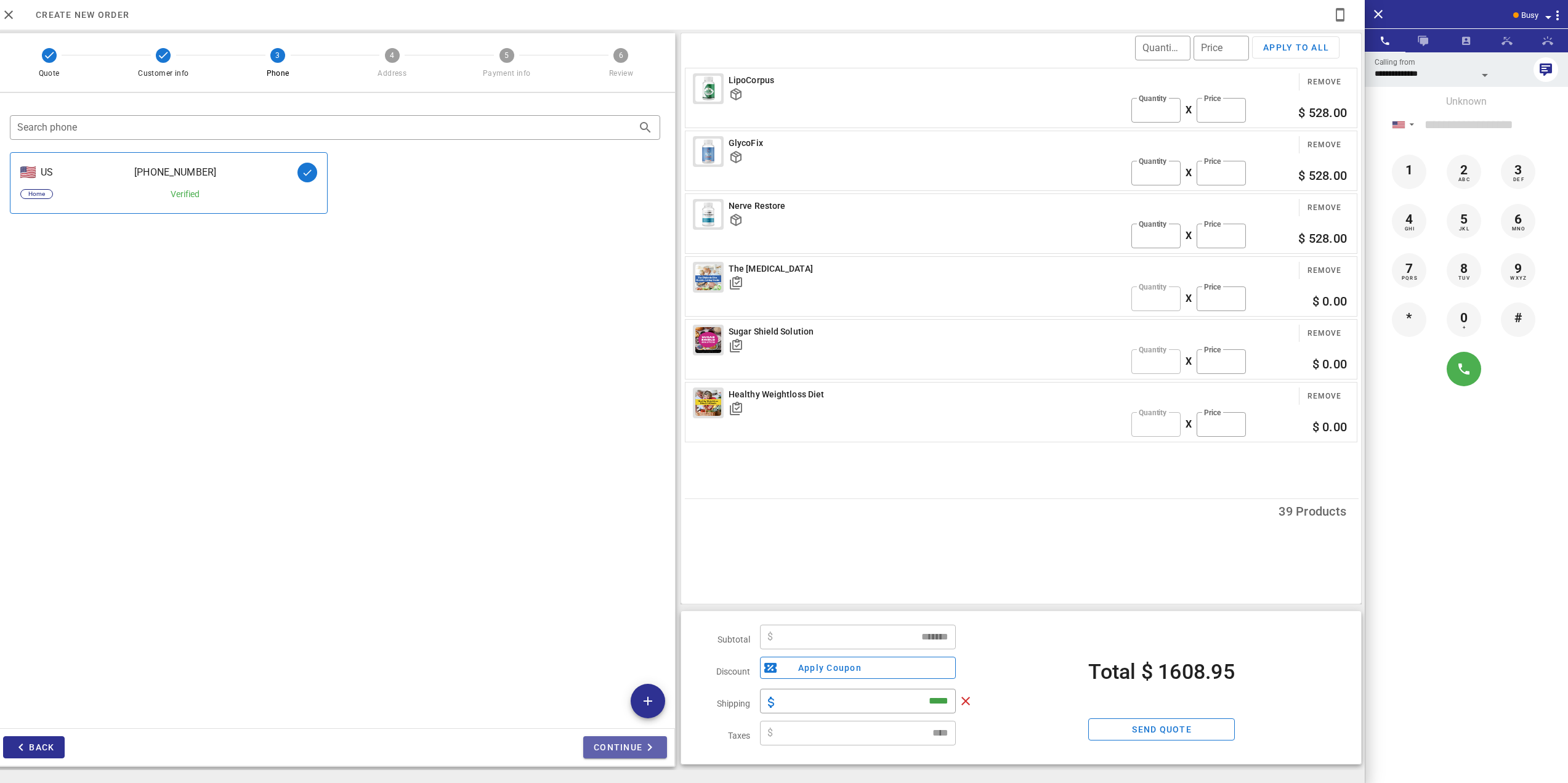 click on "Continue" at bounding box center [625, 747] 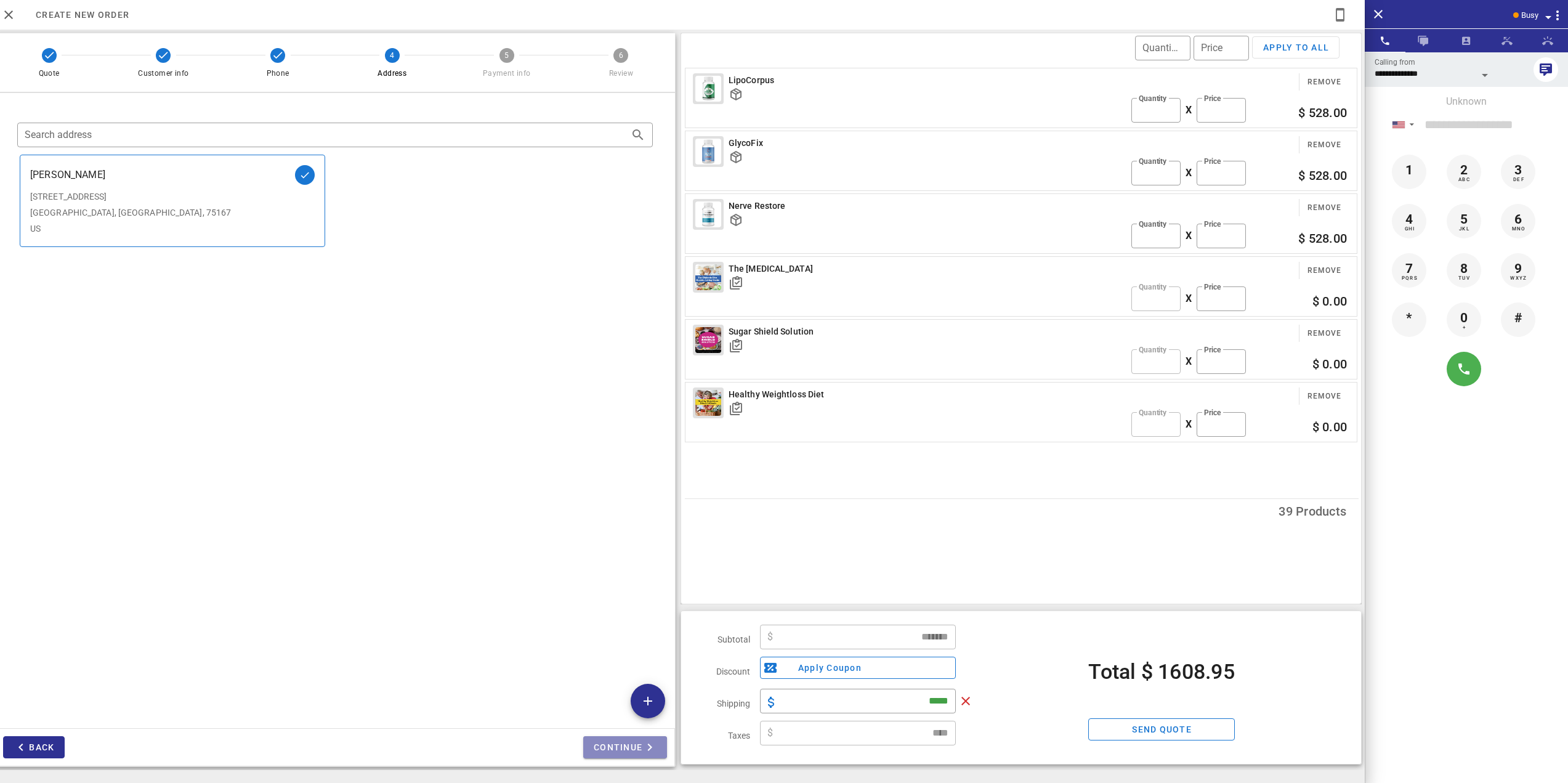 click on "Continue" at bounding box center (625, 747) 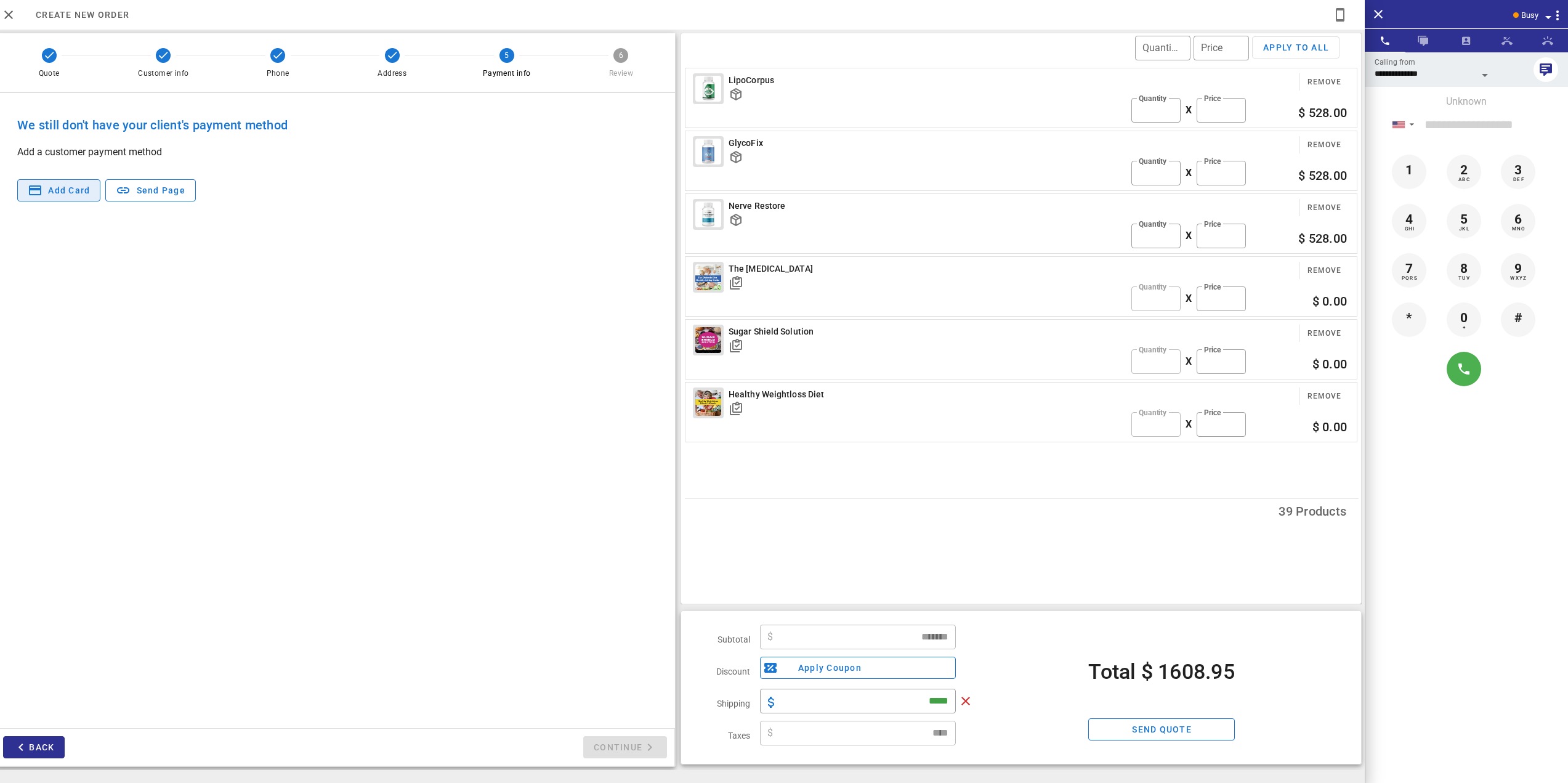 click on "Add card" at bounding box center (68, 190) 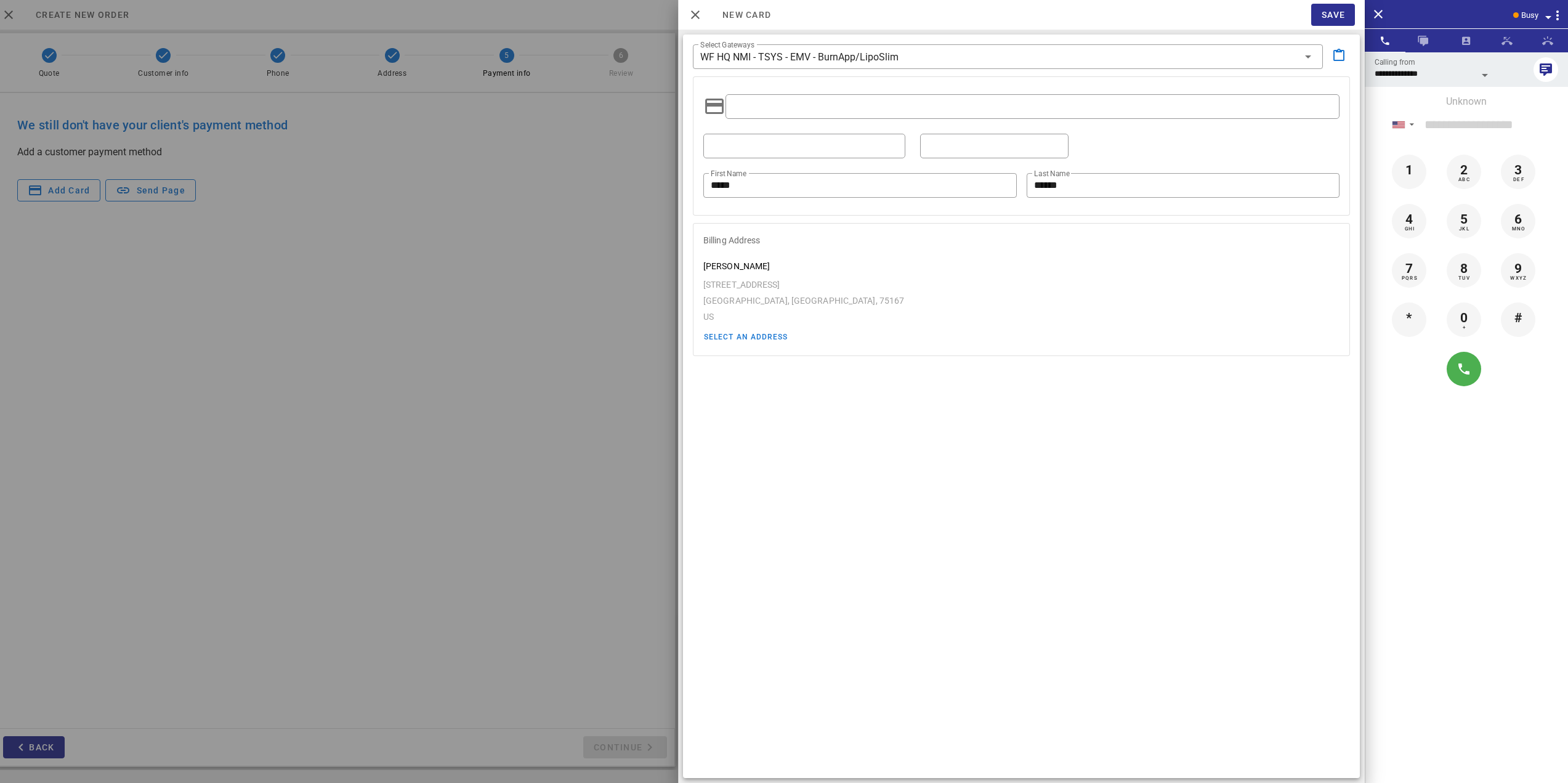 click at bounding box center [1032, 107] 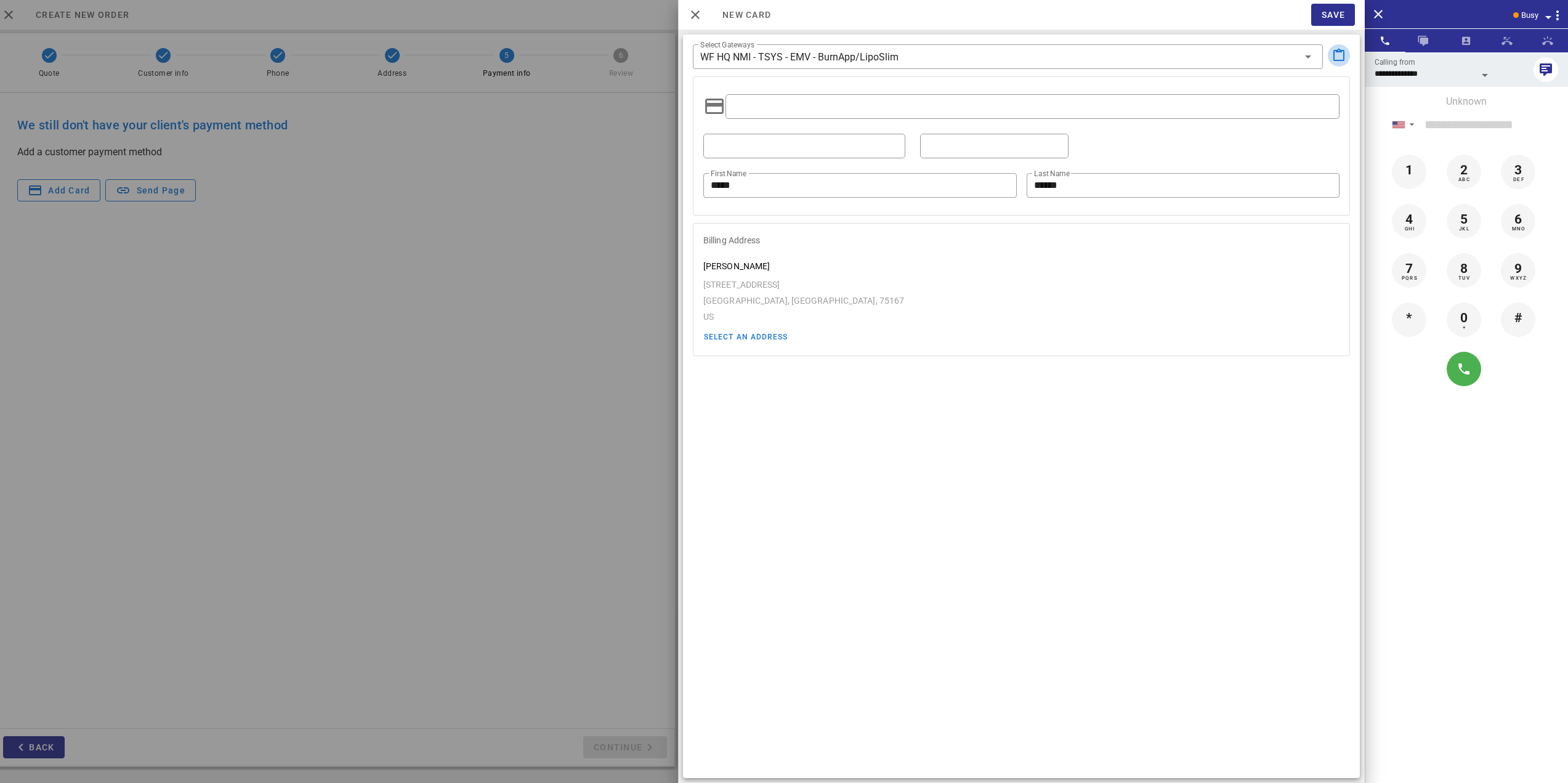 click at bounding box center [1339, 55] 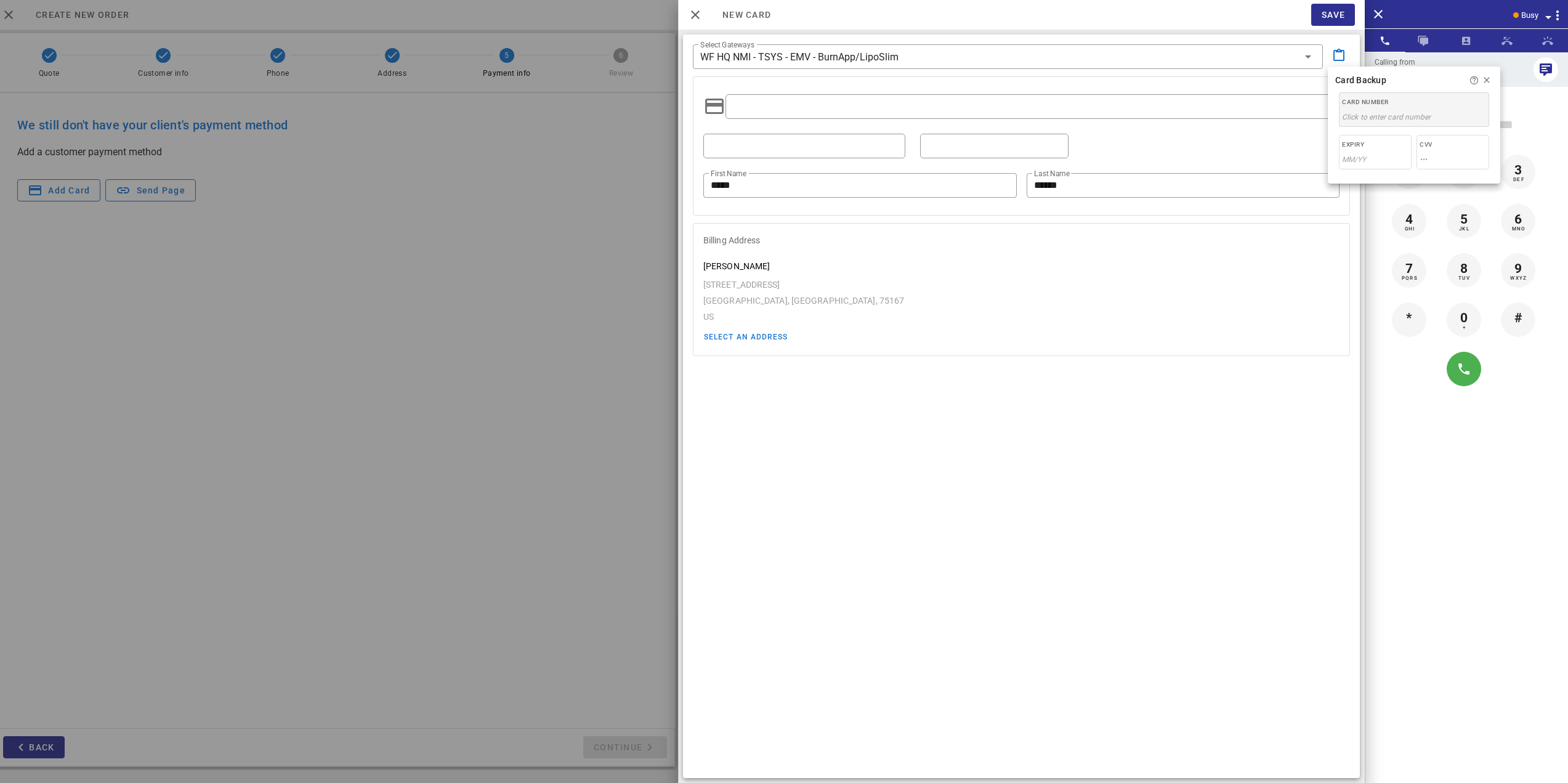click on "Click to enter card number" at bounding box center (1386, 117) 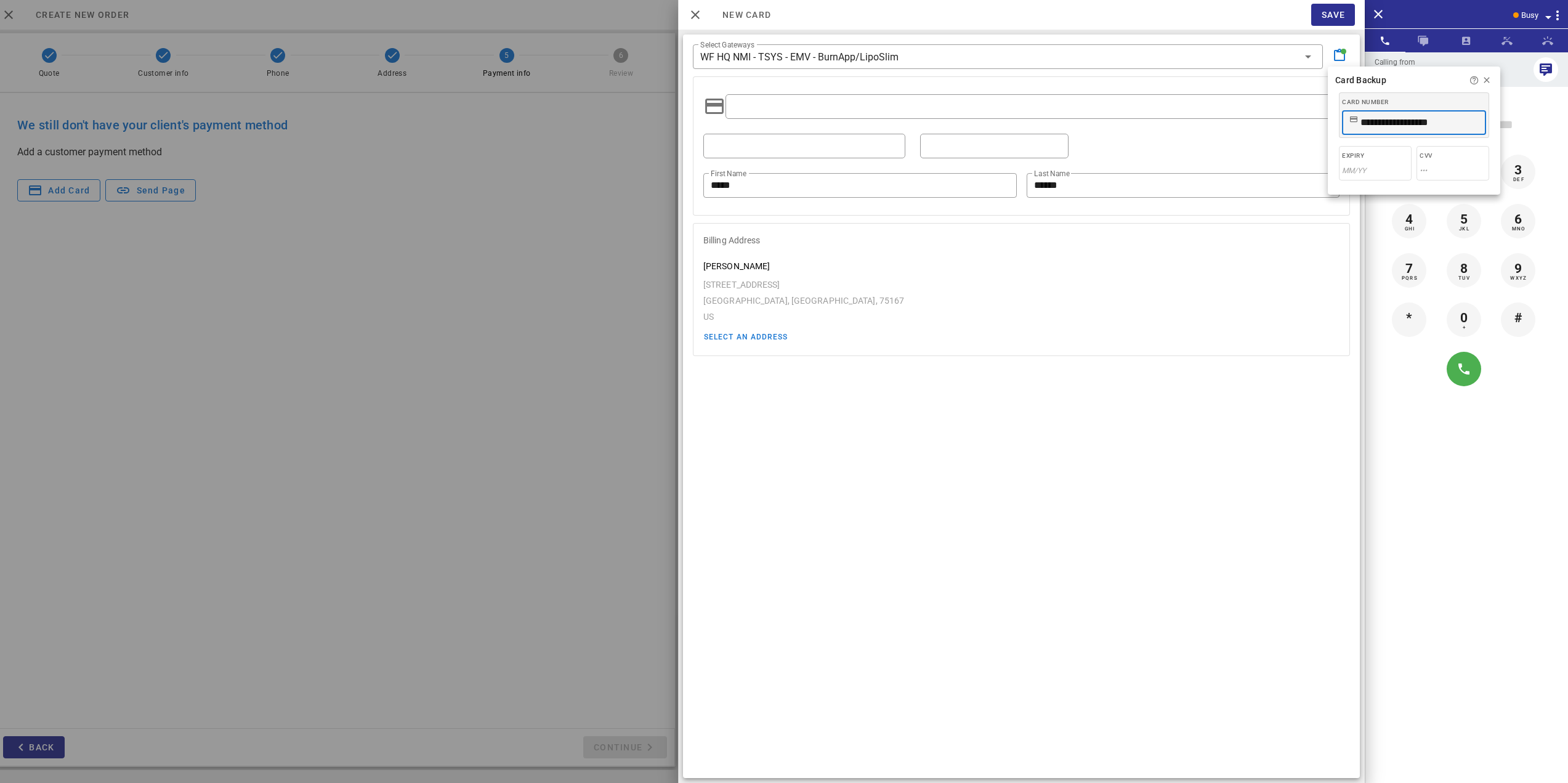 type on "**********" 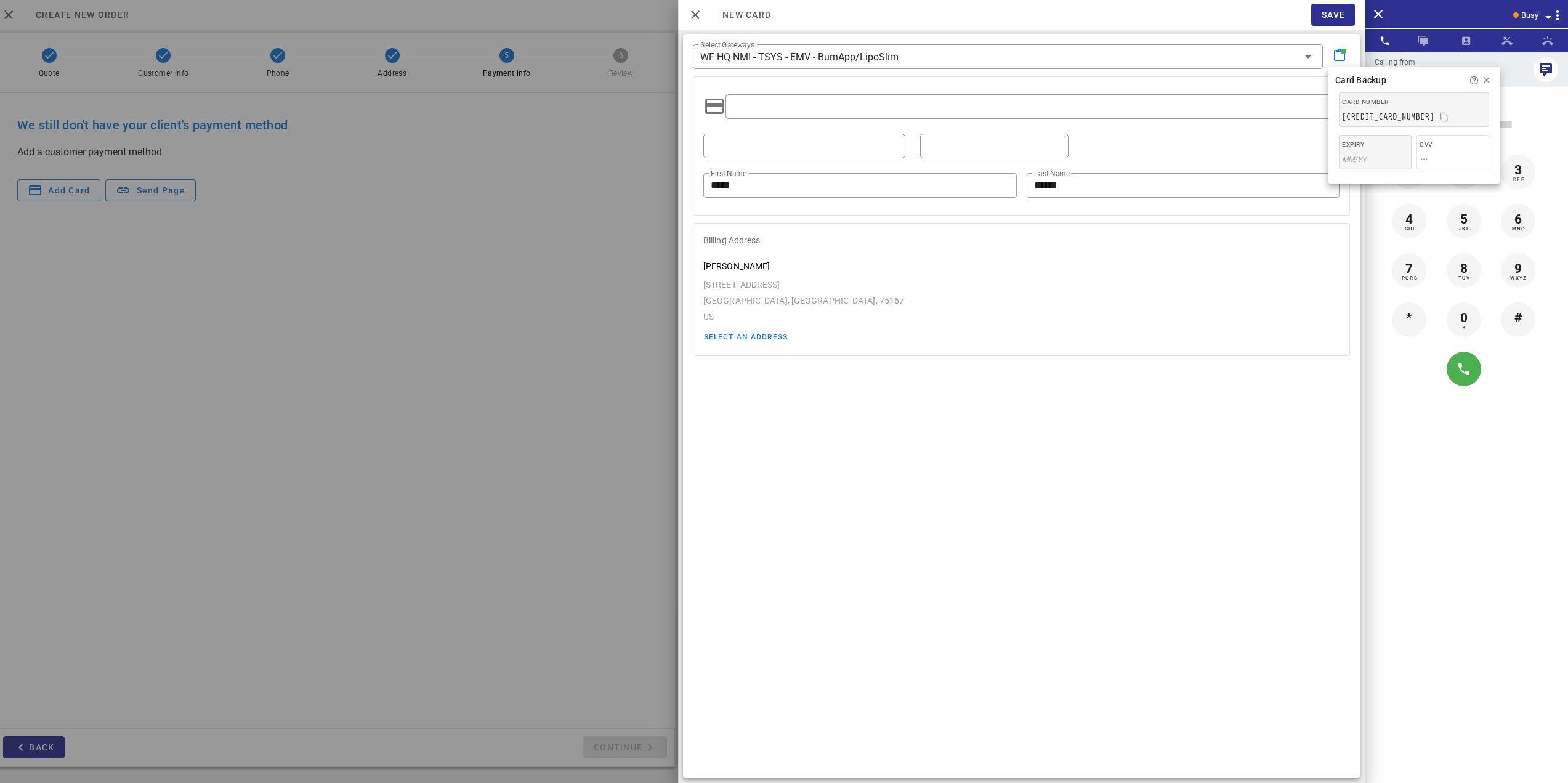 click on "Expiry  MM/YY" at bounding box center (1375, 152) 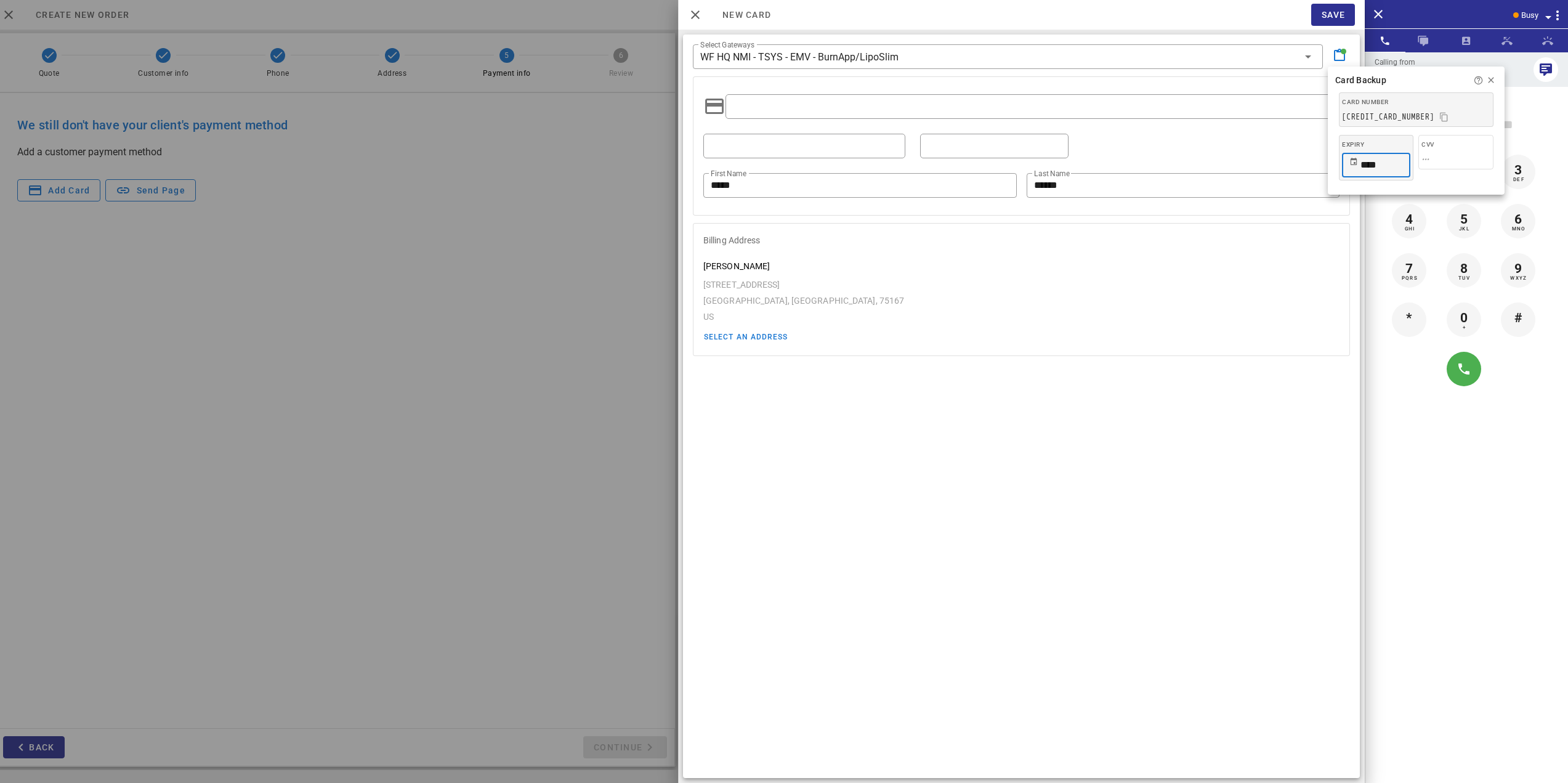 type on "*****" 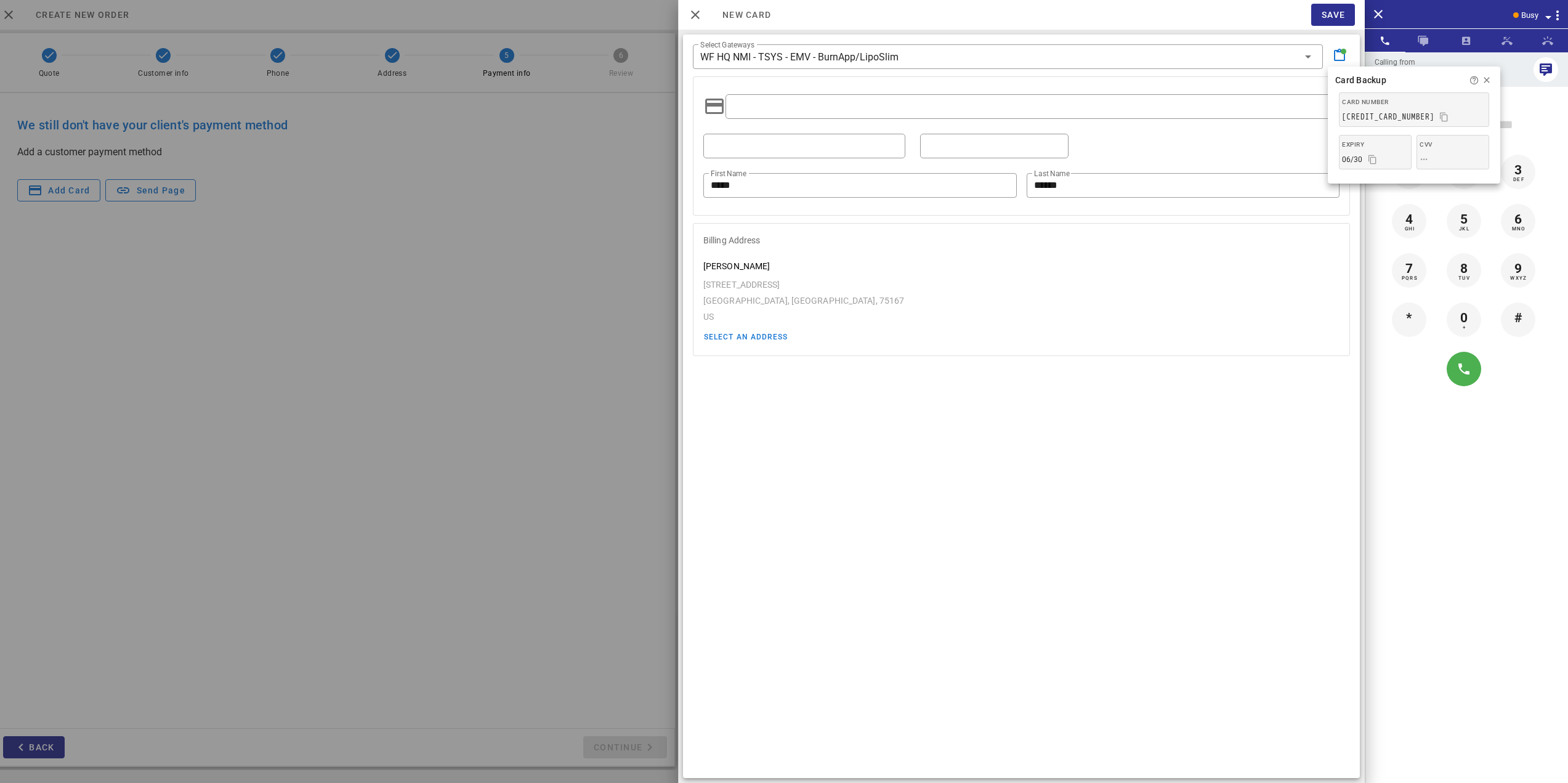 click on "•••" at bounding box center [1453, 160] 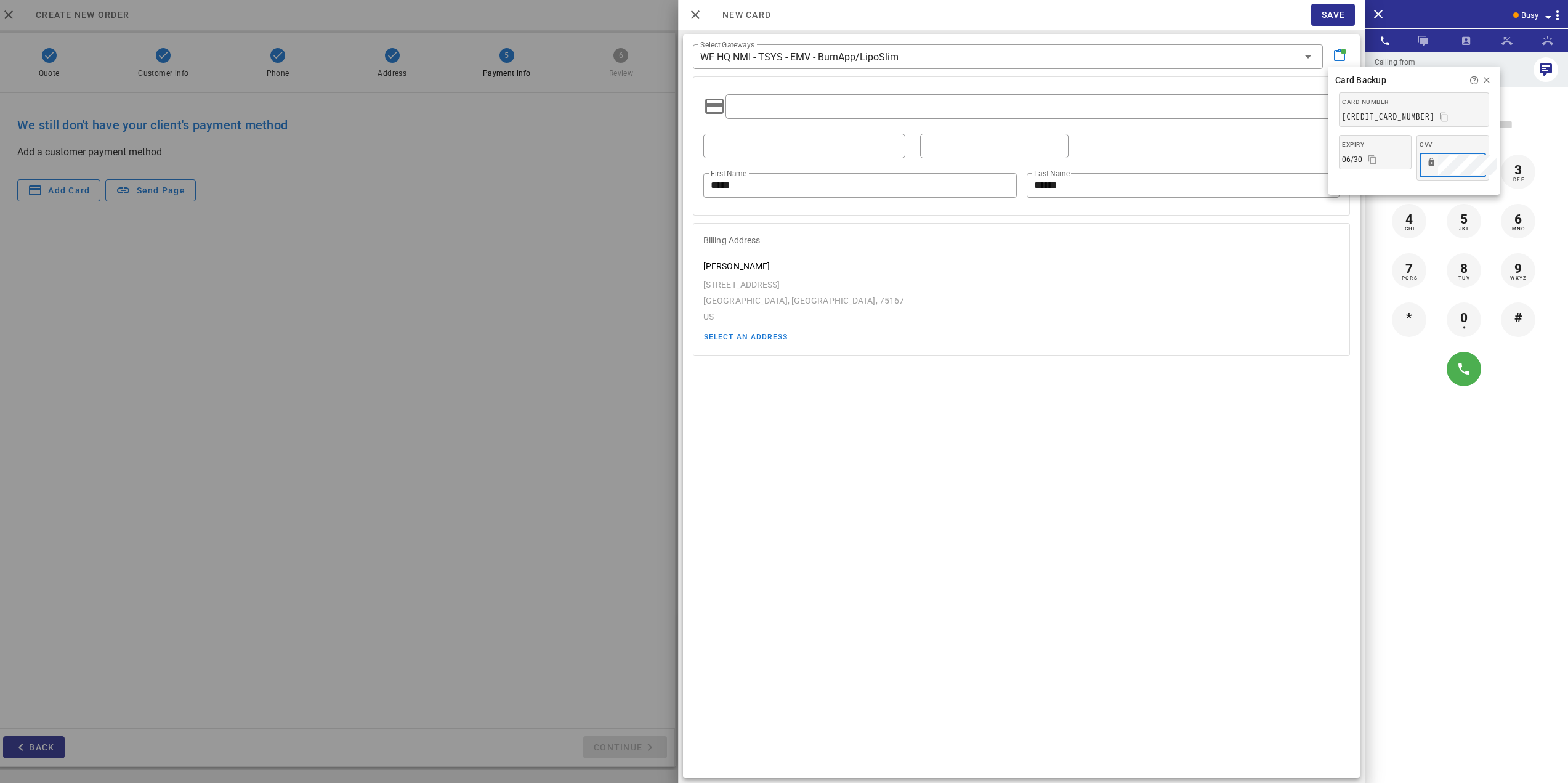 click on "4 GHI 5 JKL 6 MNO" at bounding box center [1466, 221] 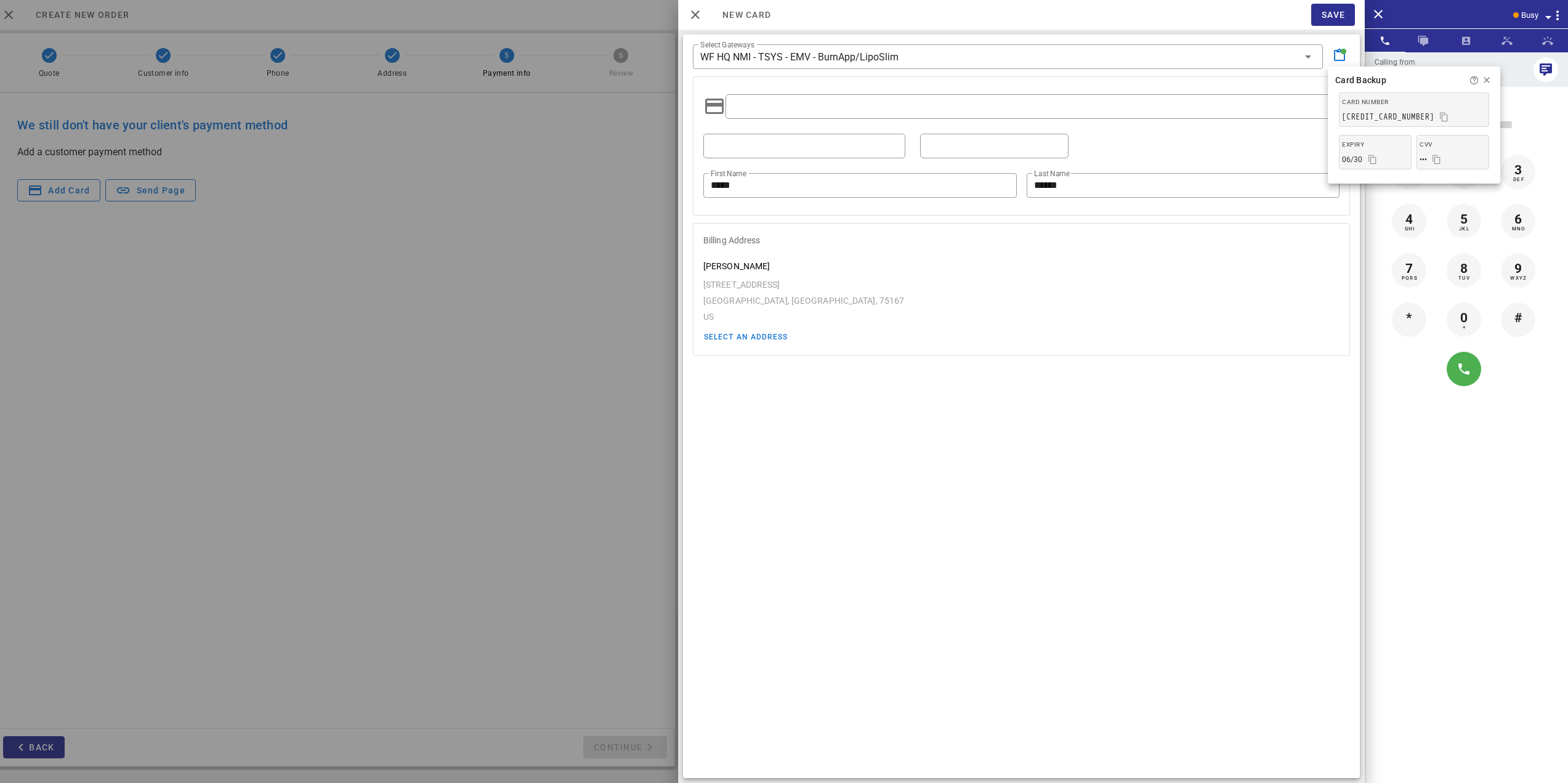 click at bounding box center (1021, 107) 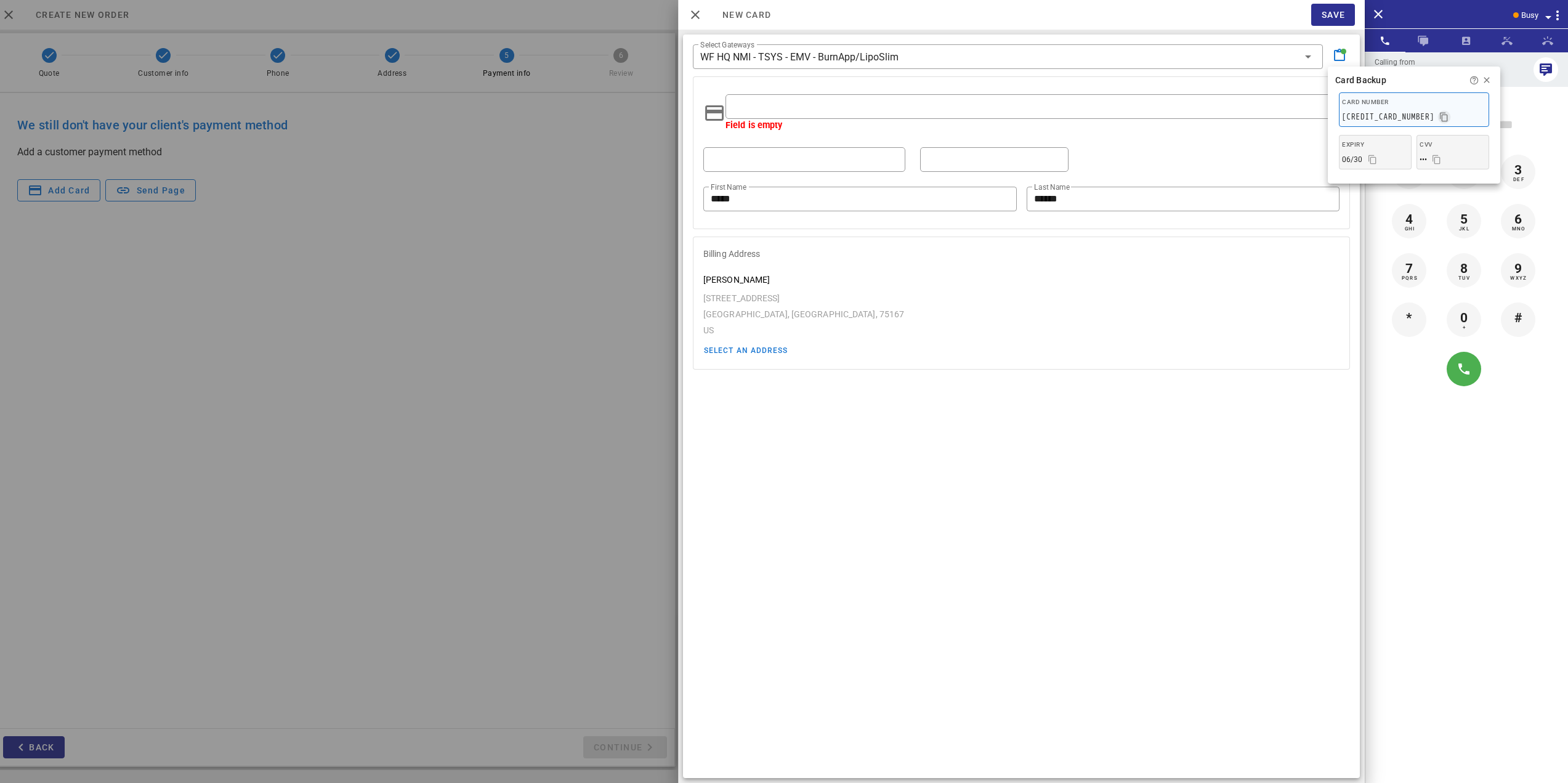 click at bounding box center [1444, 117] 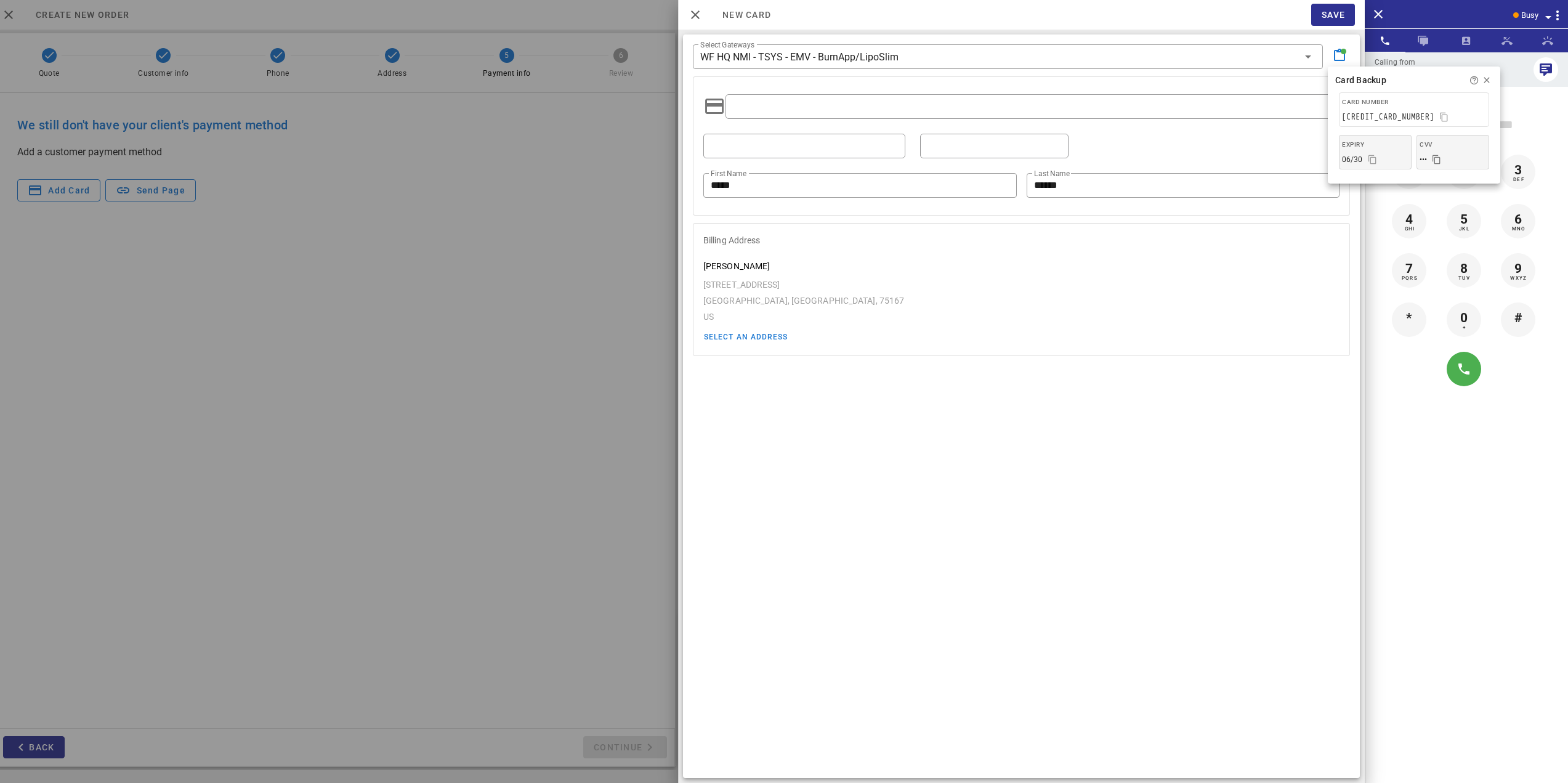 click at bounding box center (1437, 160) 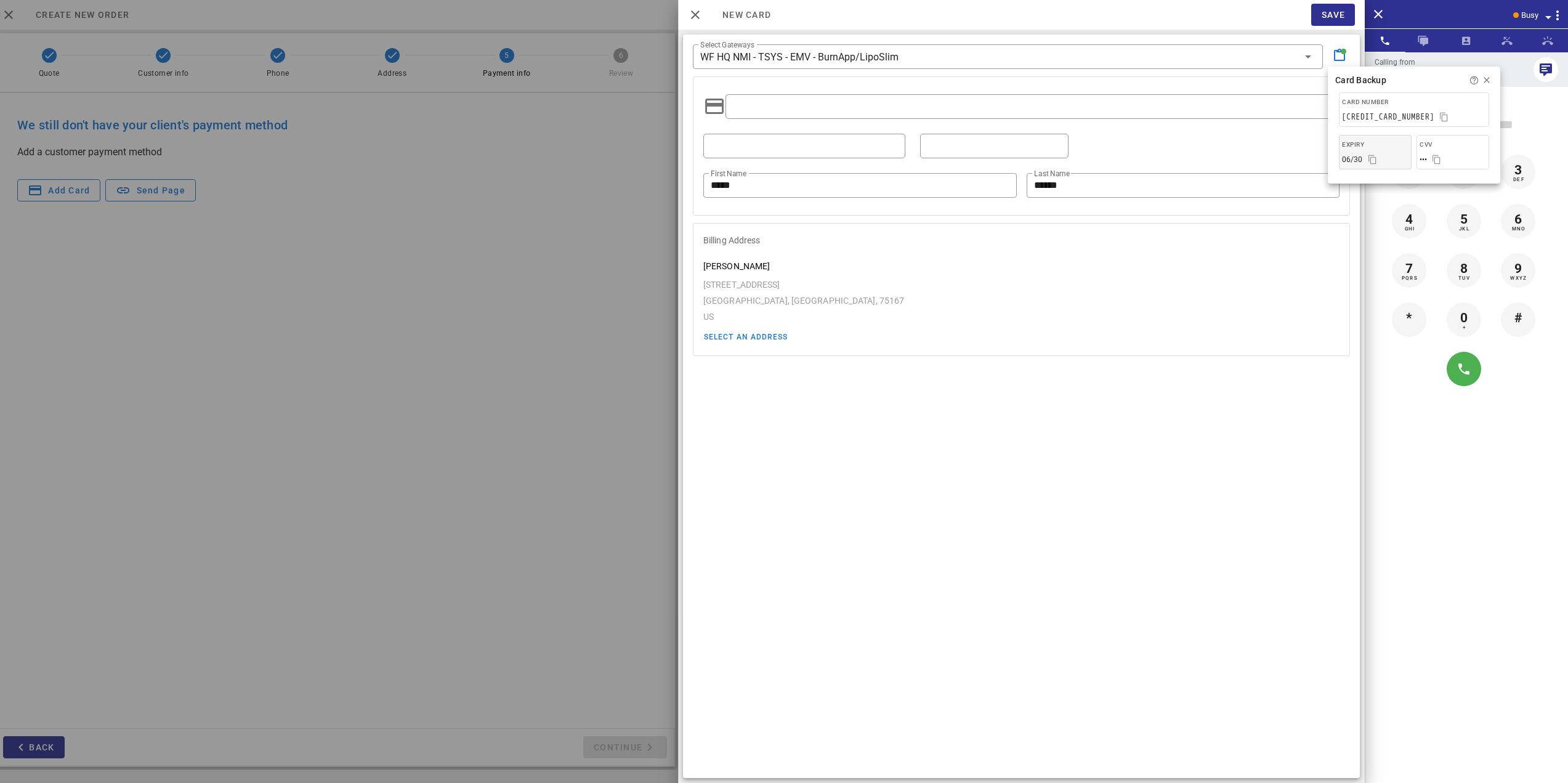 click on "​ First Name ***** ​ Last Name ******" at bounding box center [1021, 146] 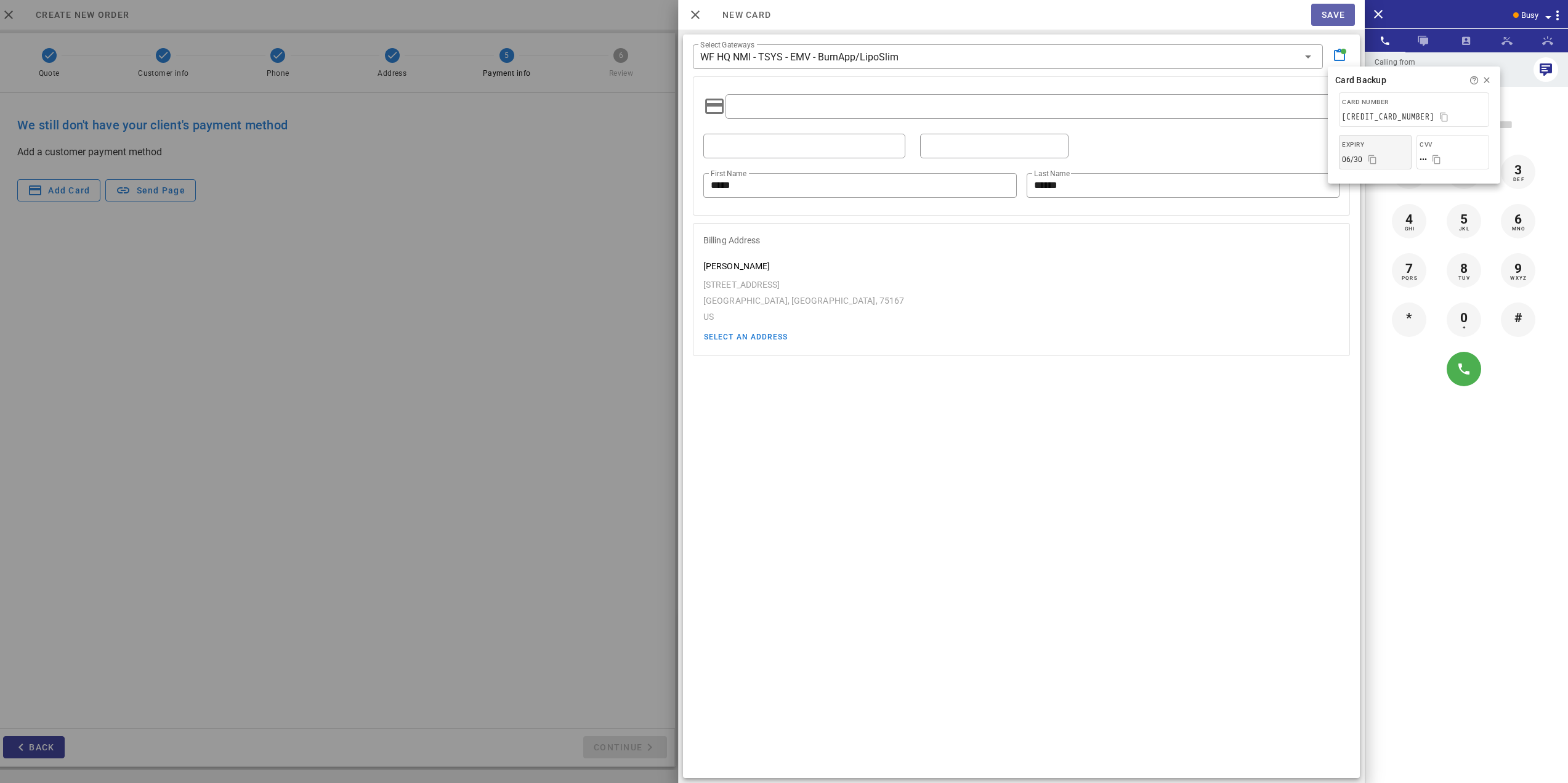click on "Save" at bounding box center [1333, 15] 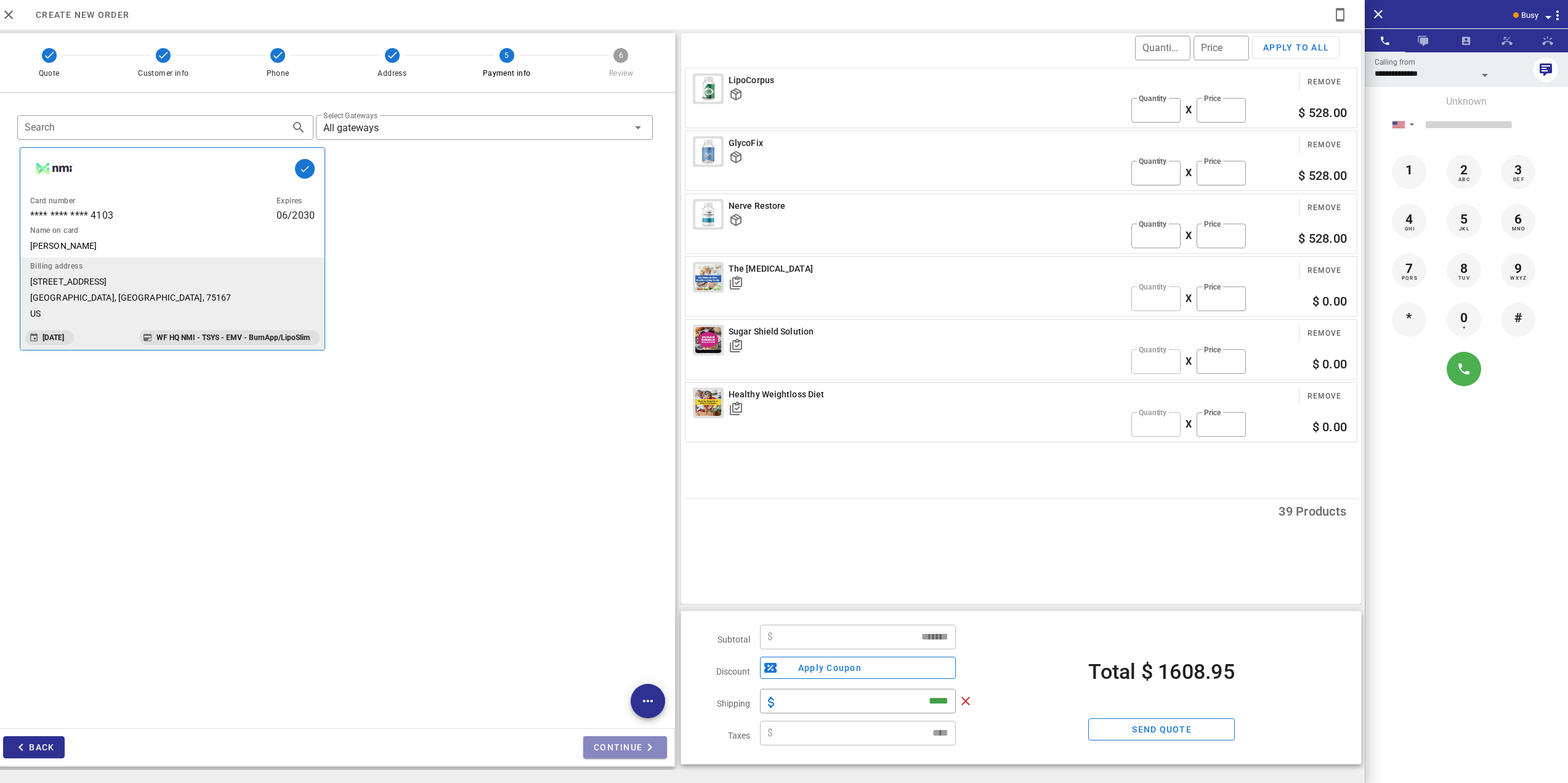 click on "Continue" at bounding box center [625, 747] 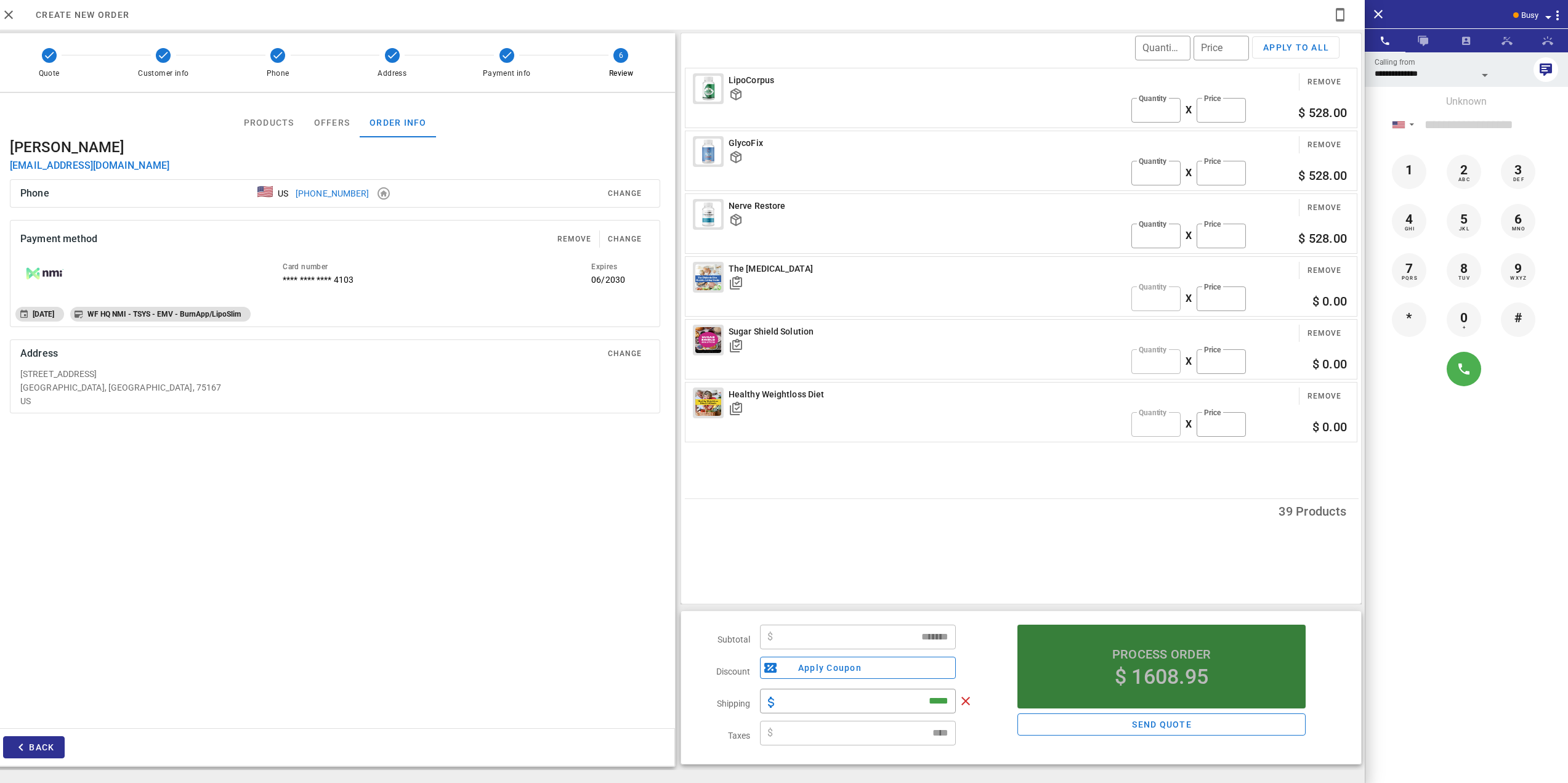click on "Process order $ 1608.95" at bounding box center (1162, 667) 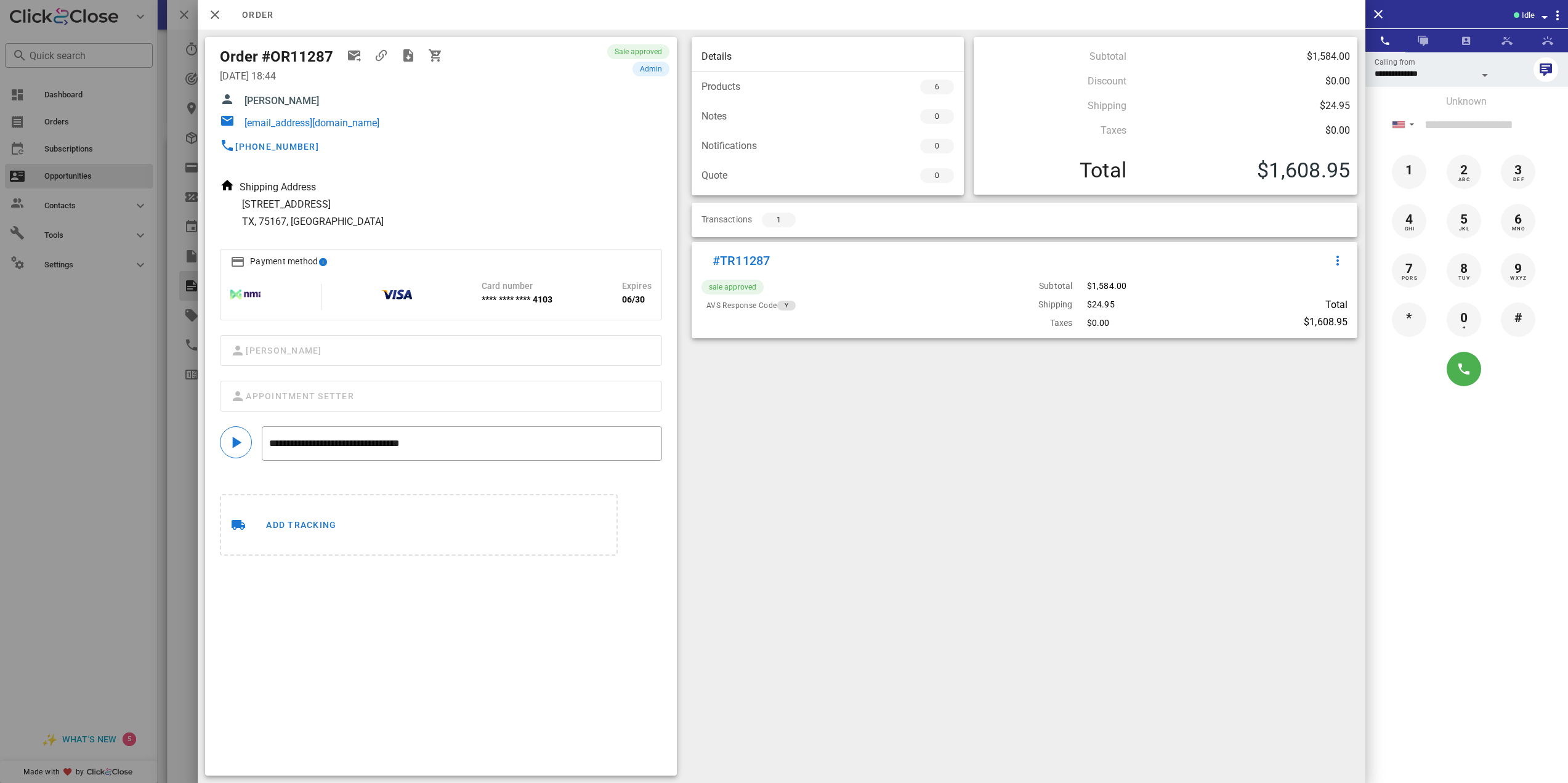 scroll, scrollTop: 0, scrollLeft: 0, axis: both 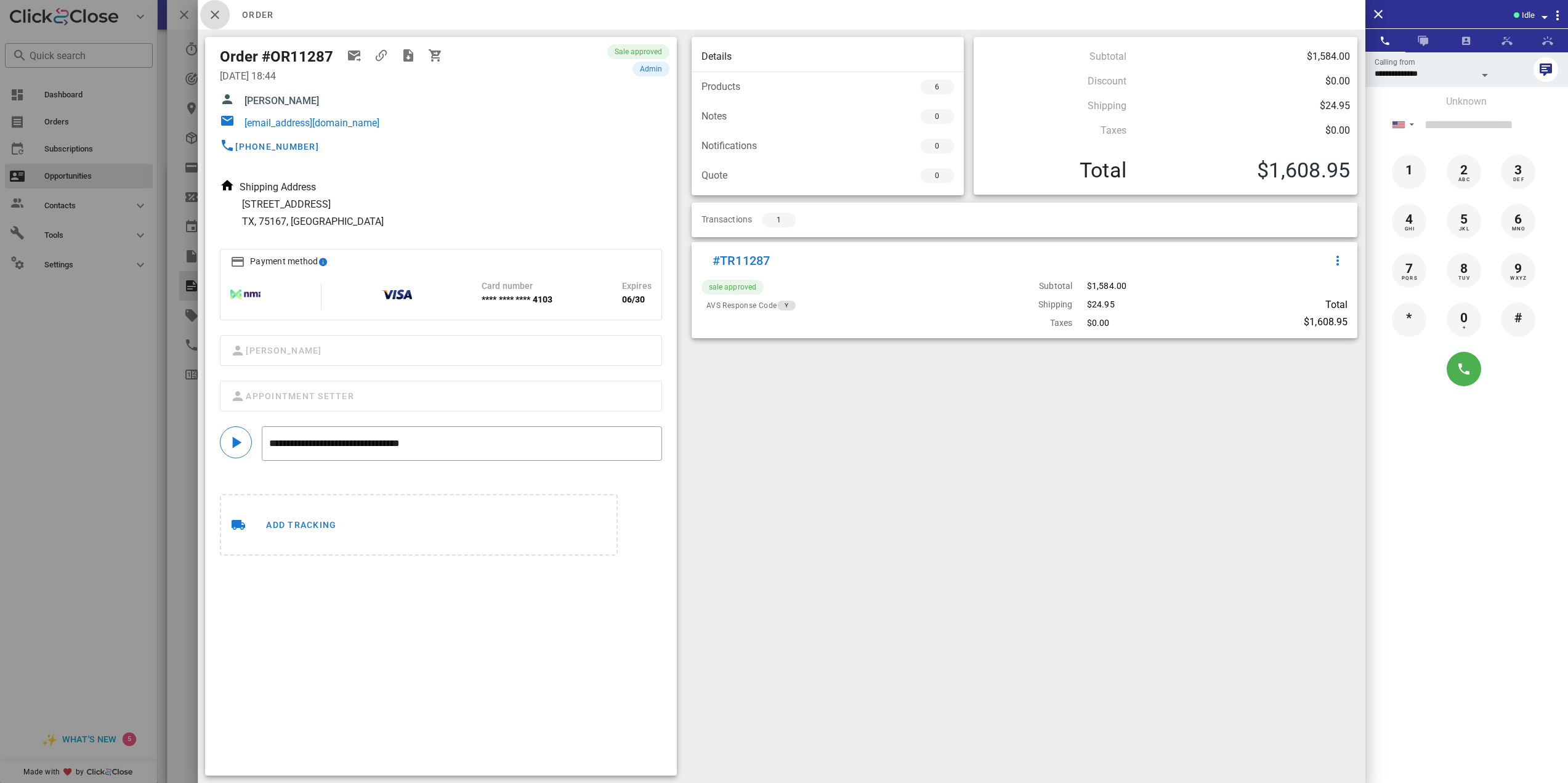 click at bounding box center [215, 15] 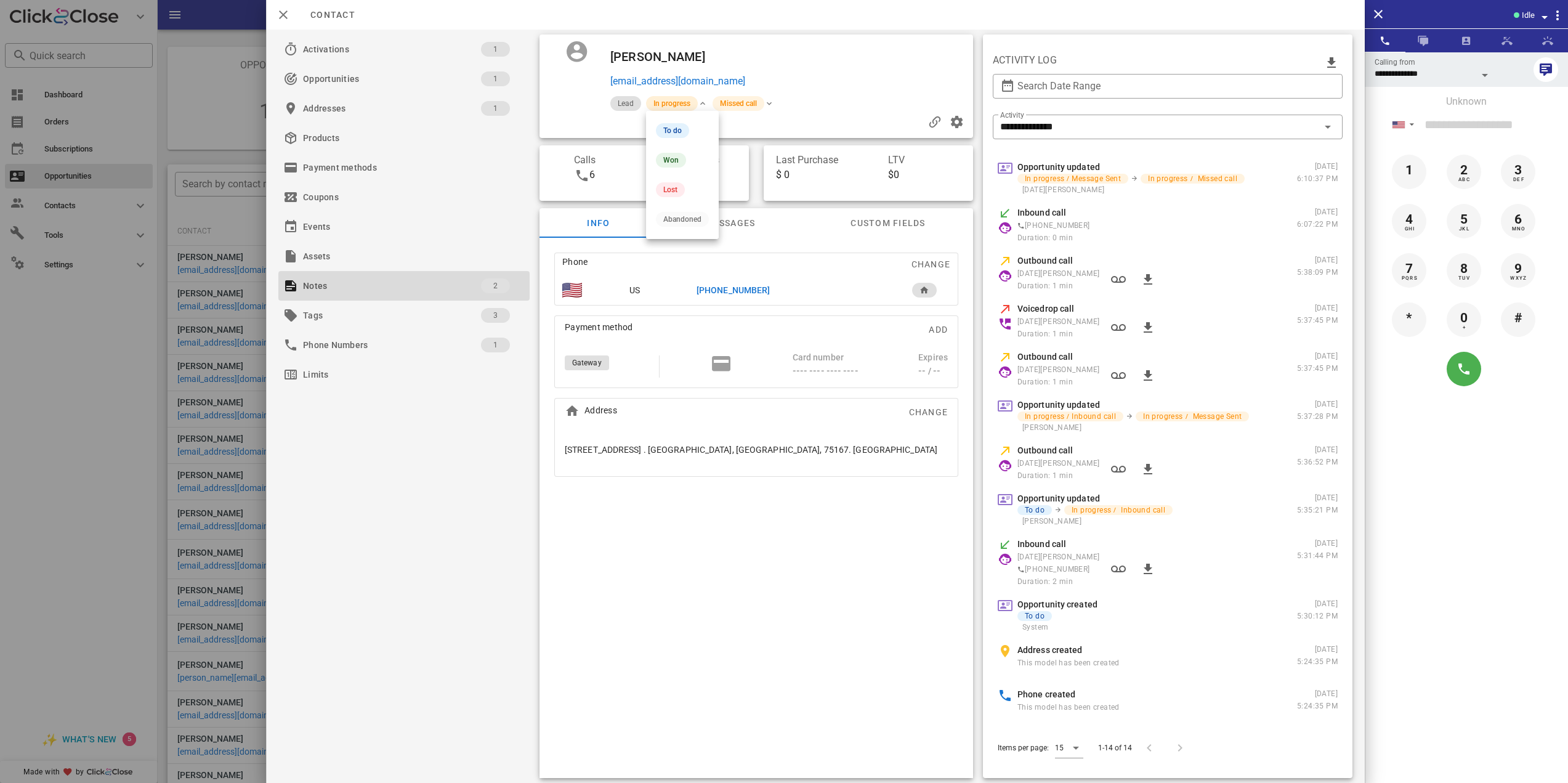 click on "In progress" at bounding box center (672, 103) 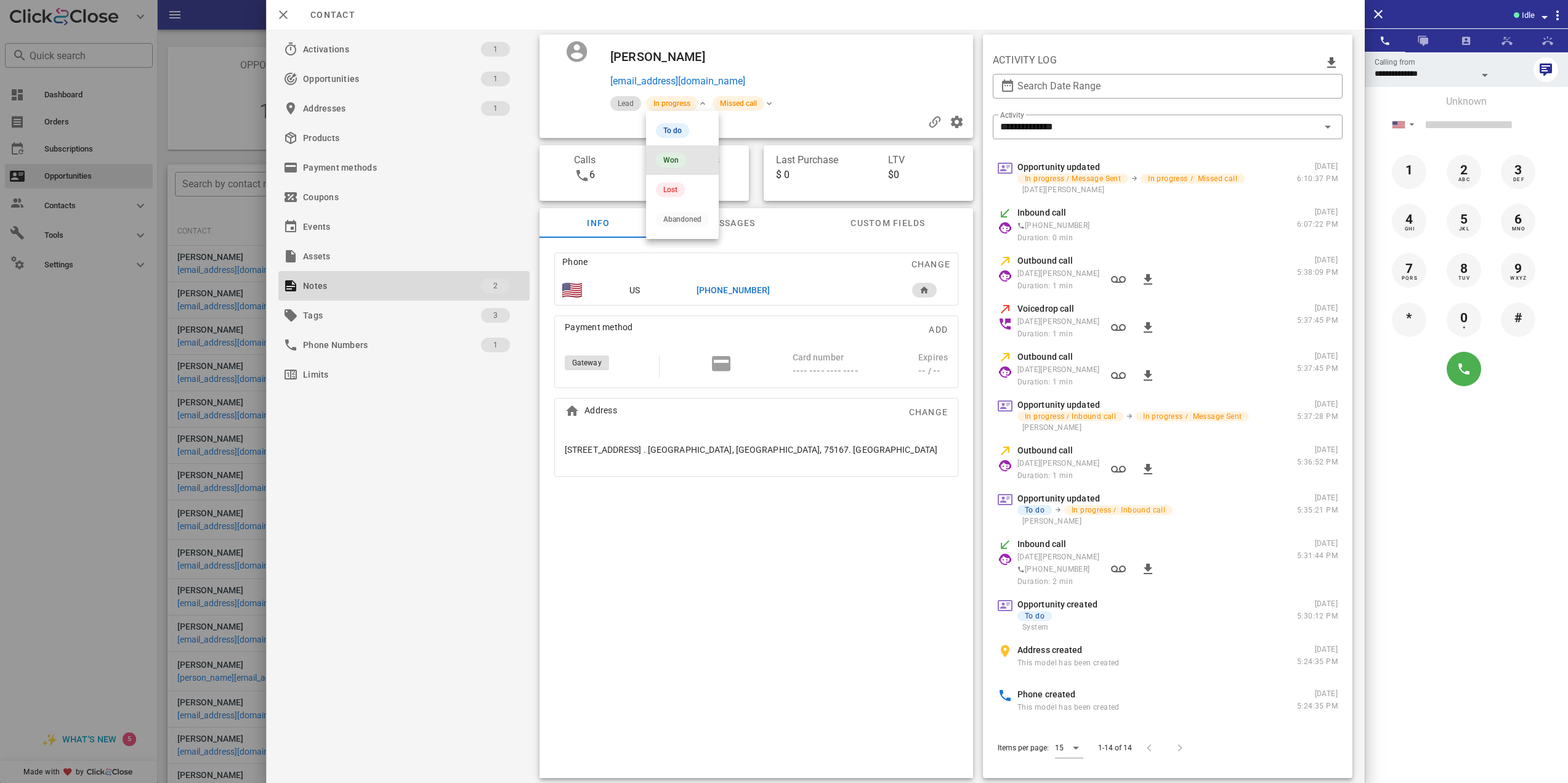 click on "Won" at bounding box center (671, 160) 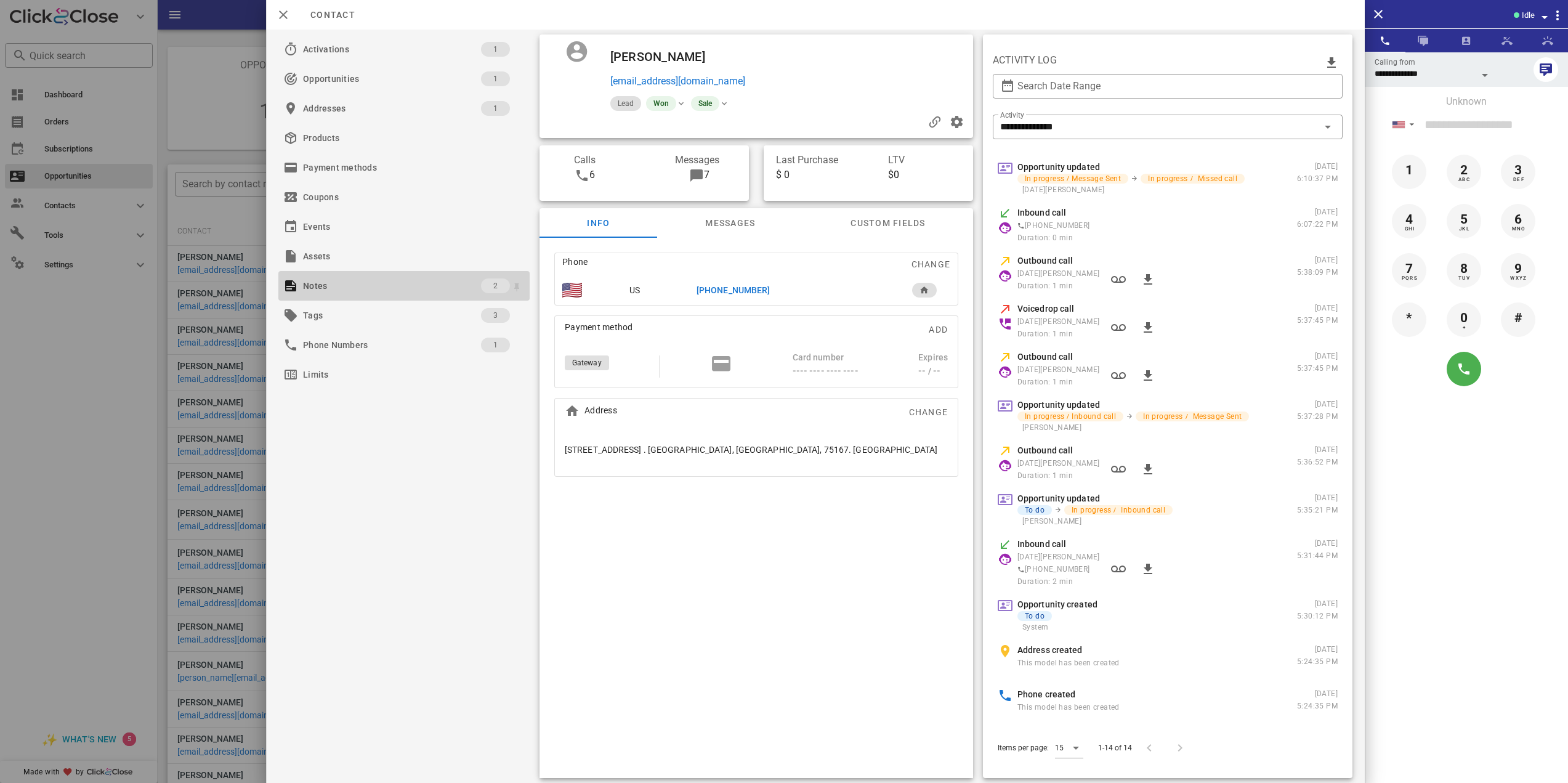 click on "Notes" at bounding box center (392, 286) 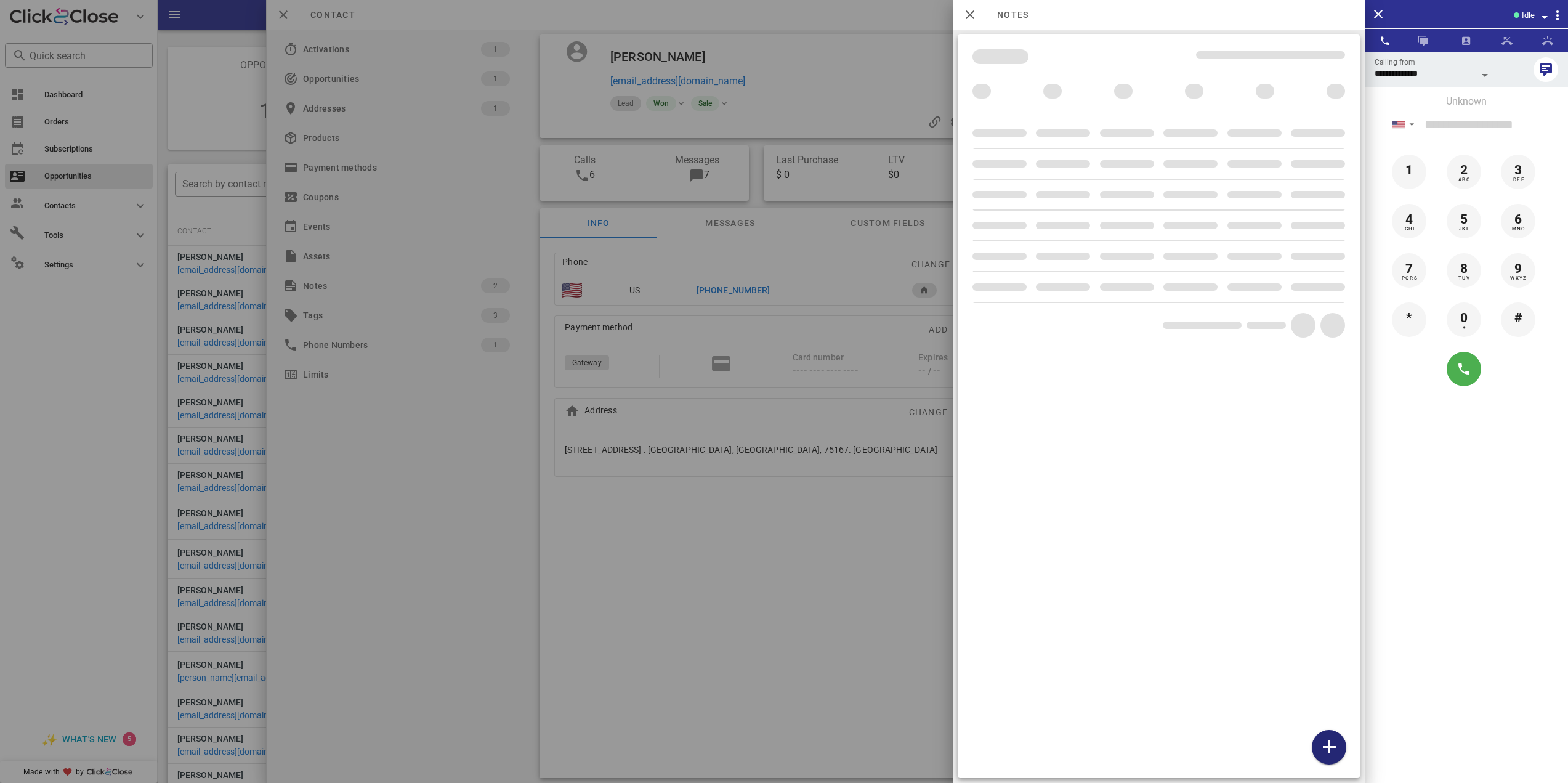 click at bounding box center [1329, 747] 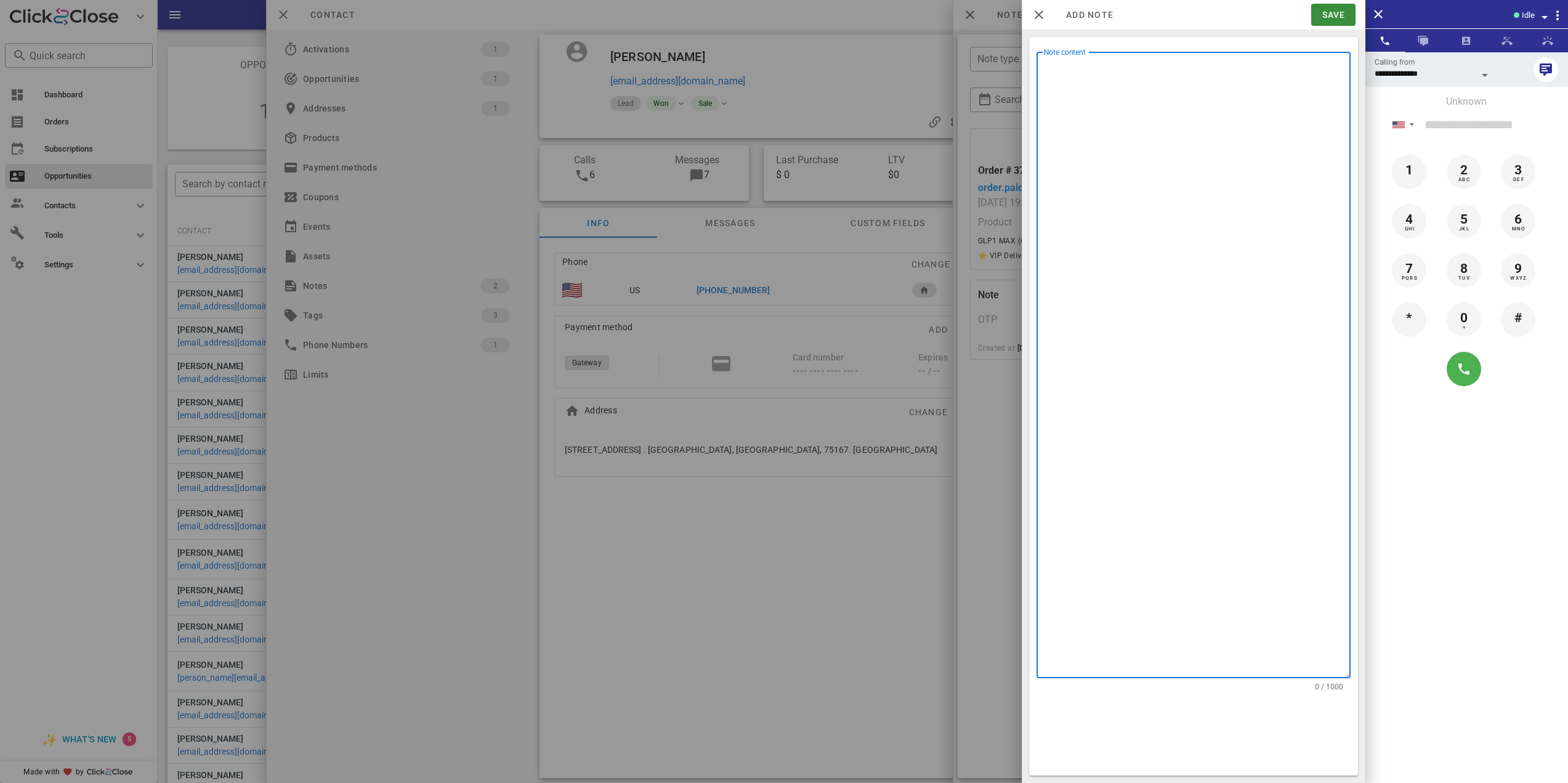 click on "Note content" at bounding box center (1197, 368) 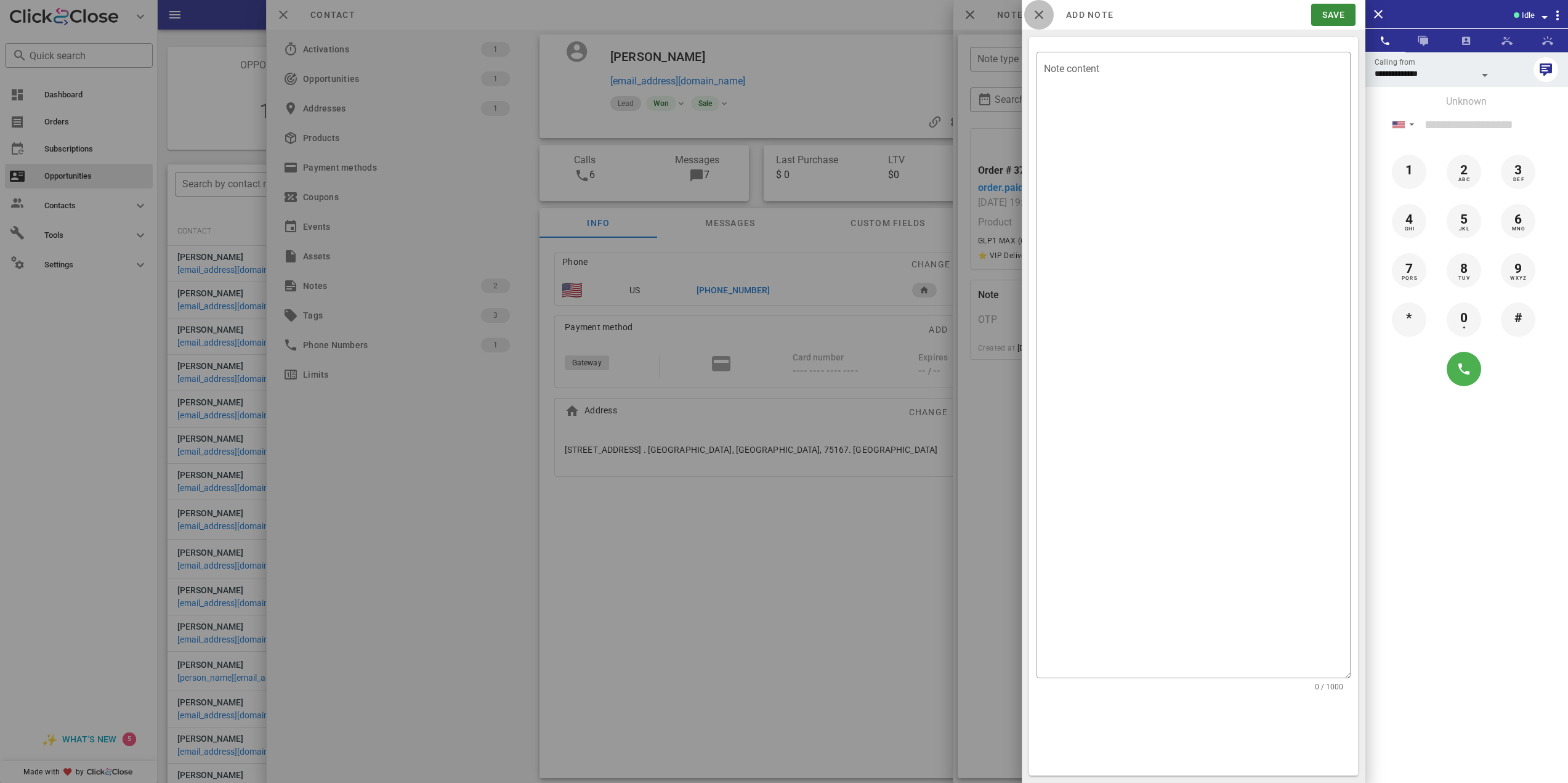 click at bounding box center (1039, 15) 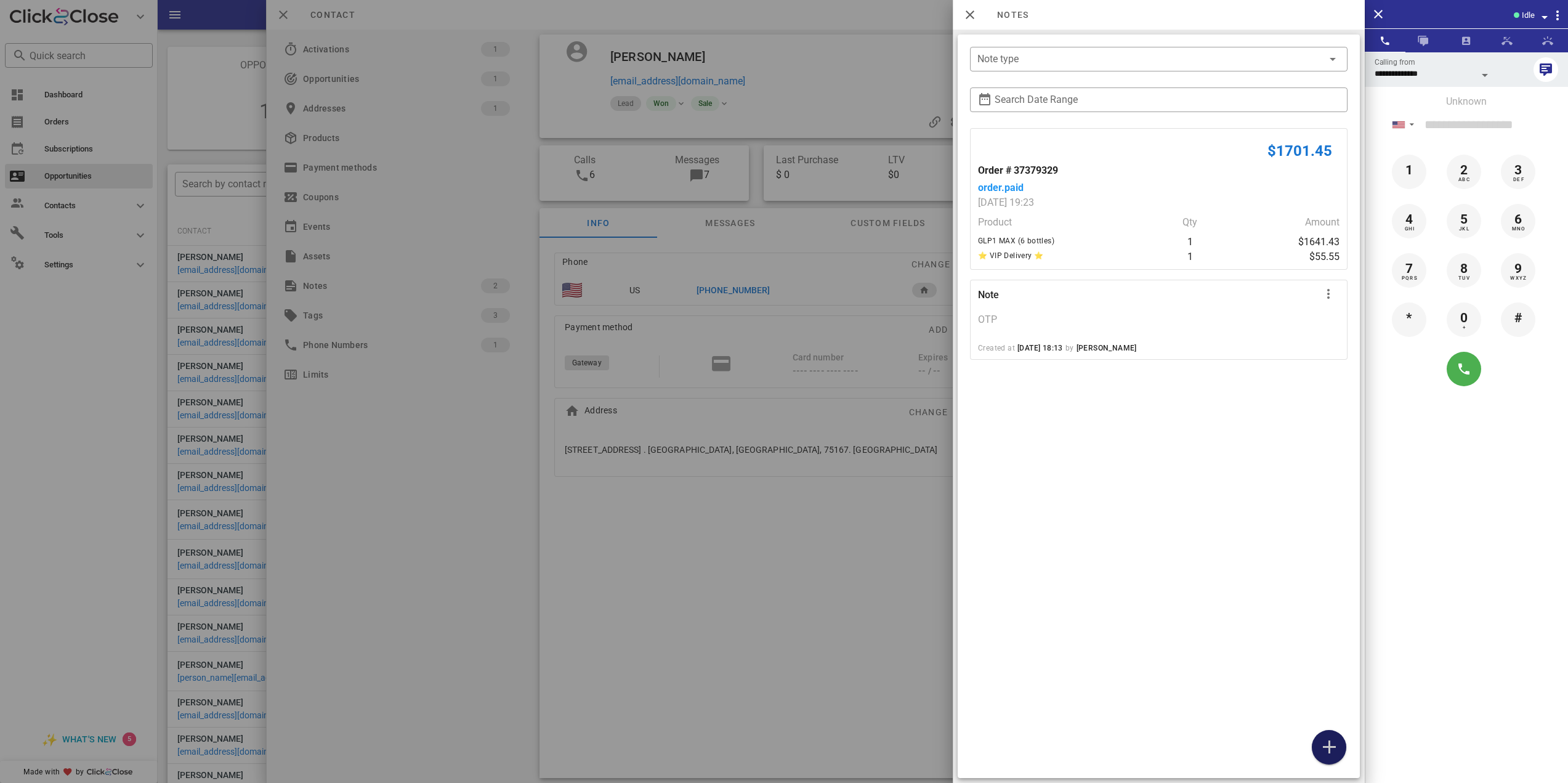 click at bounding box center [1329, 747] 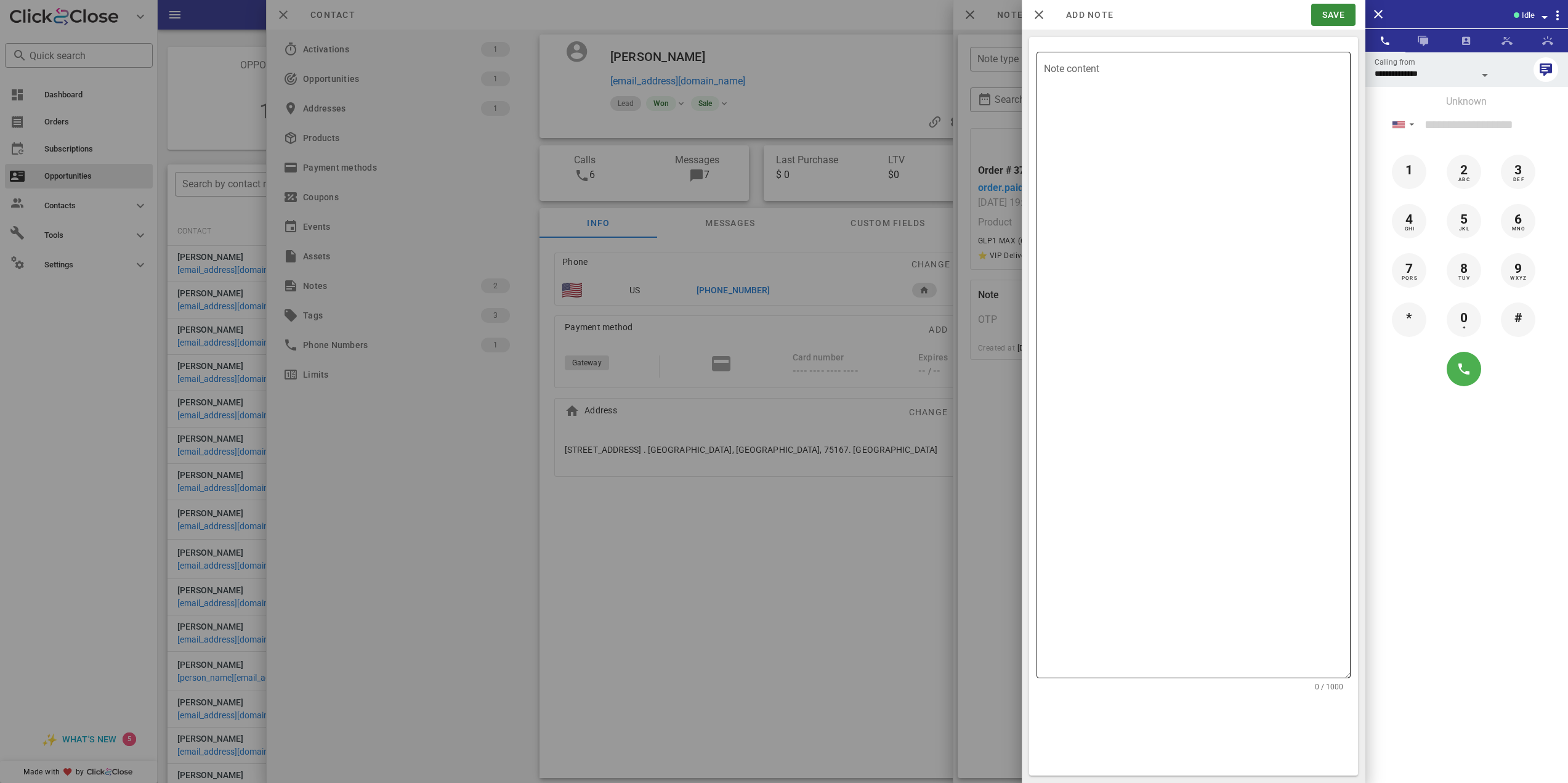 click on "Note content" at bounding box center (1197, 368) 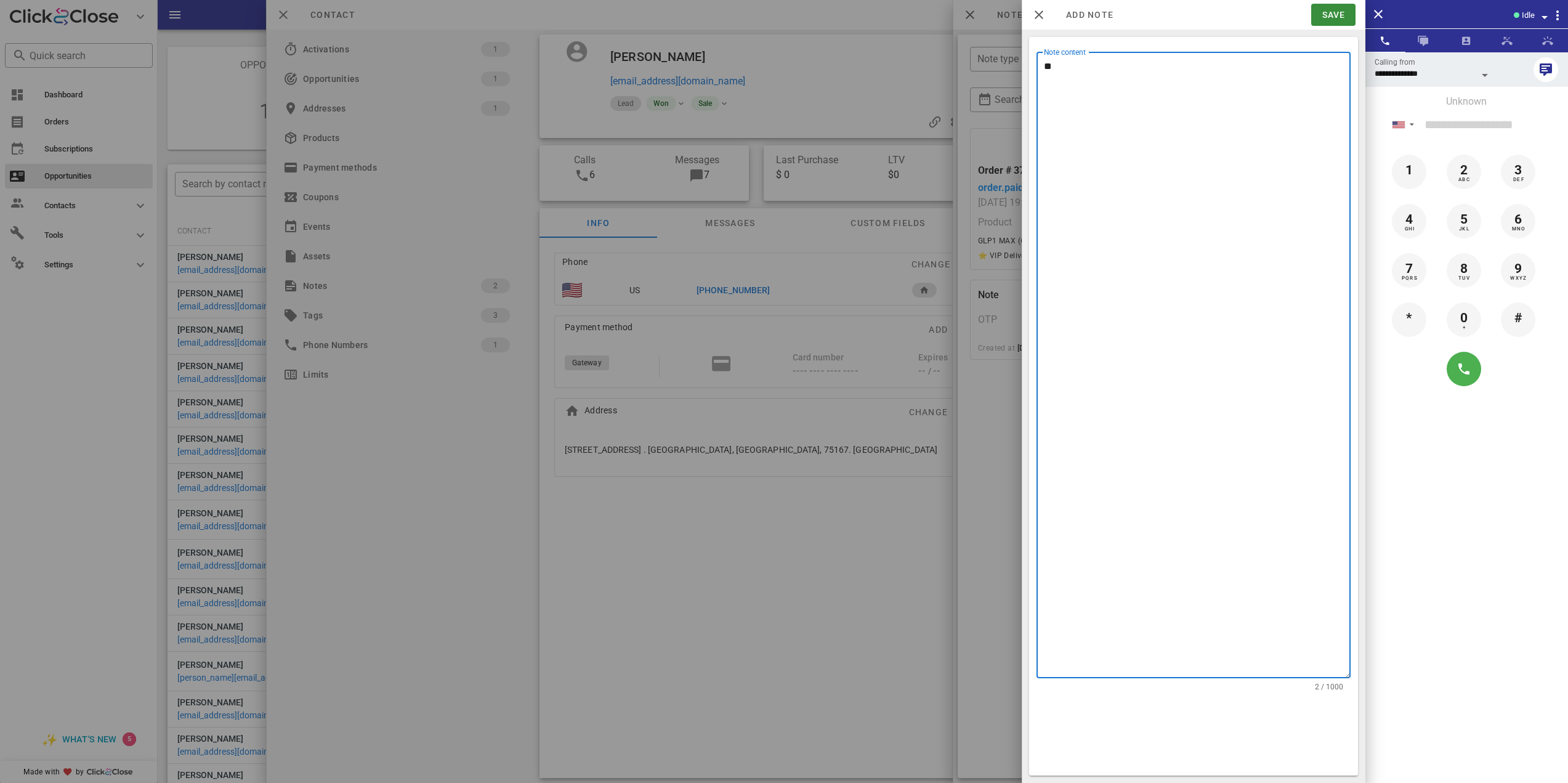 type on "*" 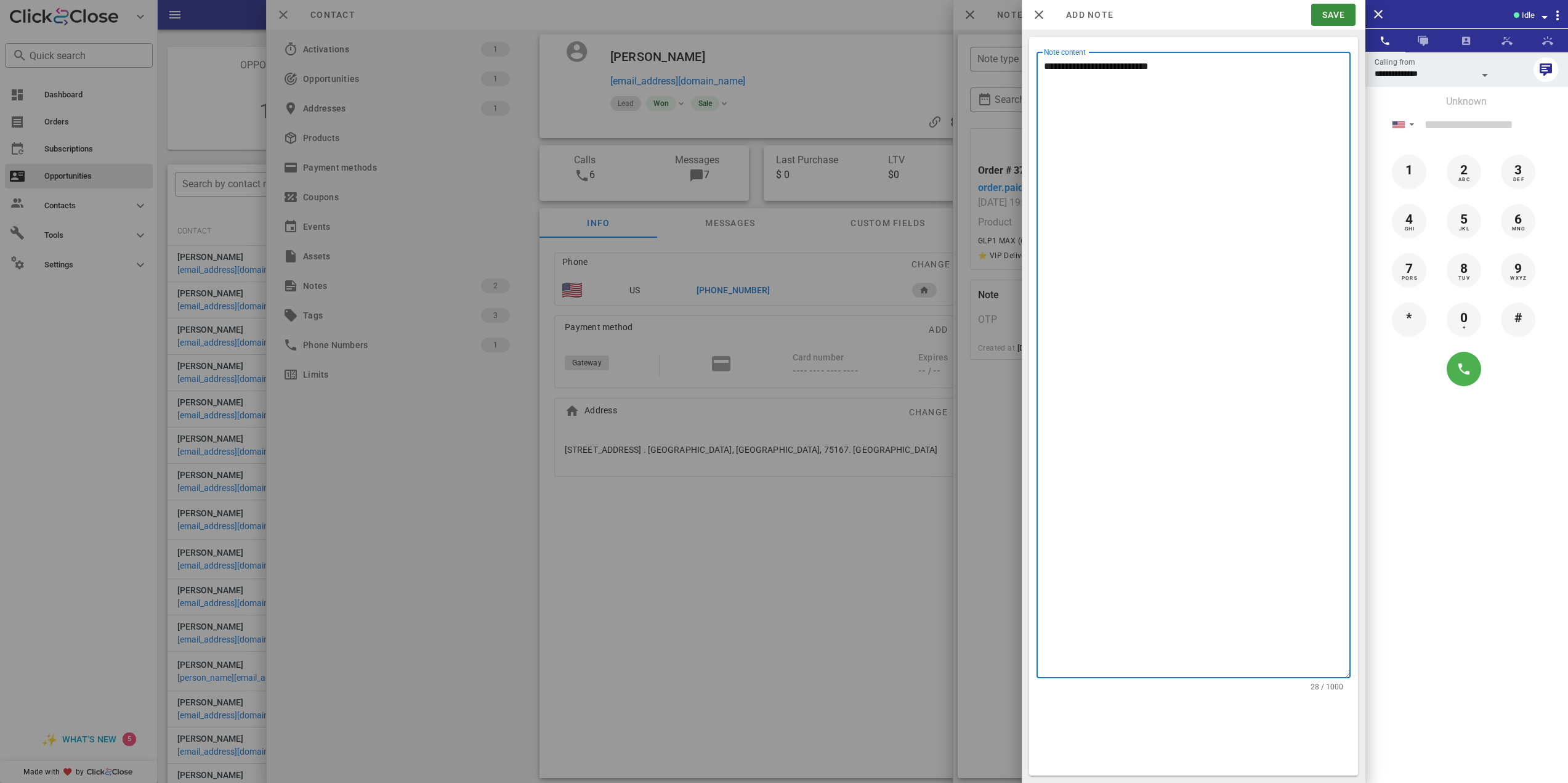 click on "**********" at bounding box center [1197, 368] 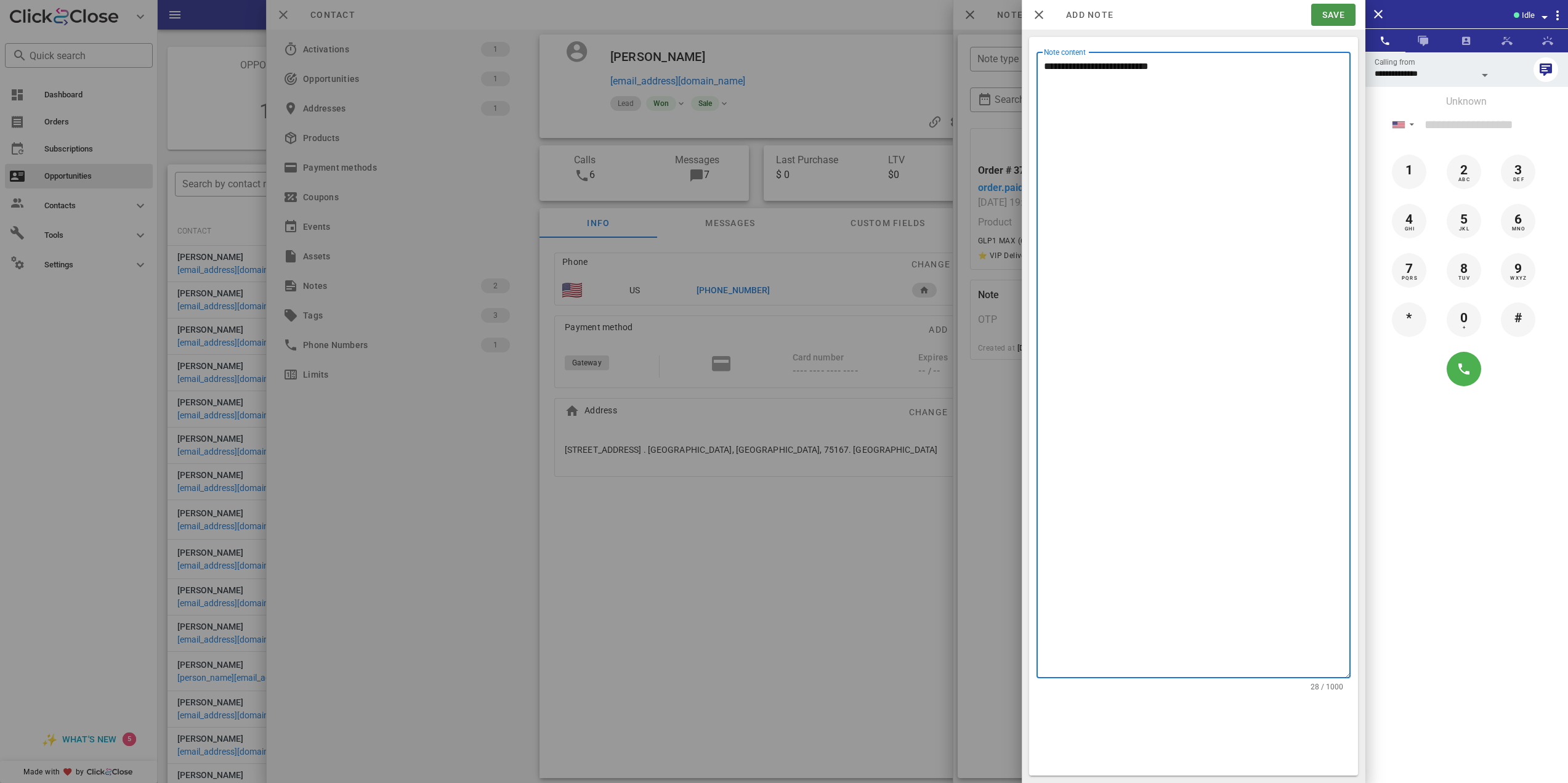 type on "**********" 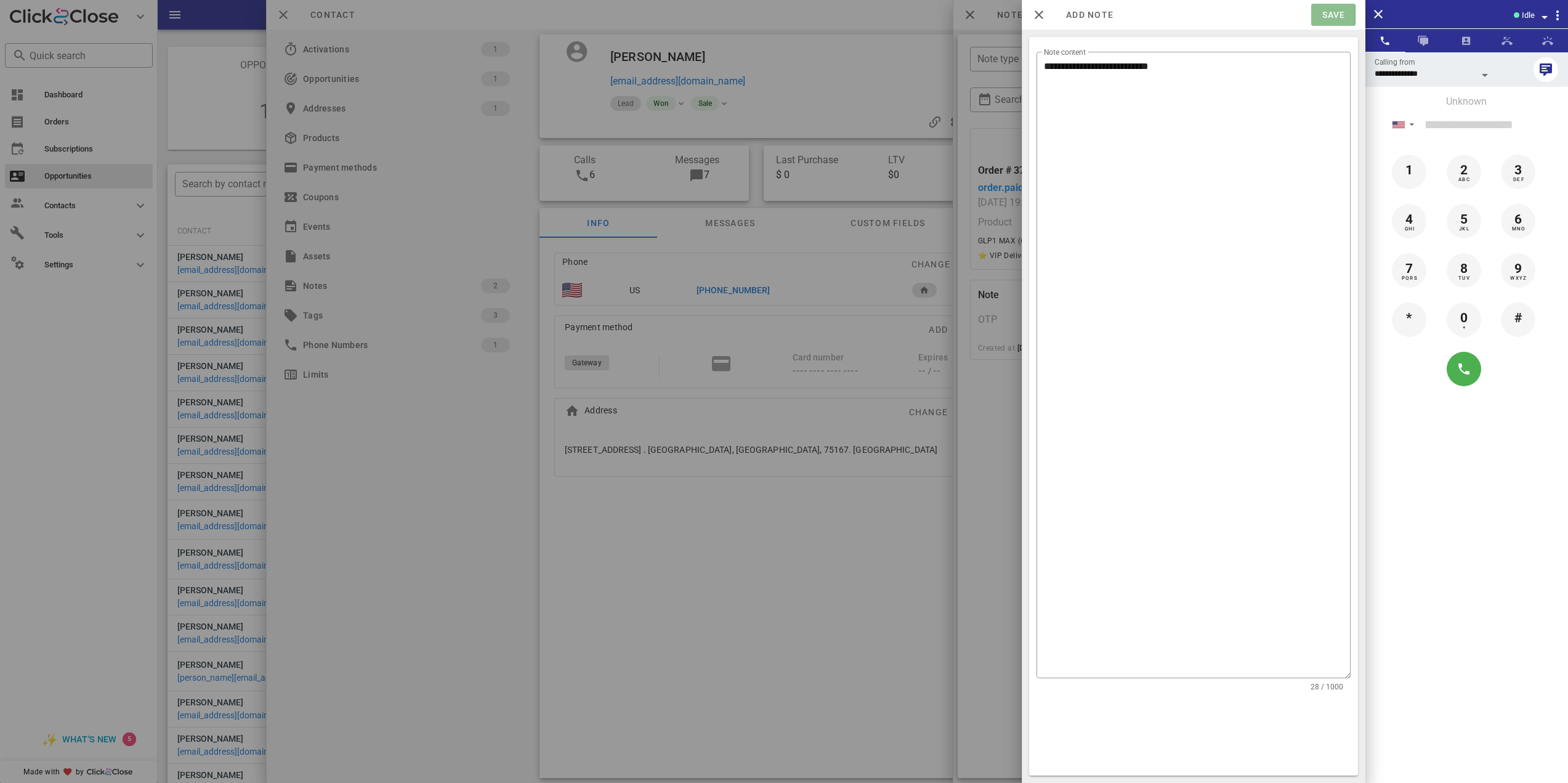 click on "Save" at bounding box center [1333, 15] 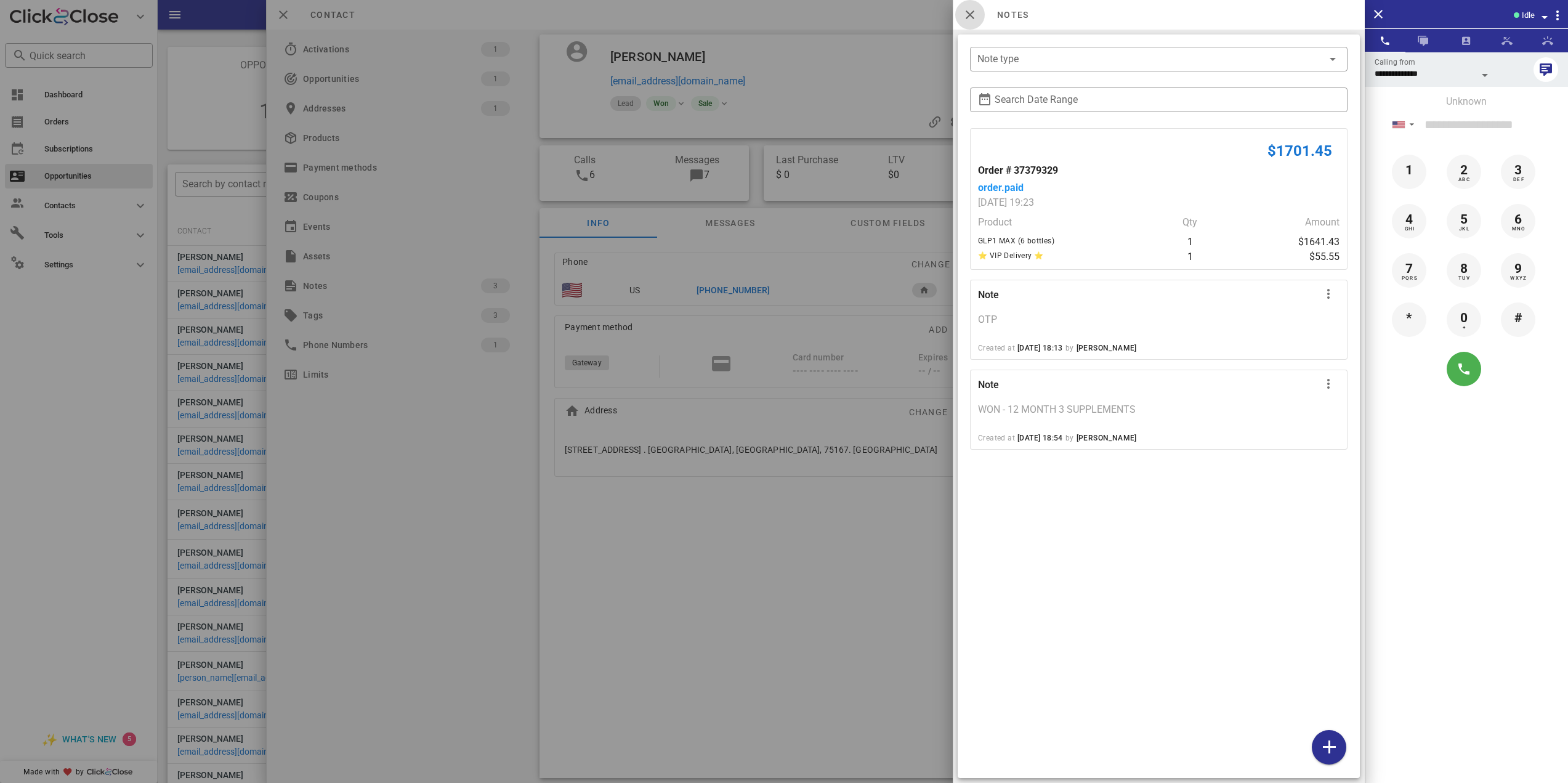 click at bounding box center (970, 15) 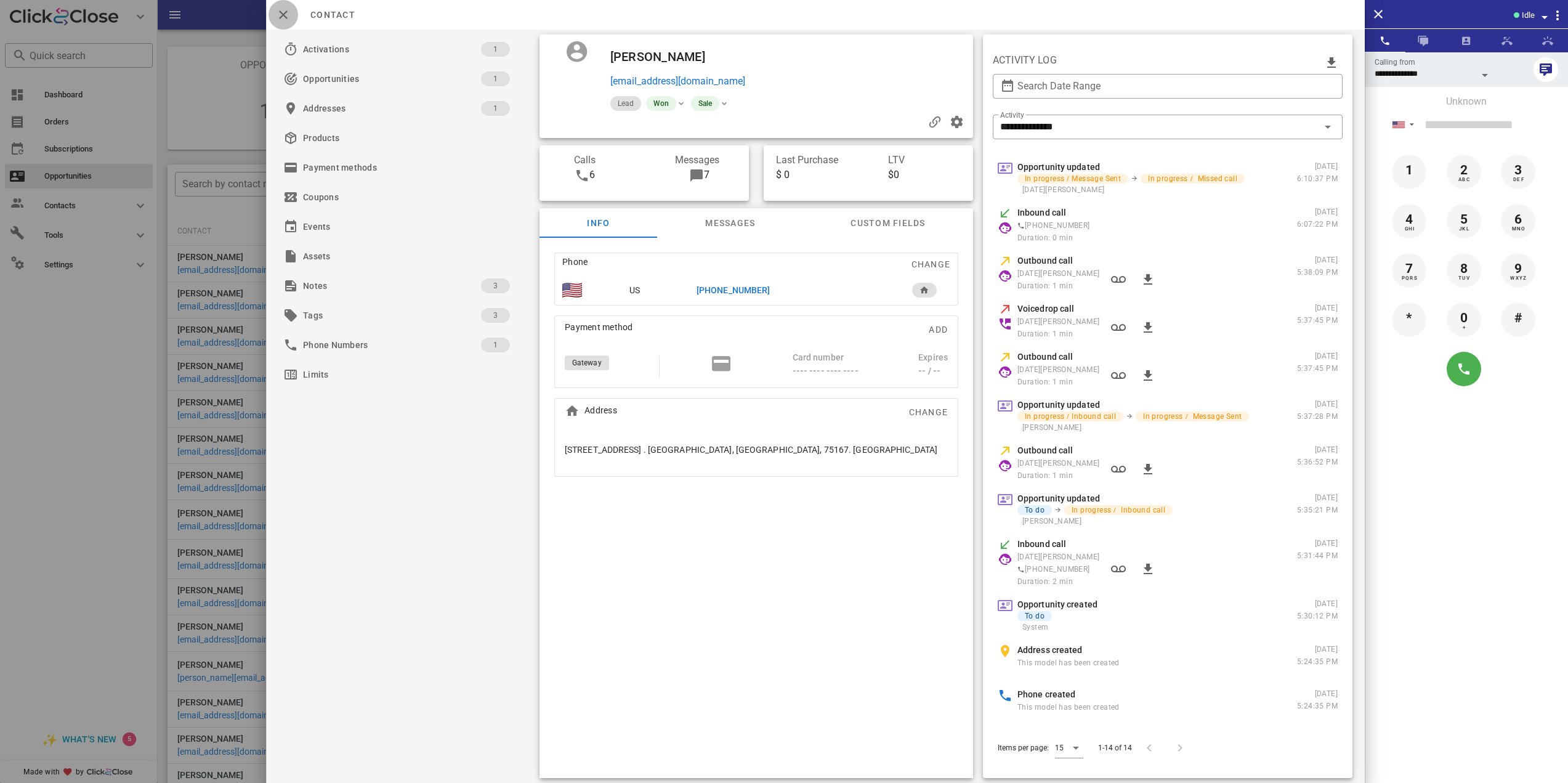 click at bounding box center (283, 15) 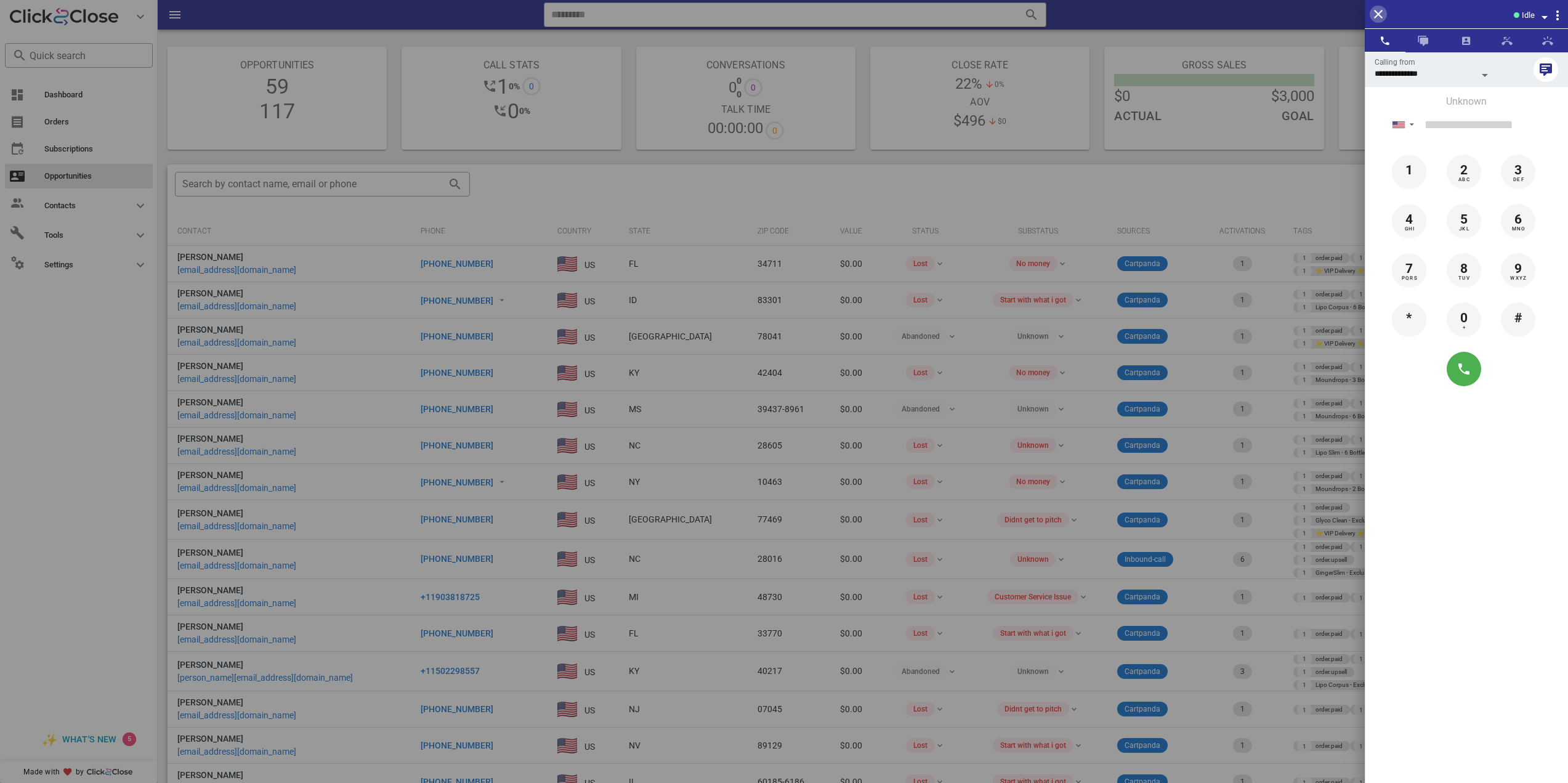 click at bounding box center [1378, 14] 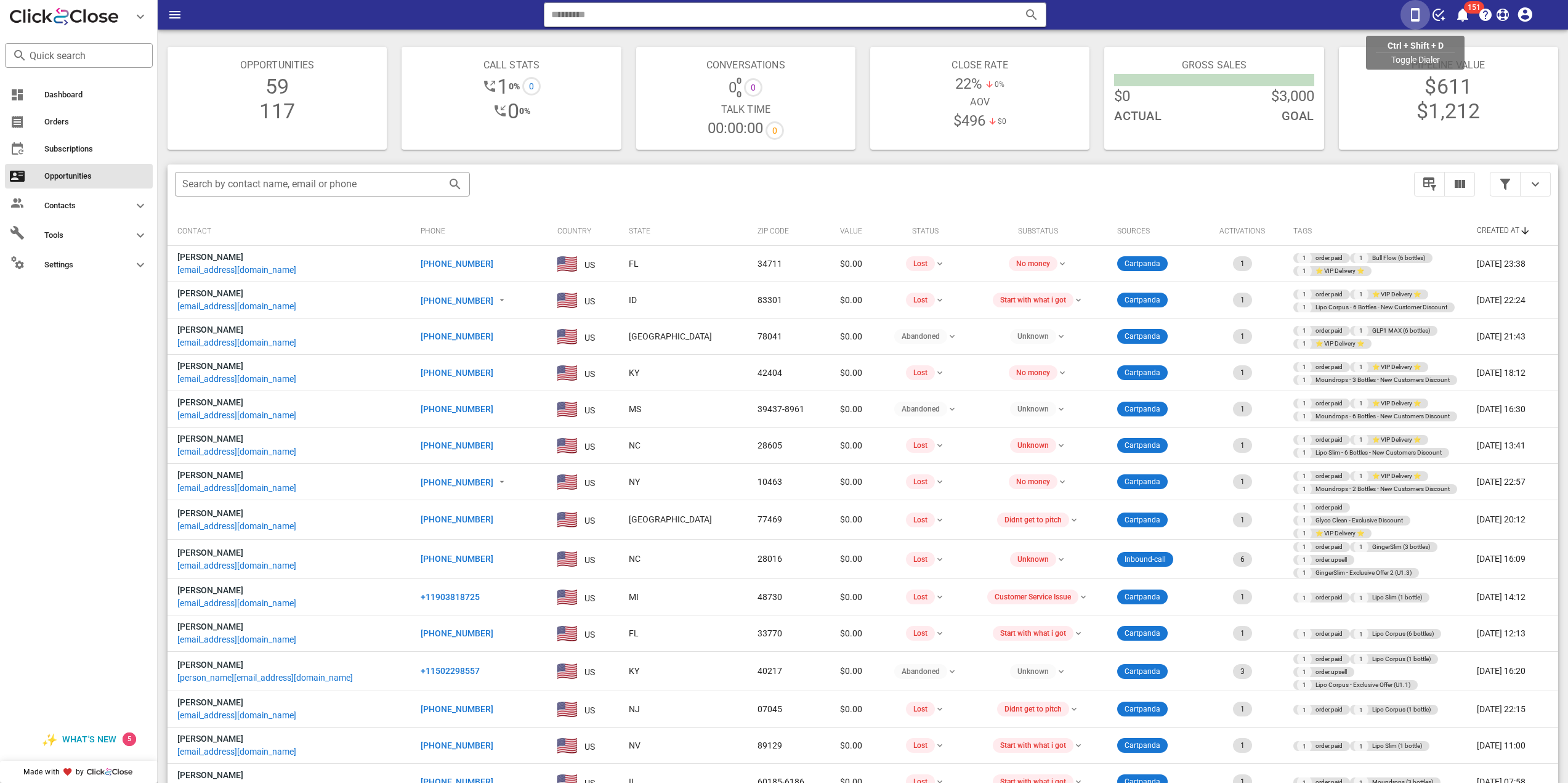 click at bounding box center (1415, 15) 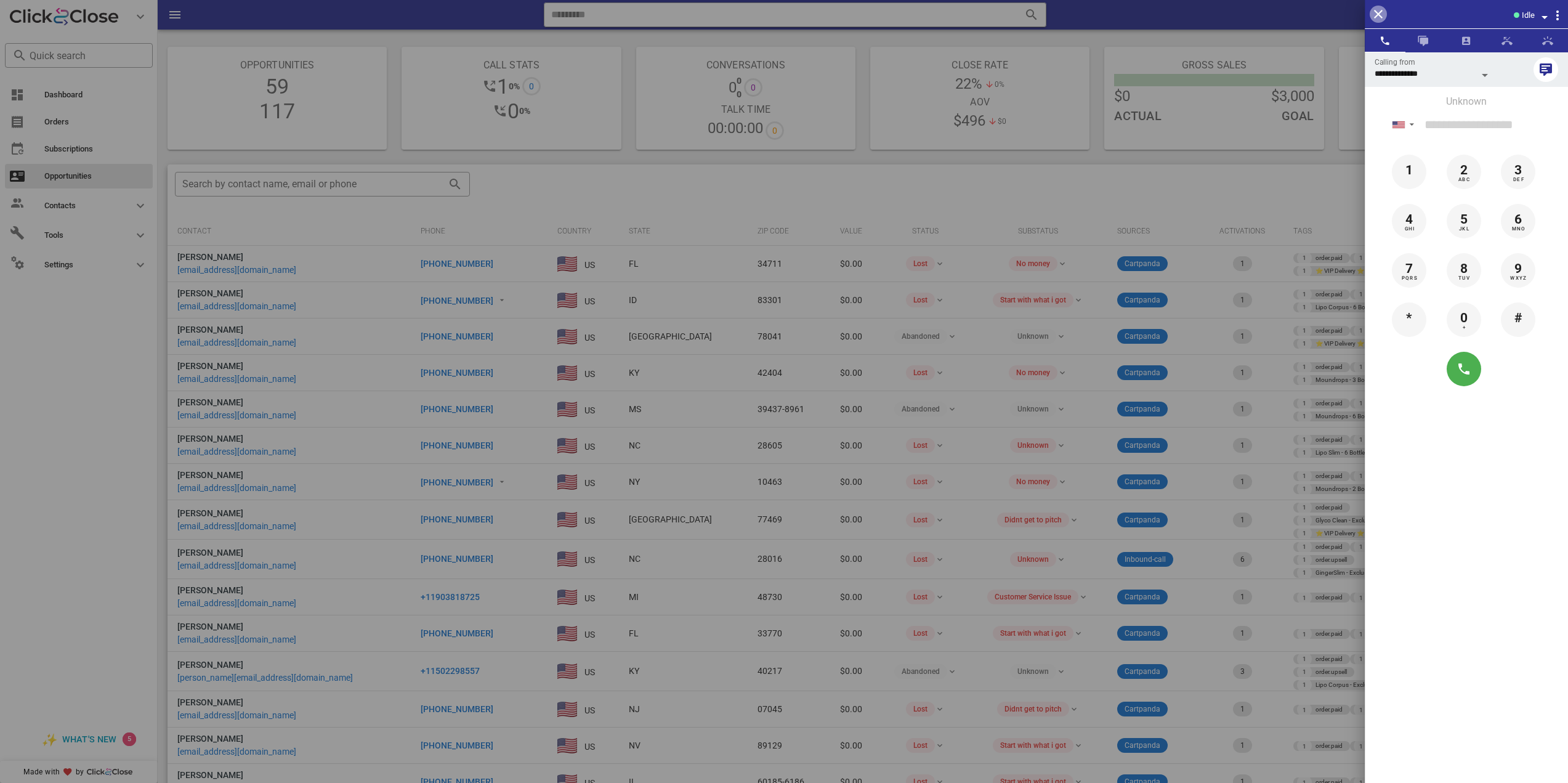 click at bounding box center (1378, 14) 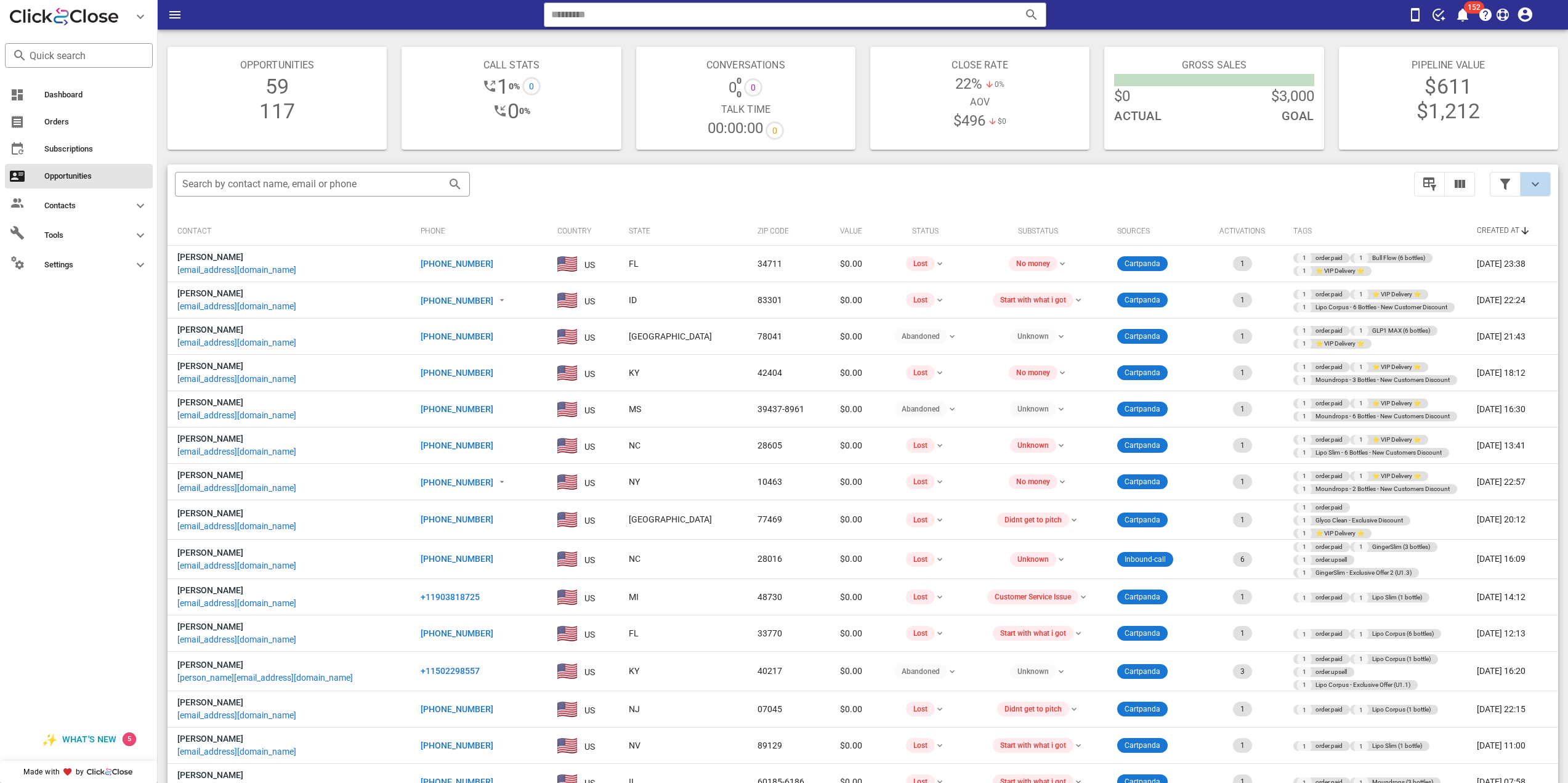 click at bounding box center [1535, 184] 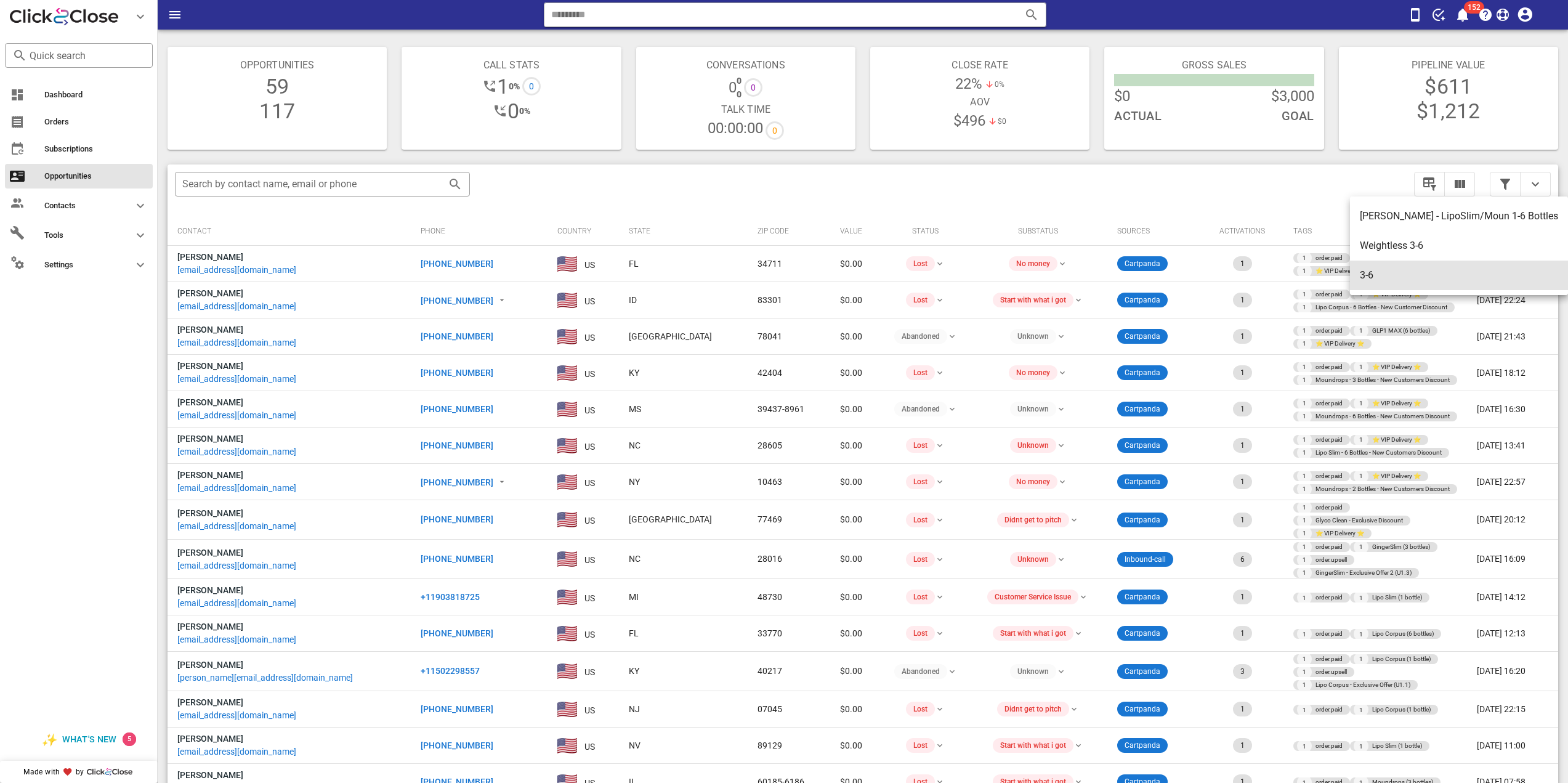 click on "3-6" at bounding box center [1459, 275] 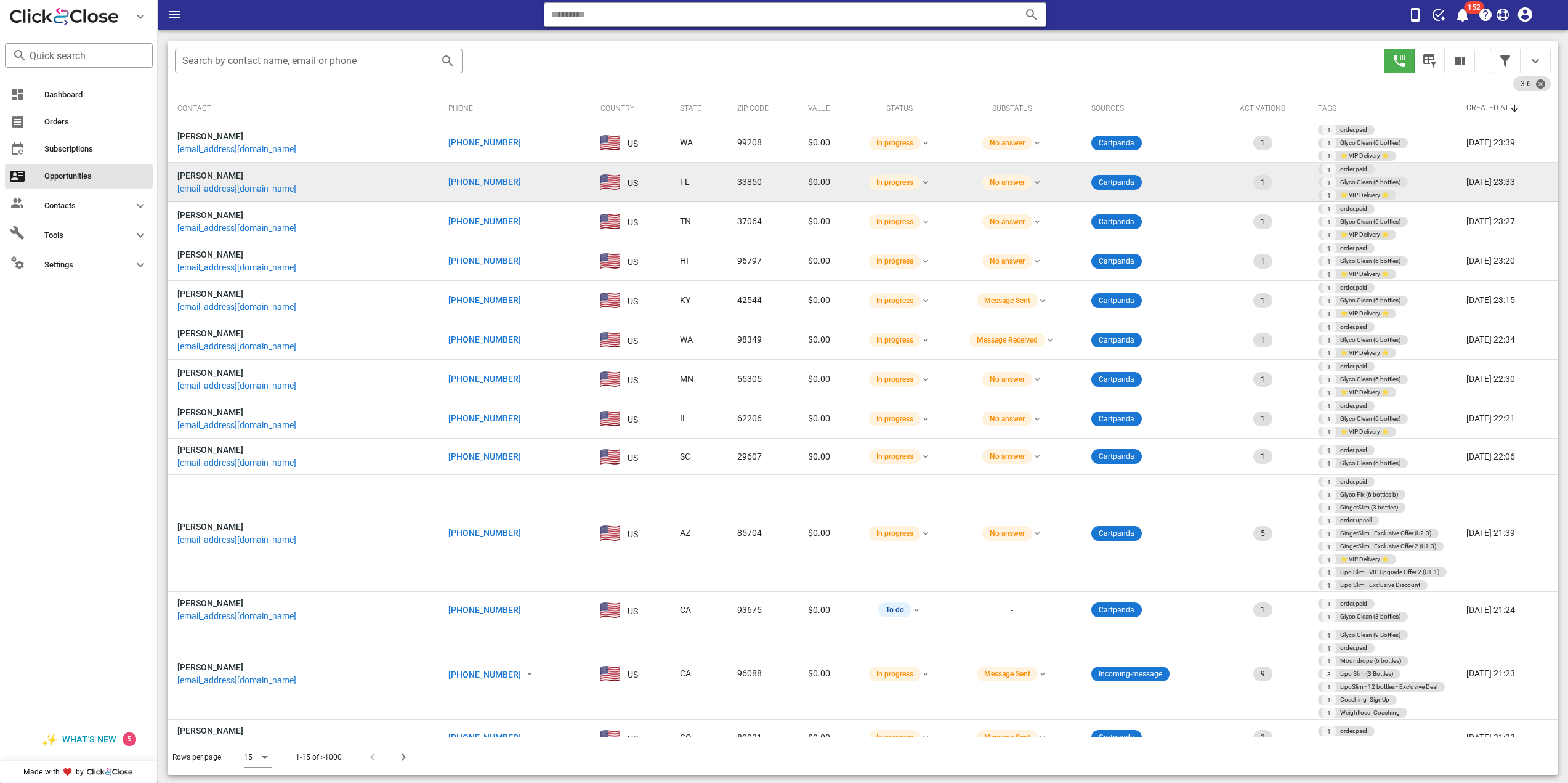 scroll, scrollTop: 125, scrollLeft: 0, axis: vertical 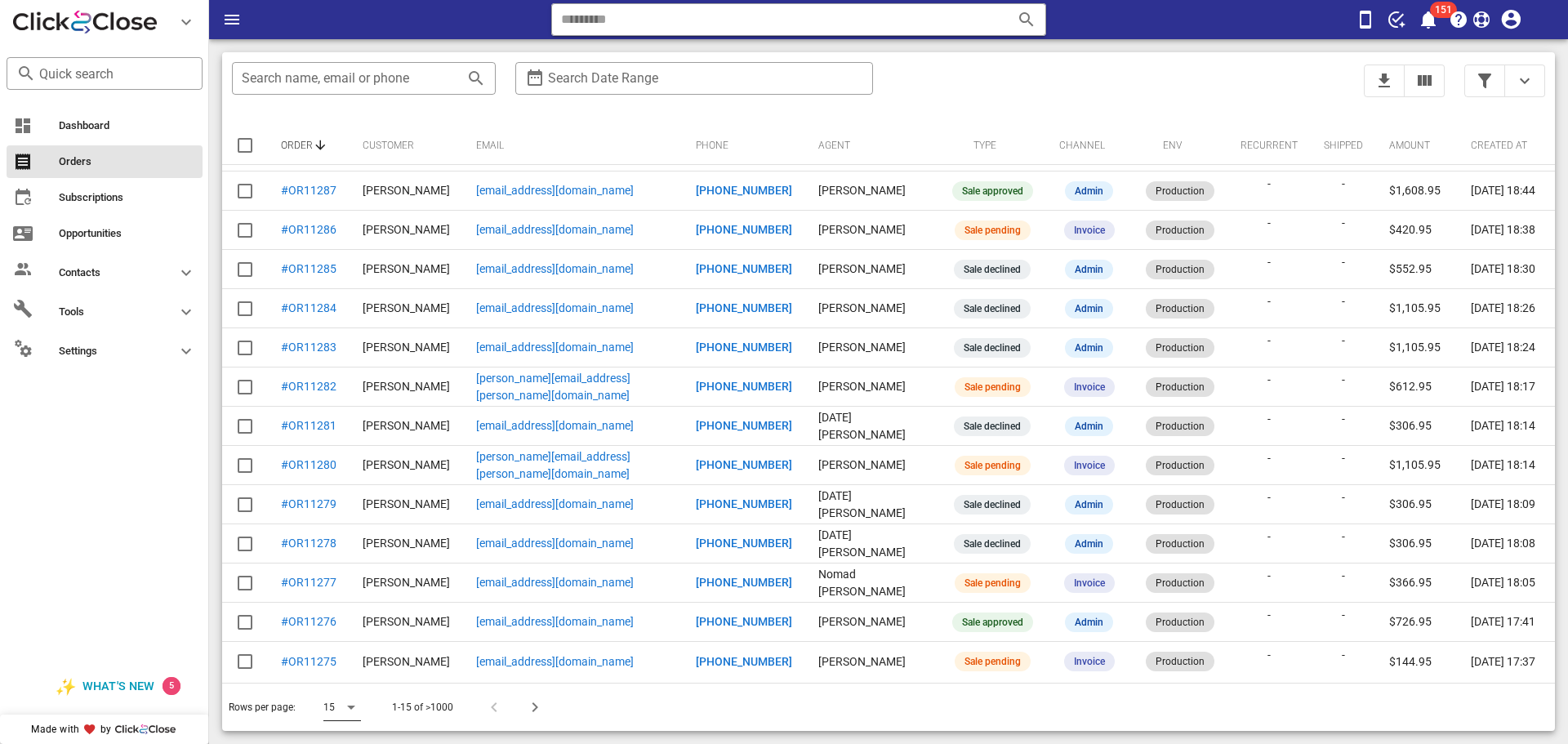 click at bounding box center [351, 707] 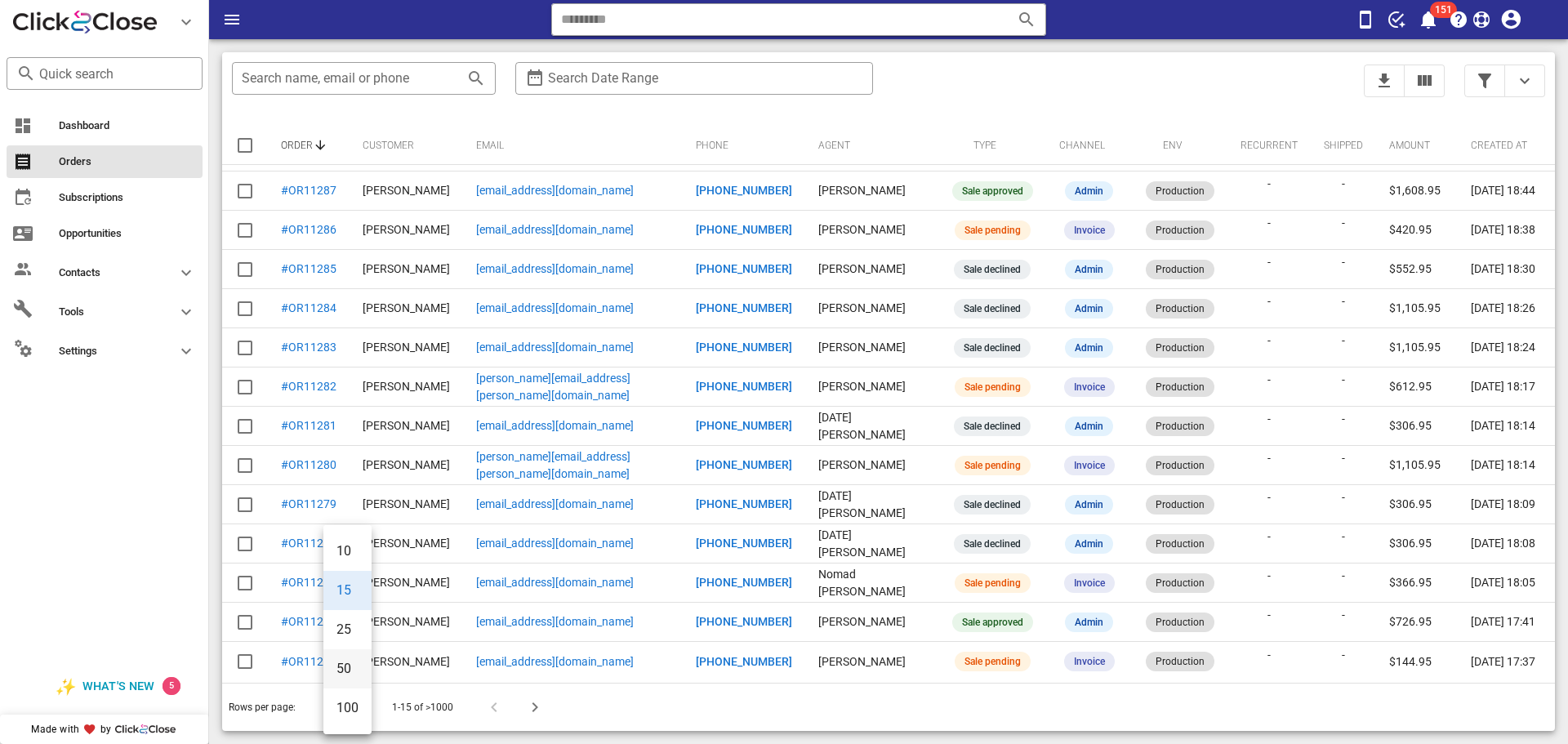 click on "50" at bounding box center (347, 669) 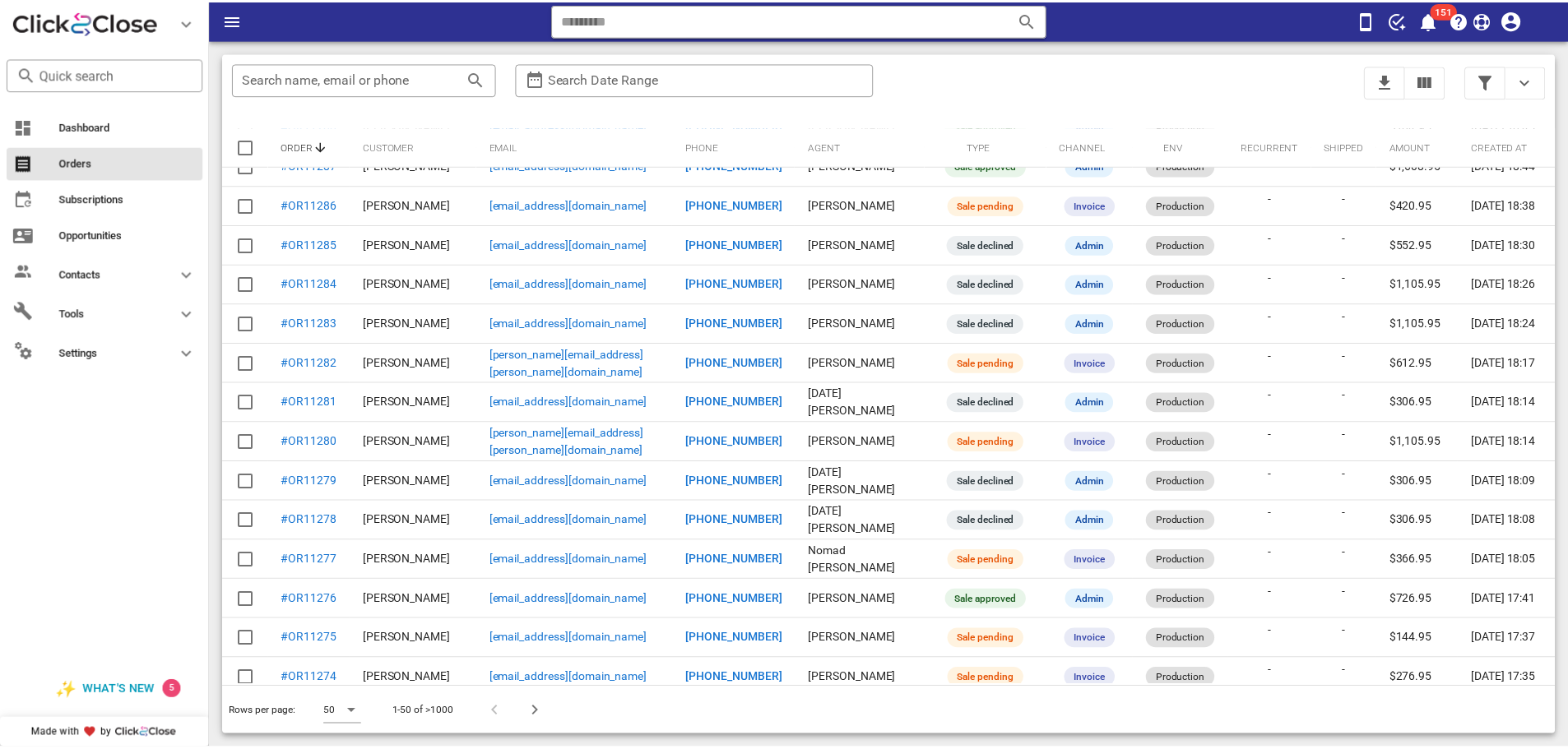 scroll, scrollTop: 0, scrollLeft: 0, axis: both 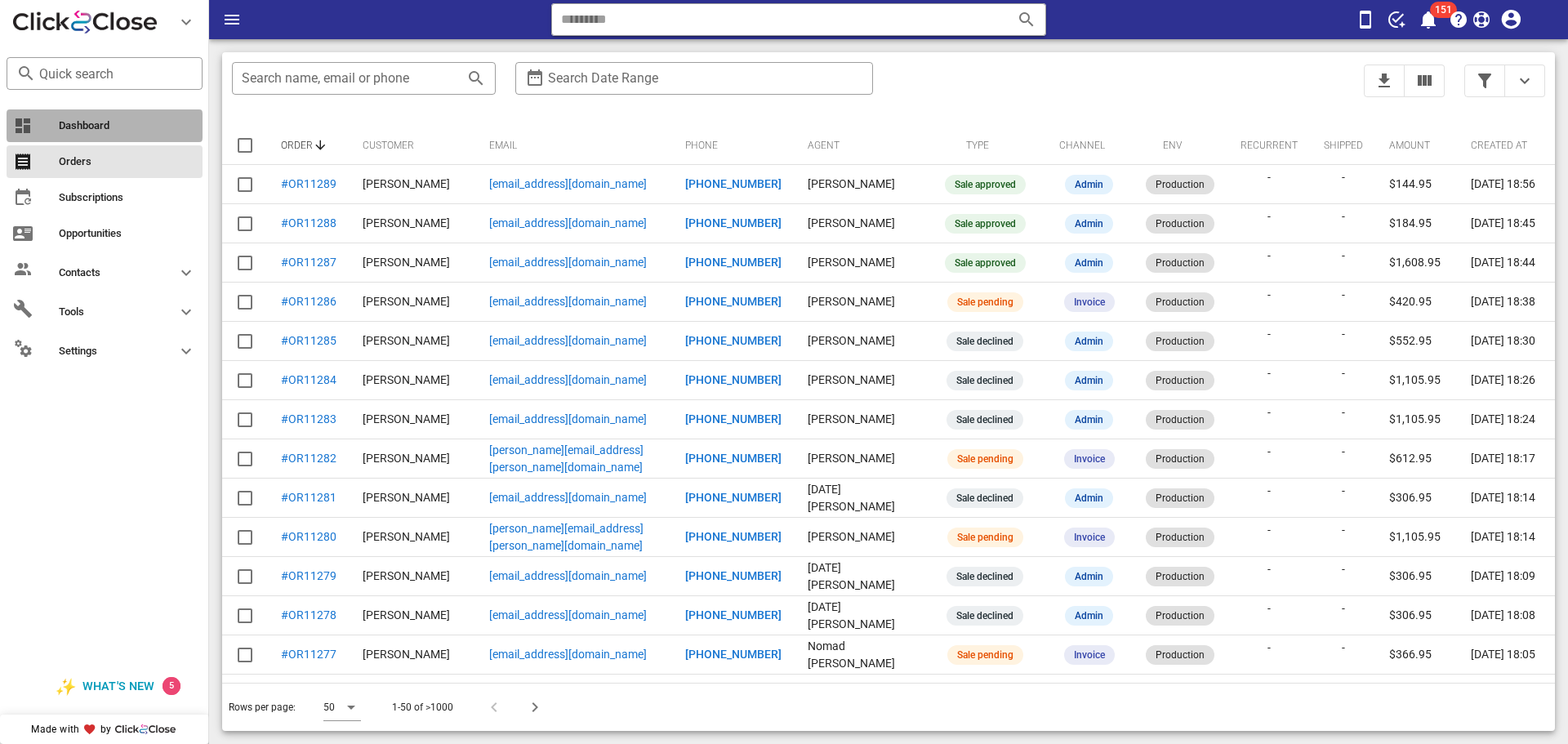 click on "Dashboard" at bounding box center [127, 126] 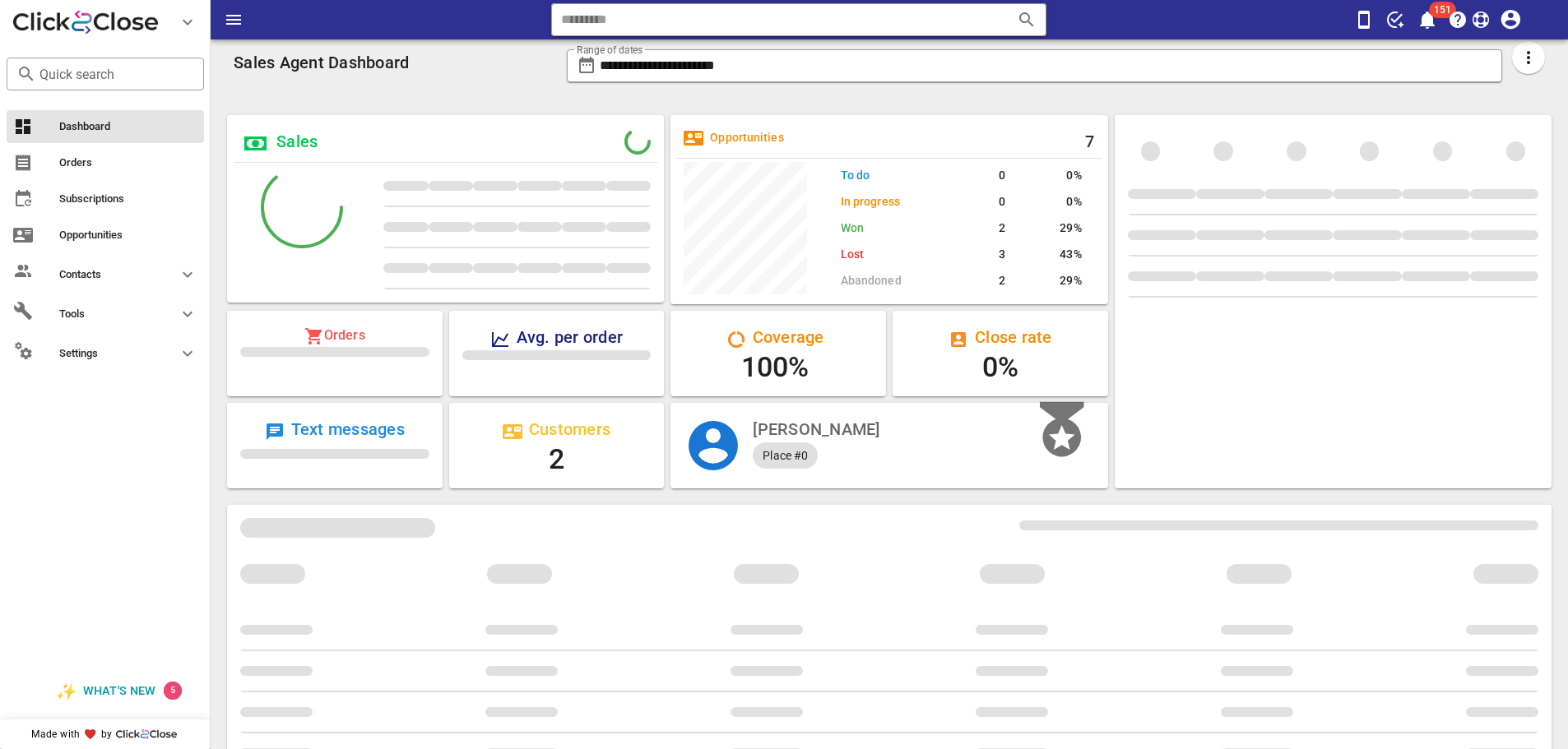 scroll, scrollTop: 821963, scrollLeft: 822224, axis: both 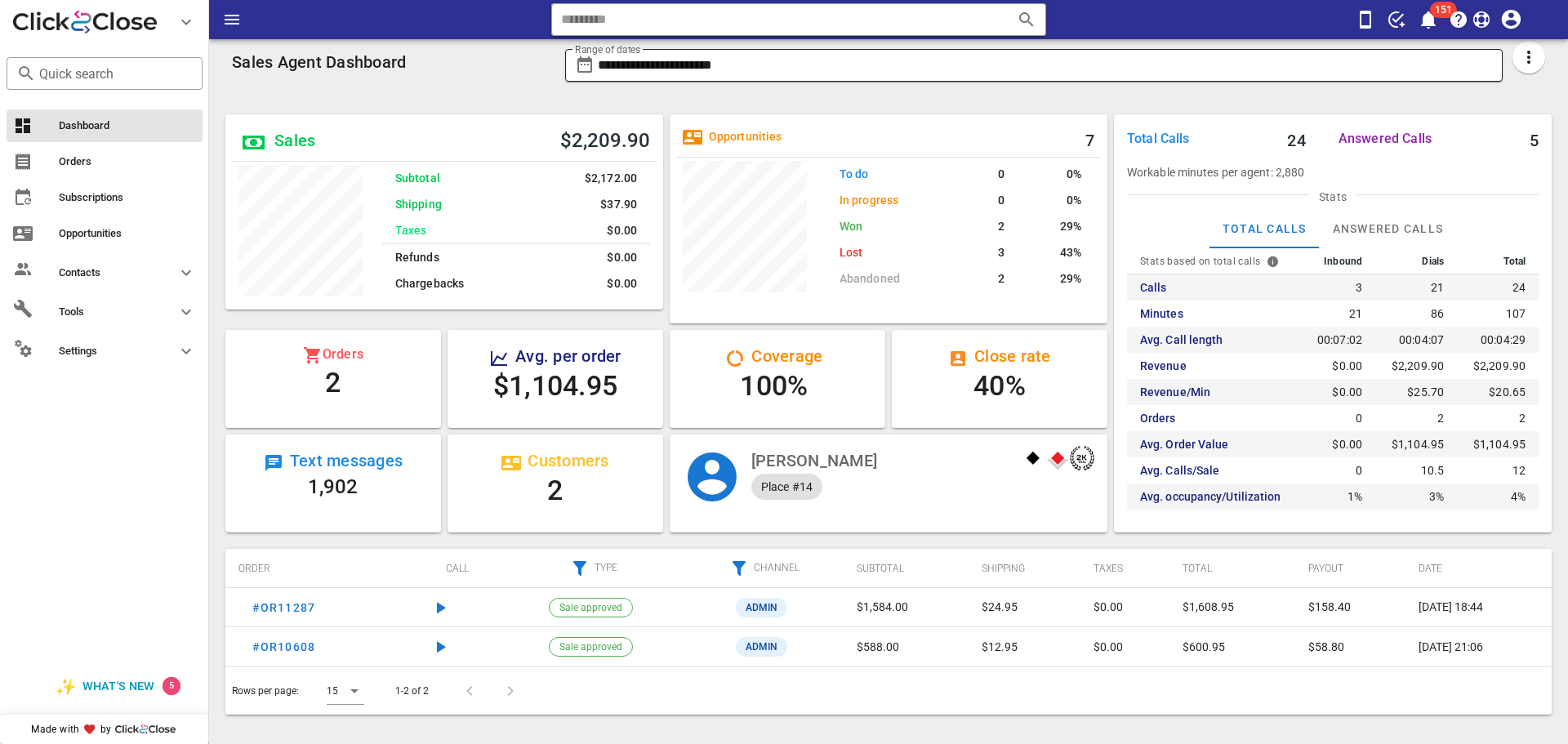 click on "**********" at bounding box center (1045, 65) 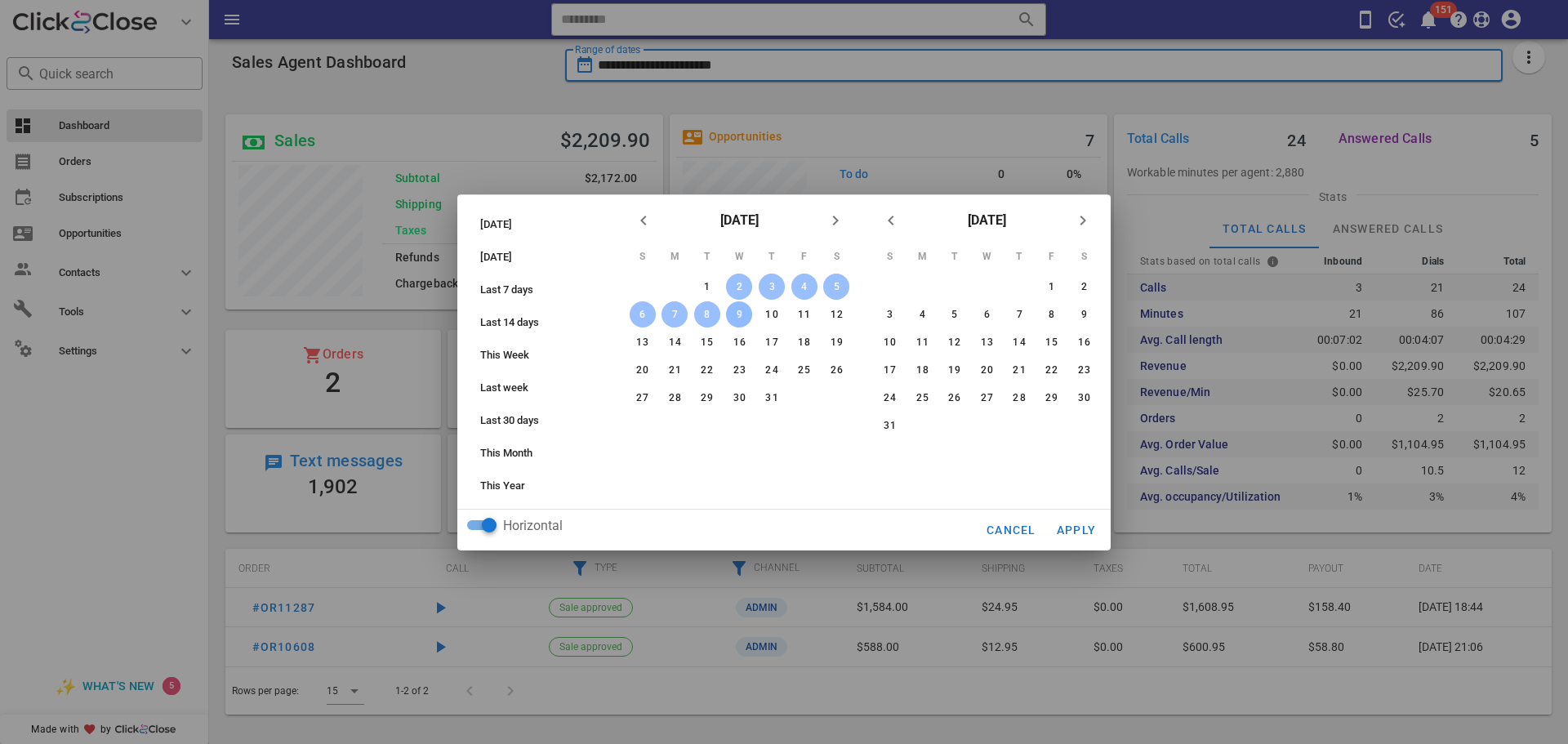 click on "**********" at bounding box center [784, 372] 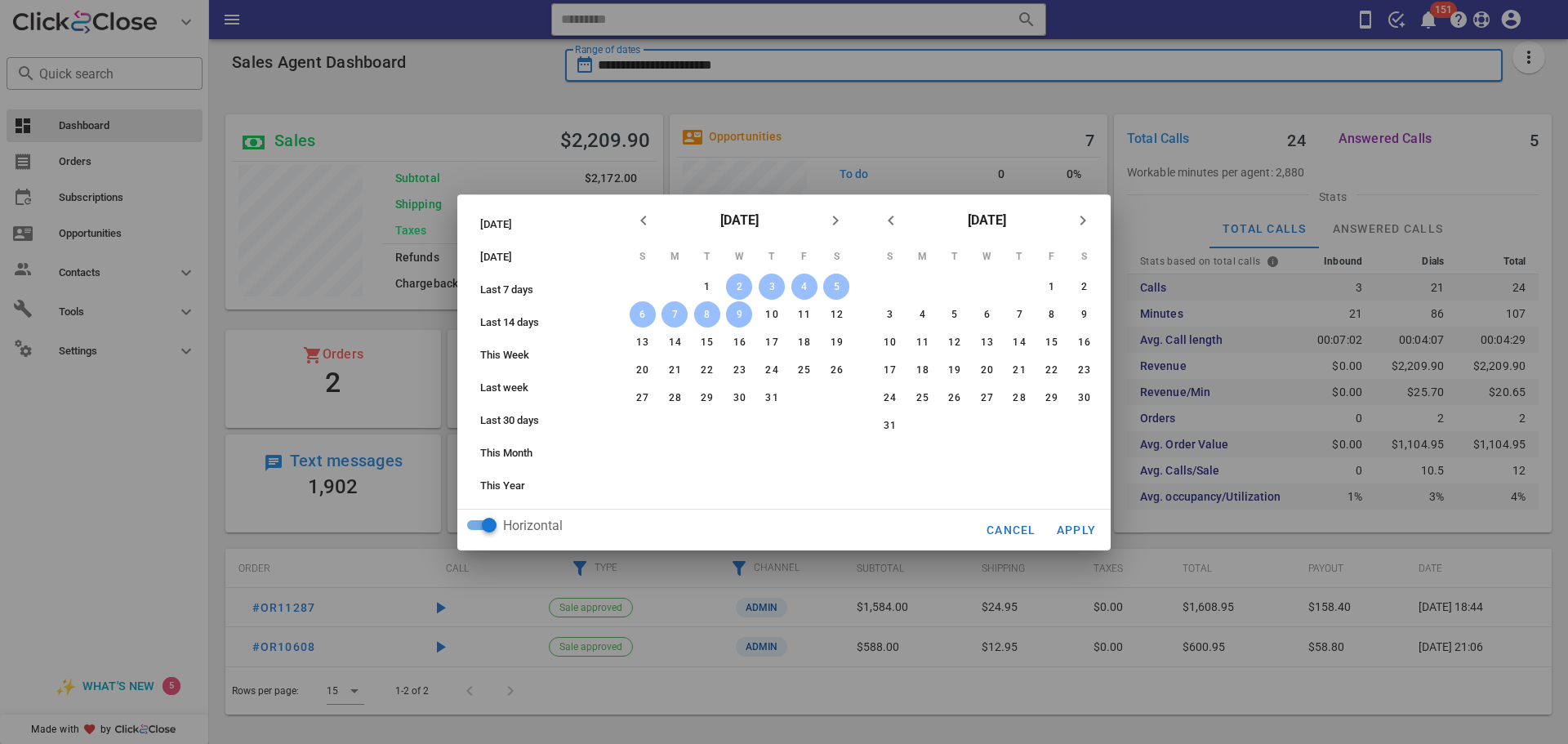 click on "9" at bounding box center (739, 314) 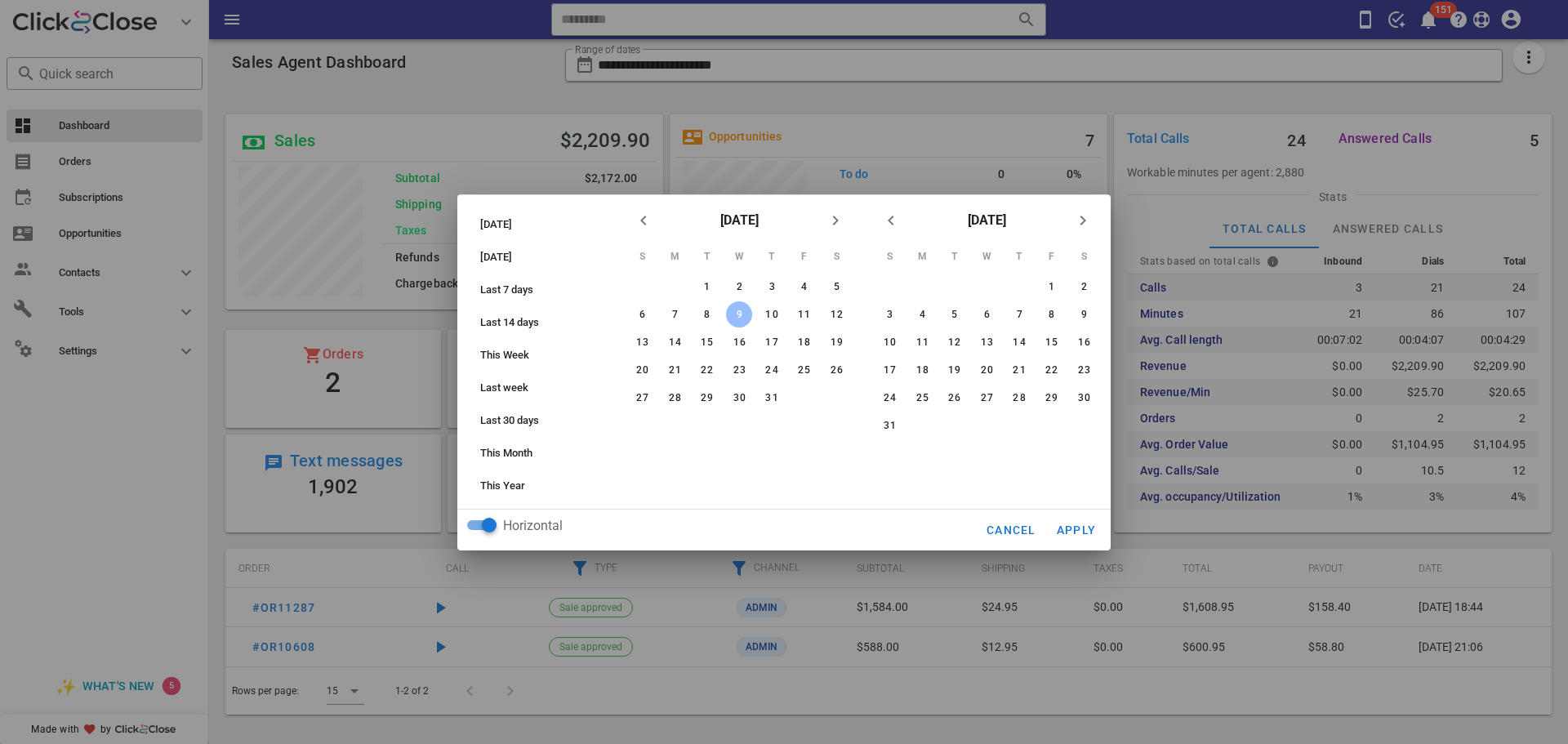 click on "9" at bounding box center (739, 314) 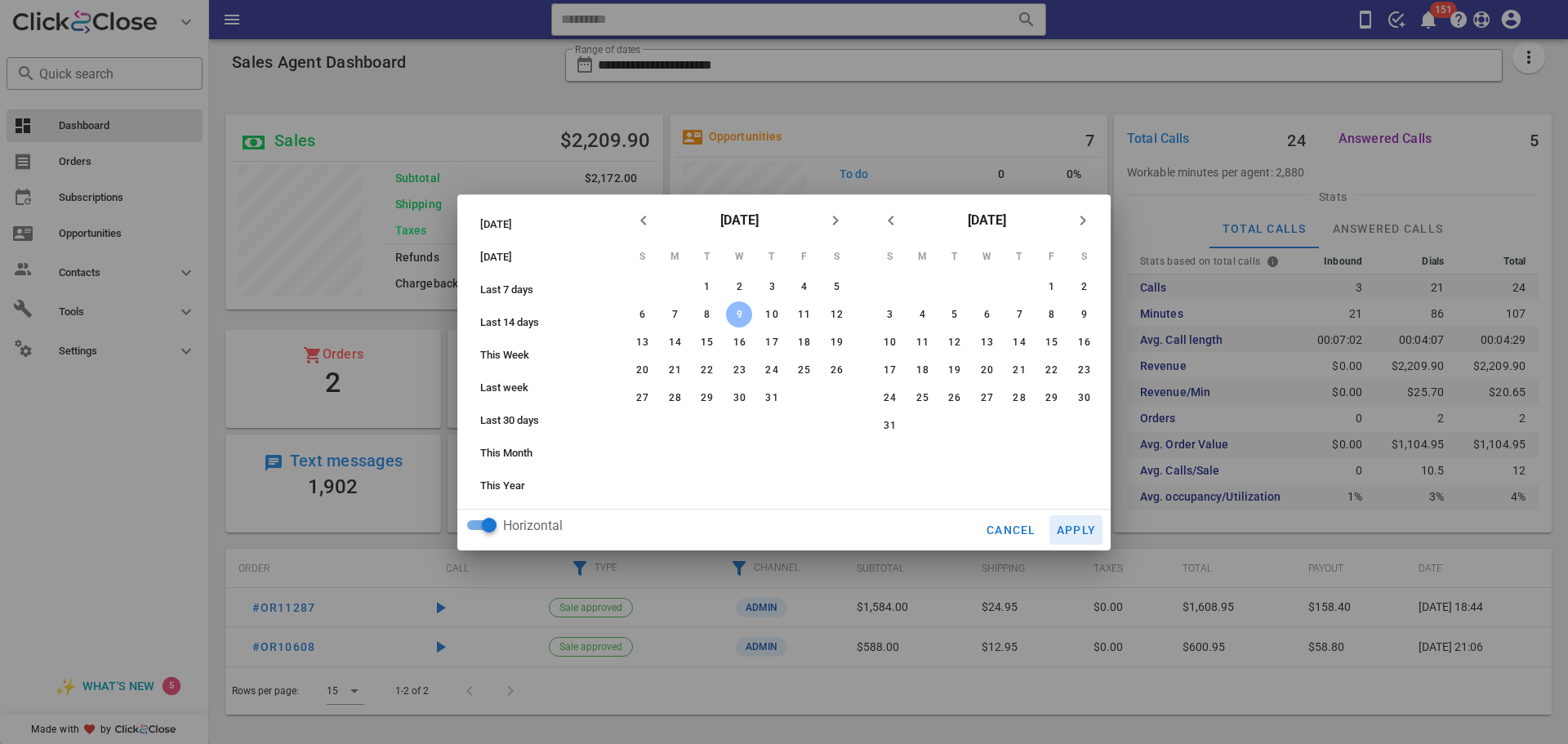 click on "Apply" at bounding box center (1076, 530) 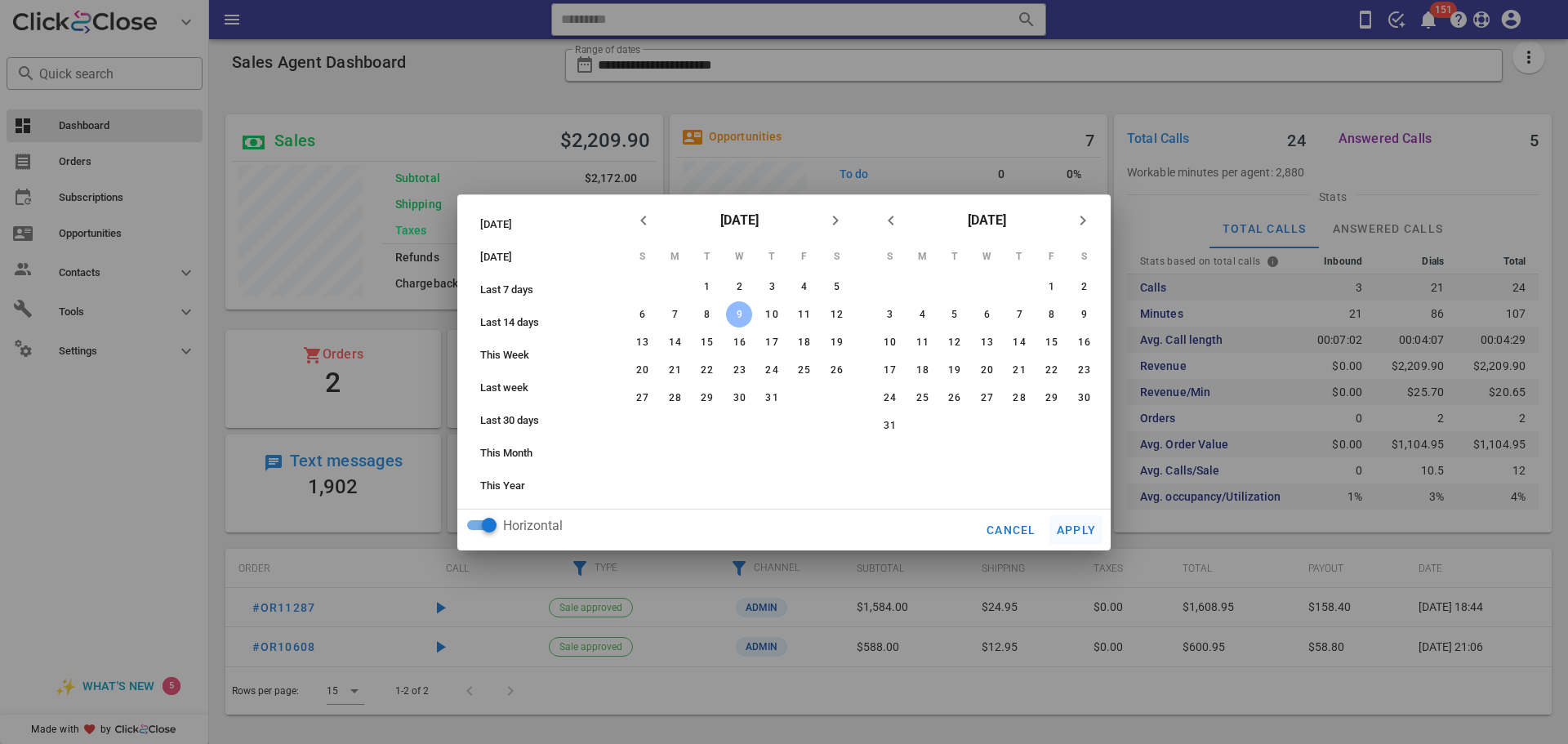 type on "**********" 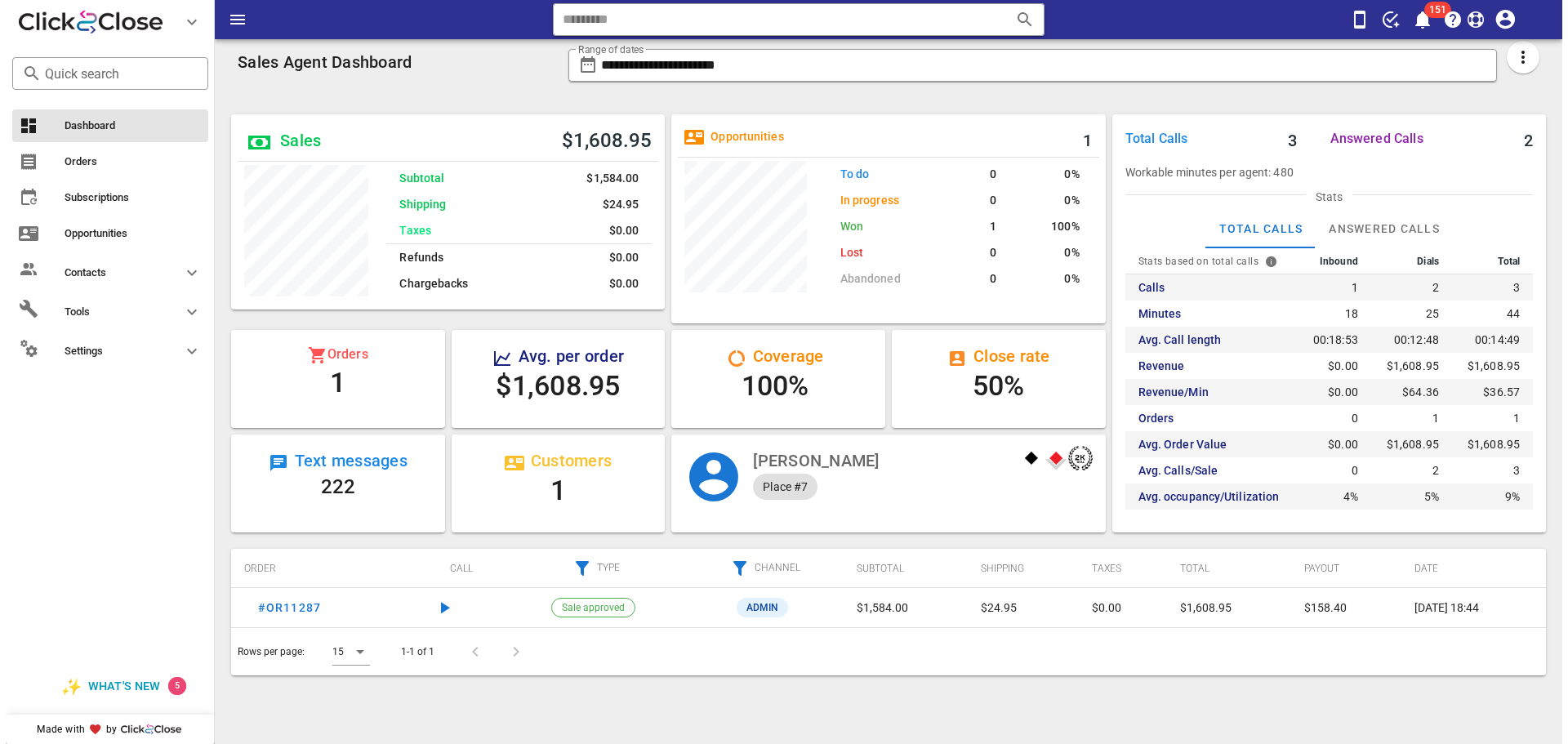 scroll, scrollTop: 0, scrollLeft: 0, axis: both 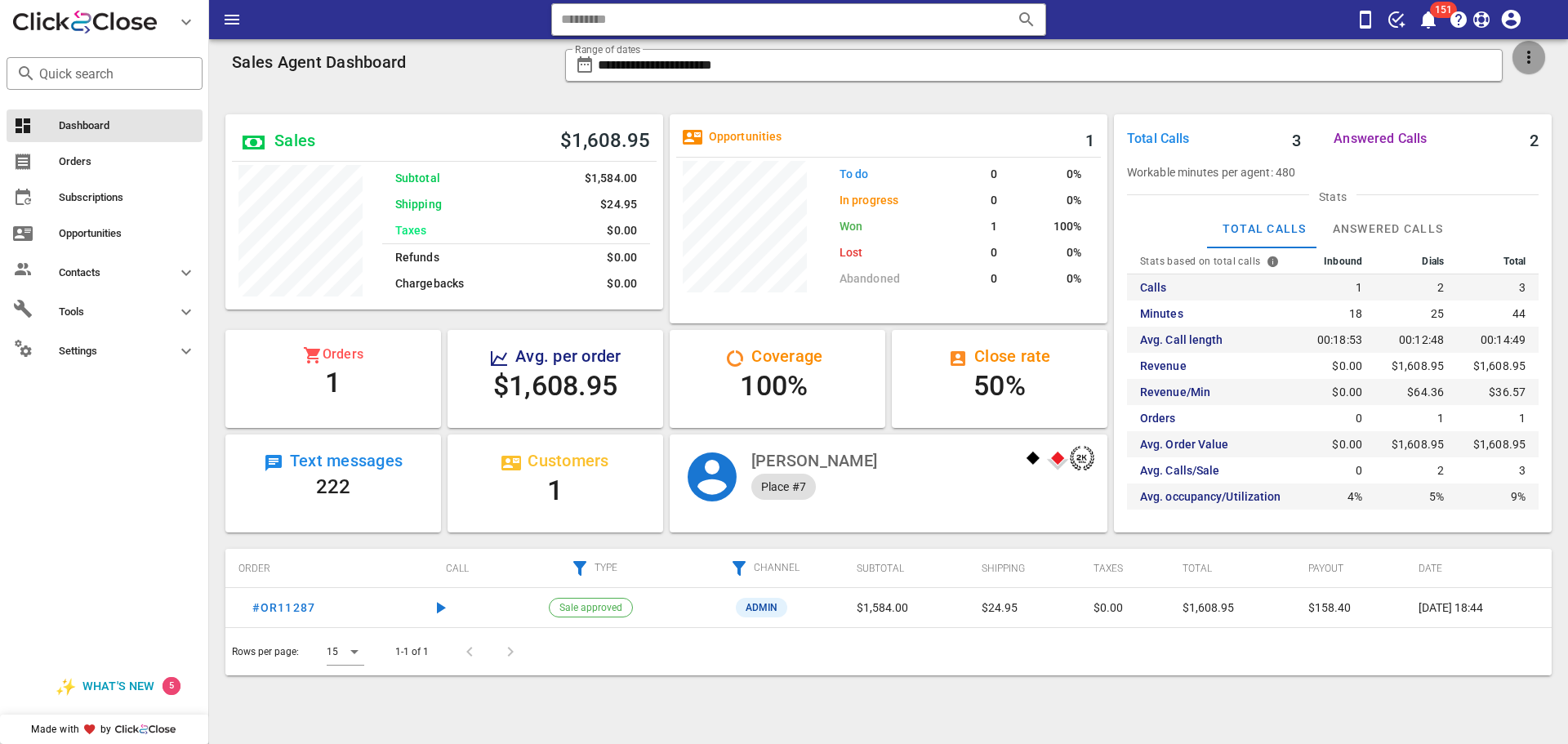 click at bounding box center (1529, 57) 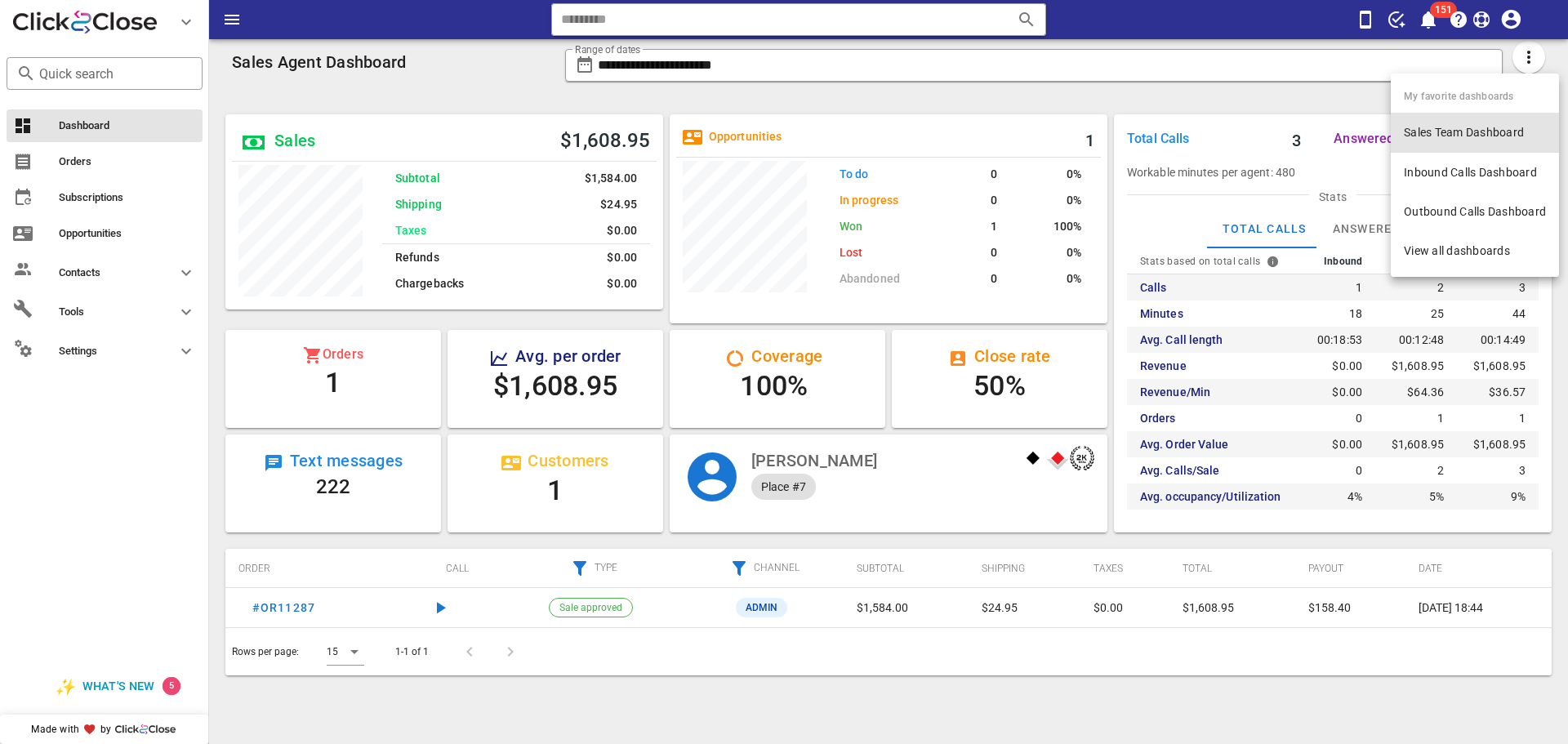 click on "Sales Team Dashboard" at bounding box center [1475, 132] 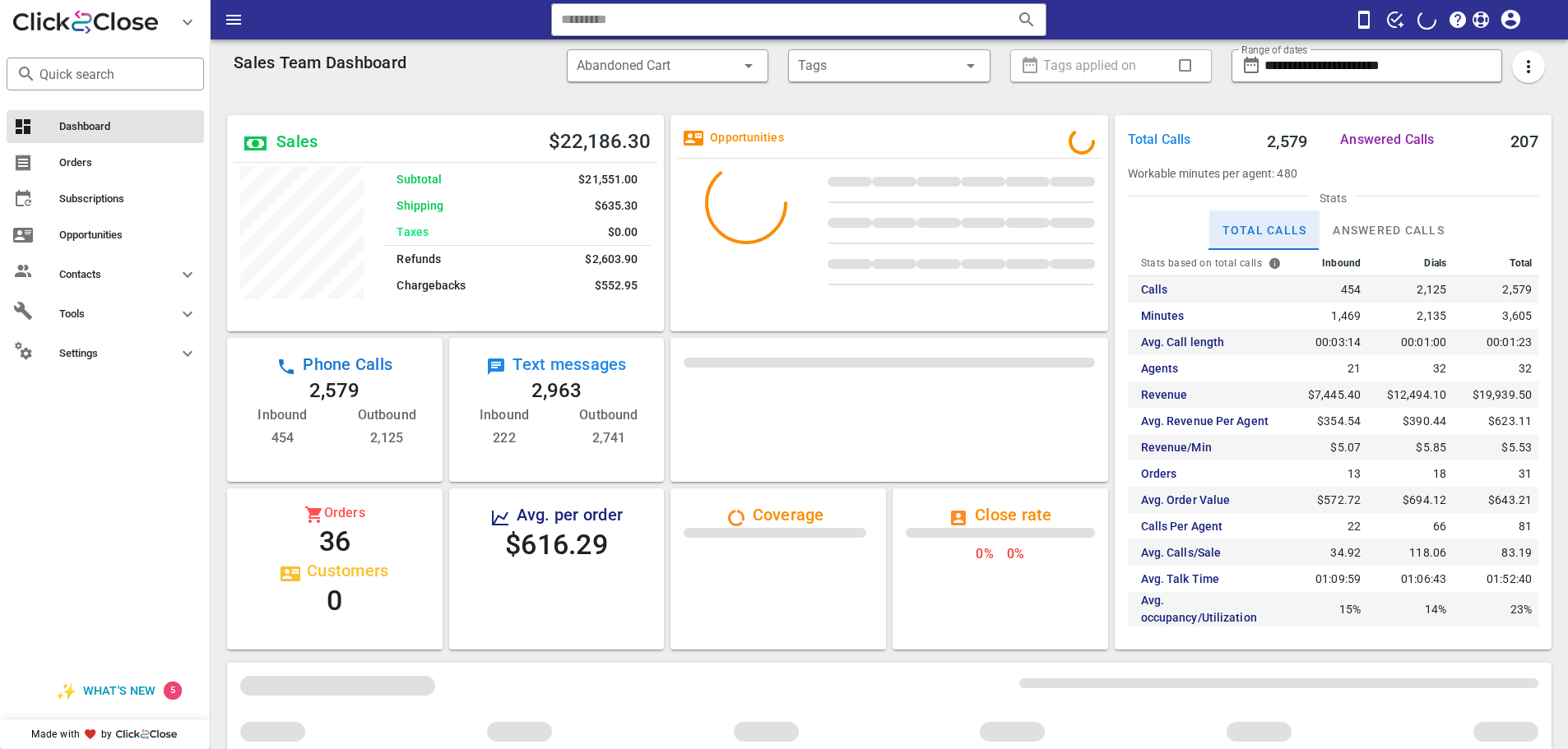 scroll, scrollTop: 821937, scrollLeft: 822228, axis: both 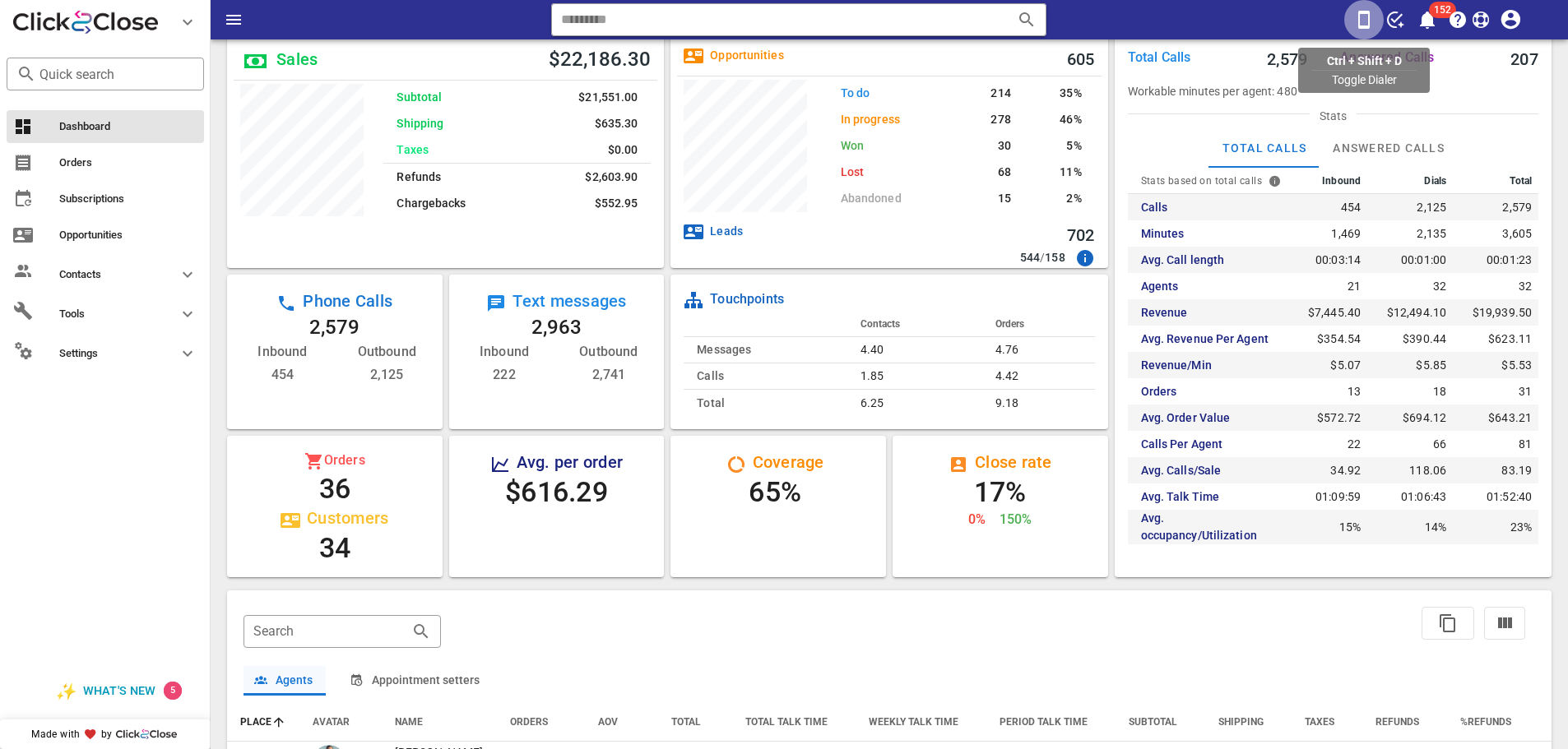 click at bounding box center [1364, 20] 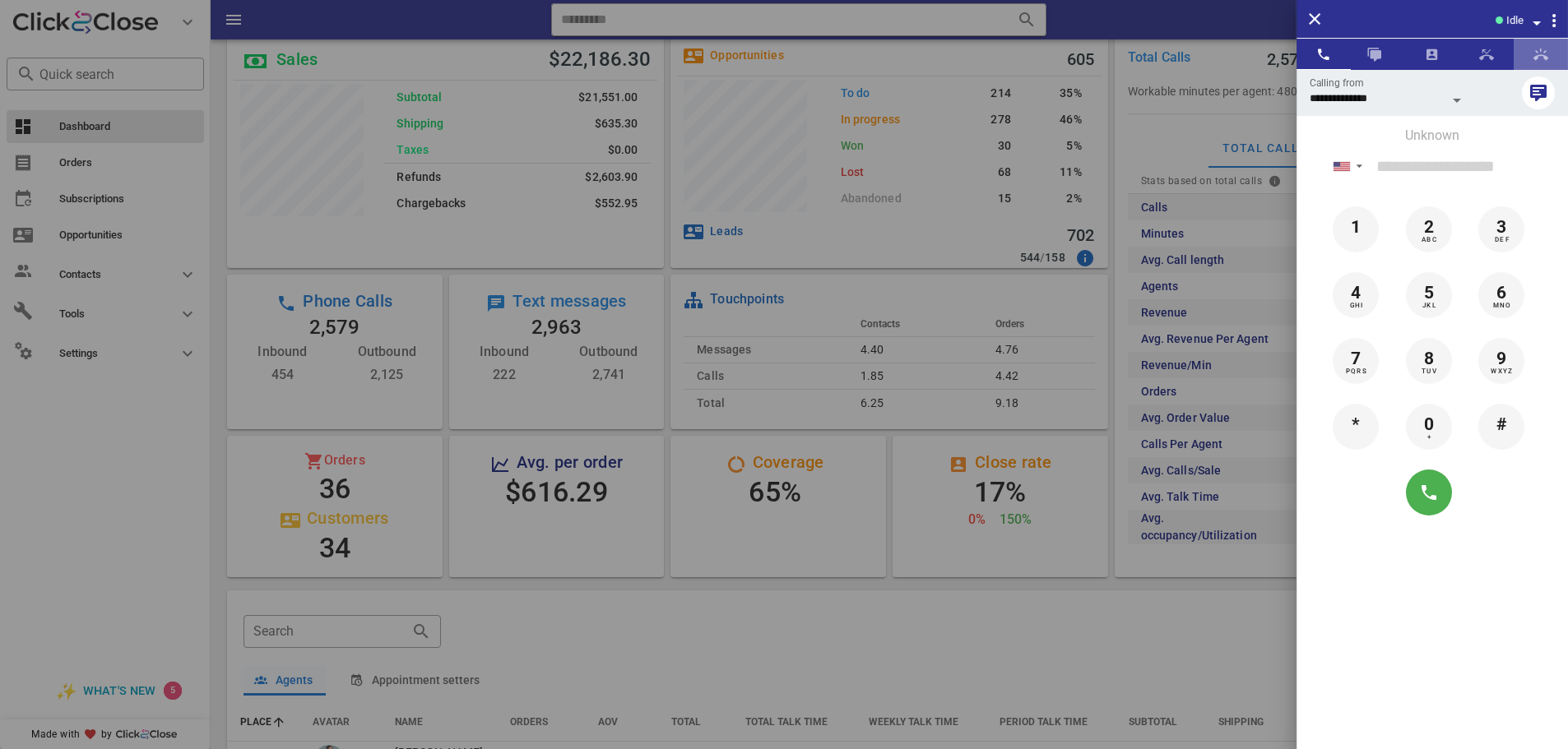 click at bounding box center [1541, 54] 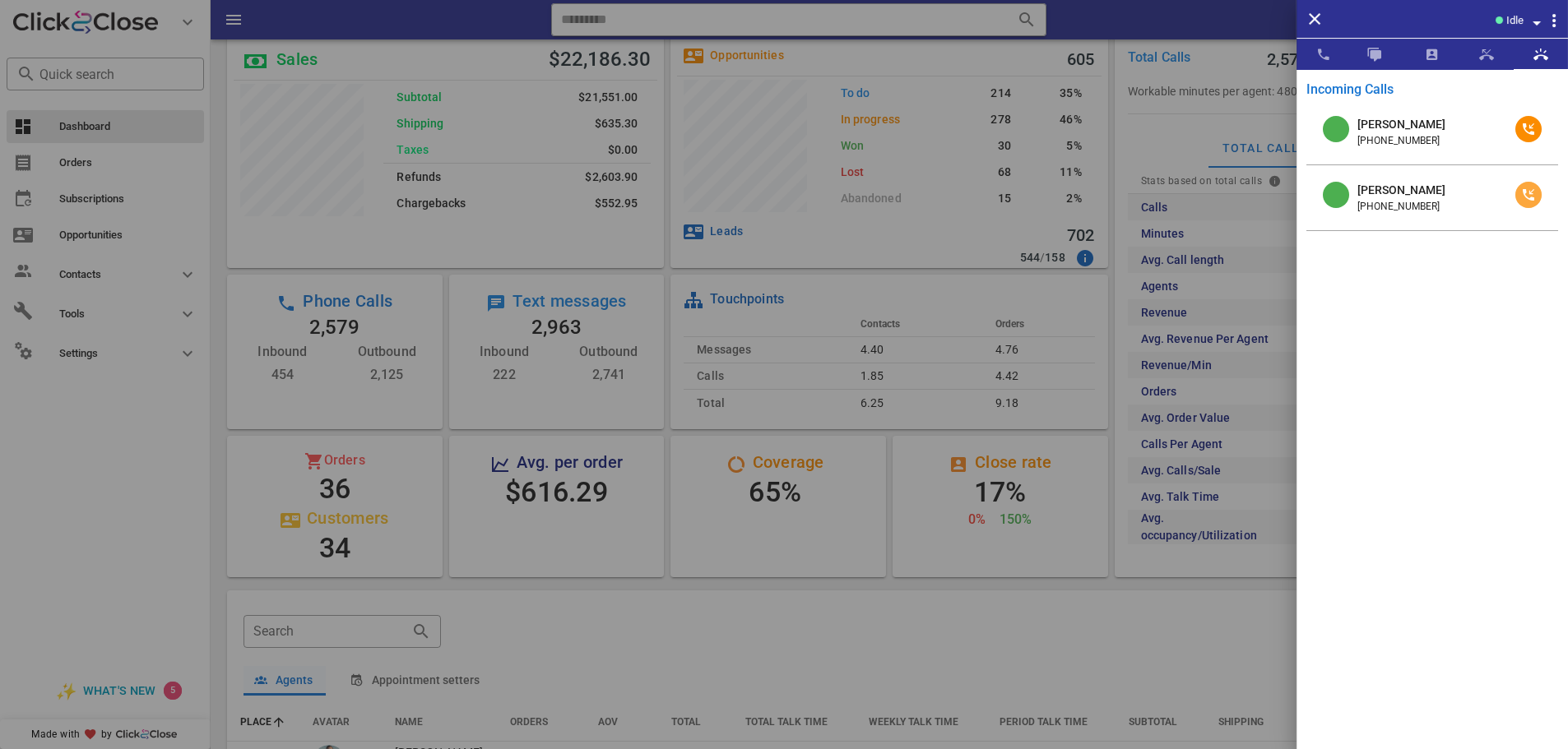 click at bounding box center (1529, 195) 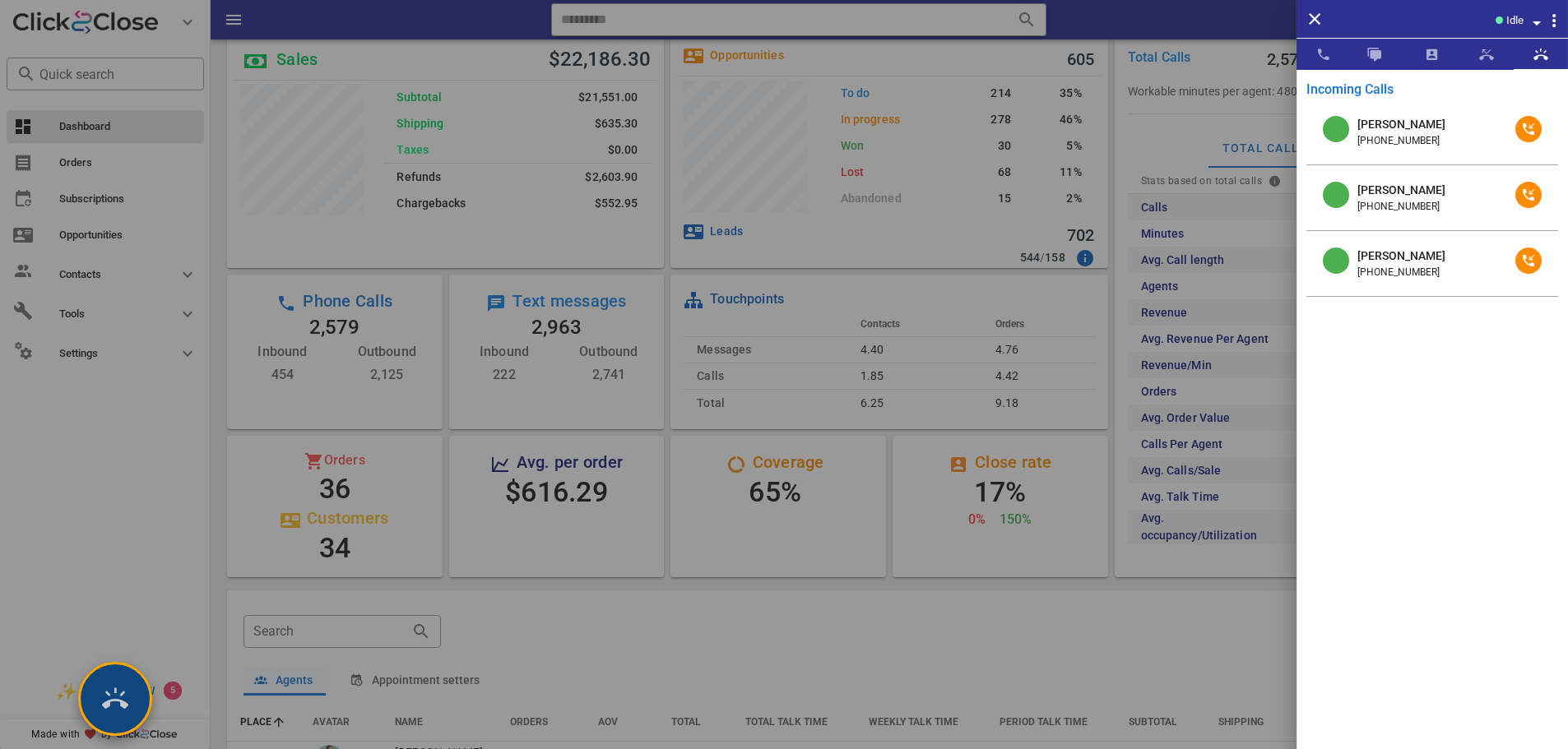 click at bounding box center [115, 699] 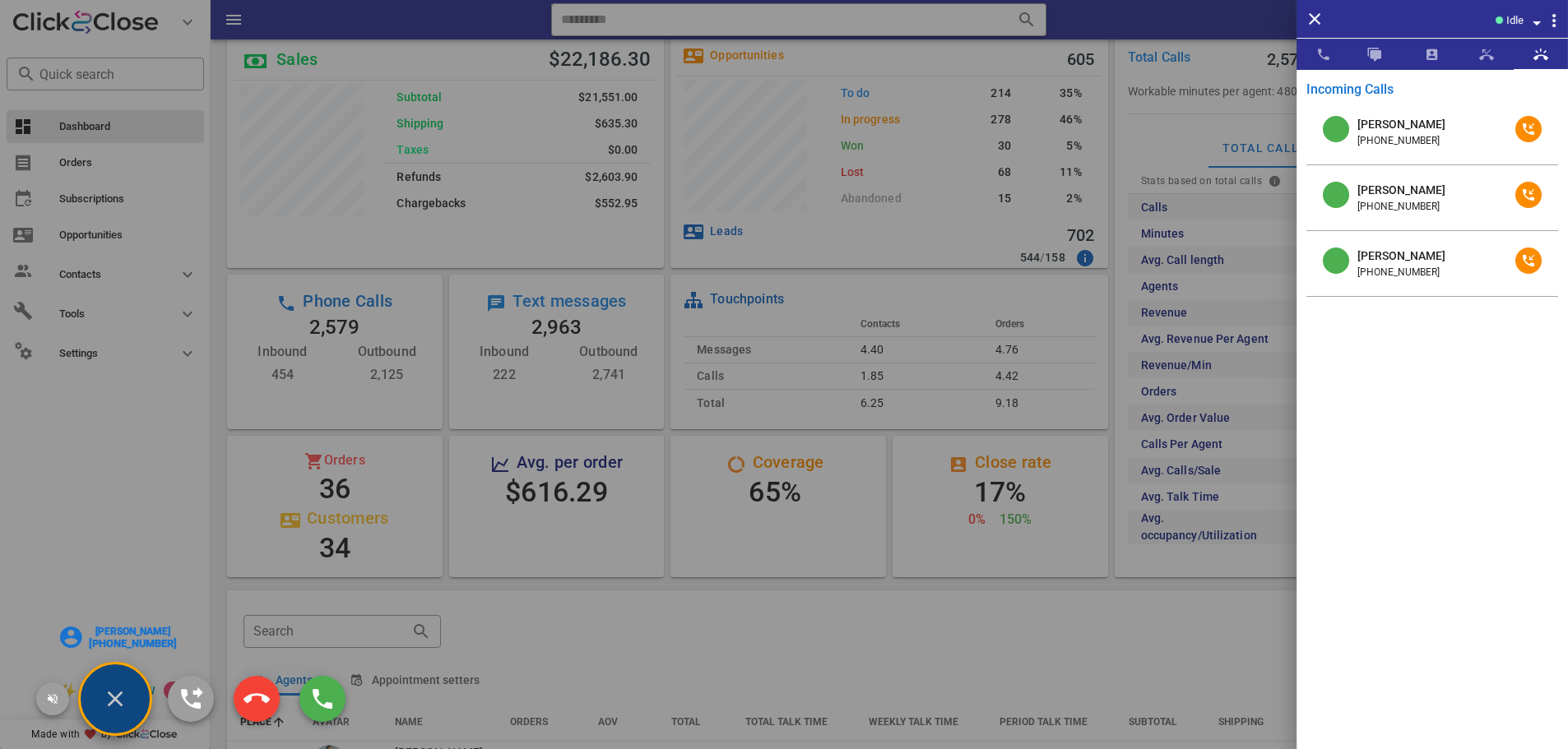 click on "[PERSON_NAME]" at bounding box center (132, 631) 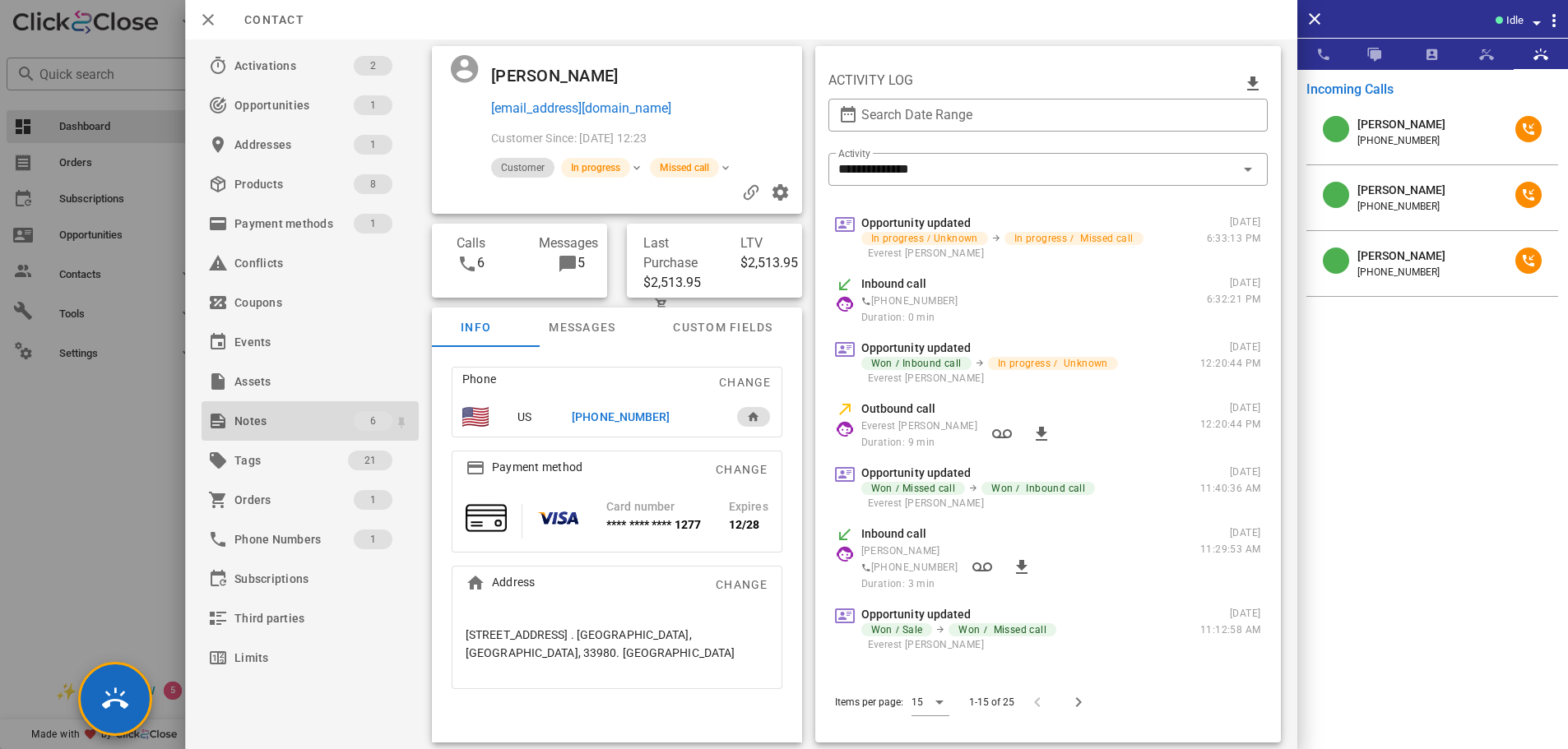 click on "Notes" at bounding box center (294, 421) 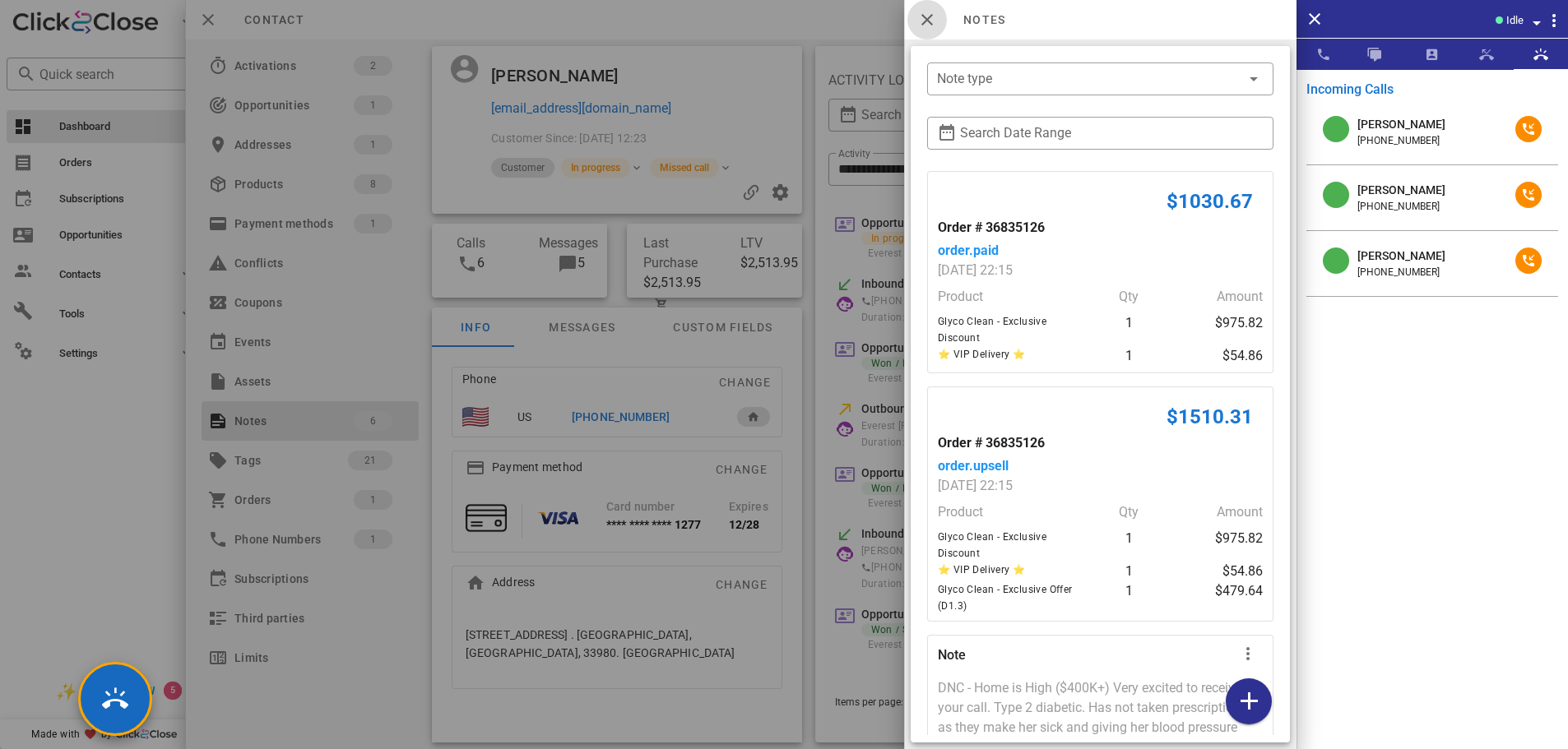 click at bounding box center (927, 20) 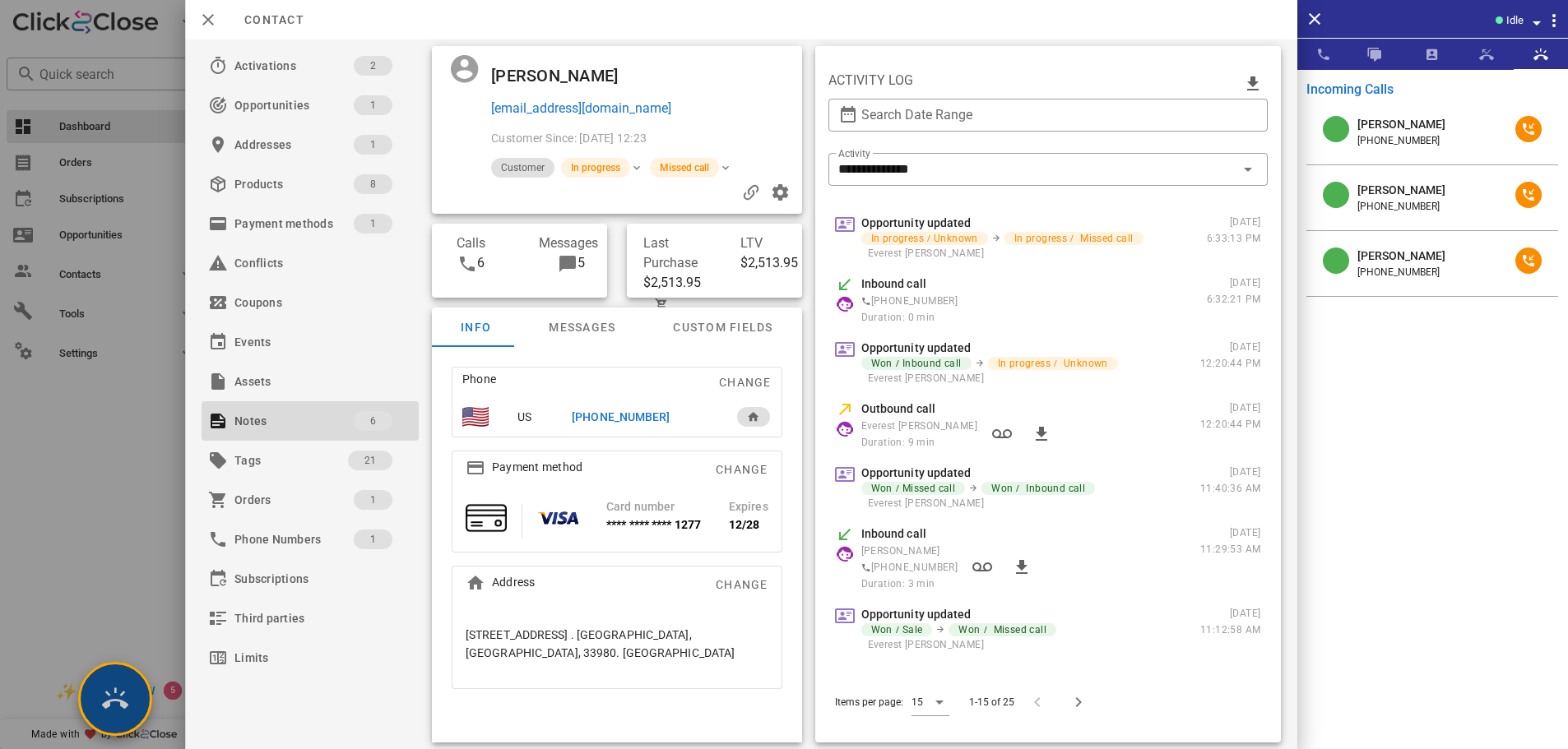 click at bounding box center [115, 699] 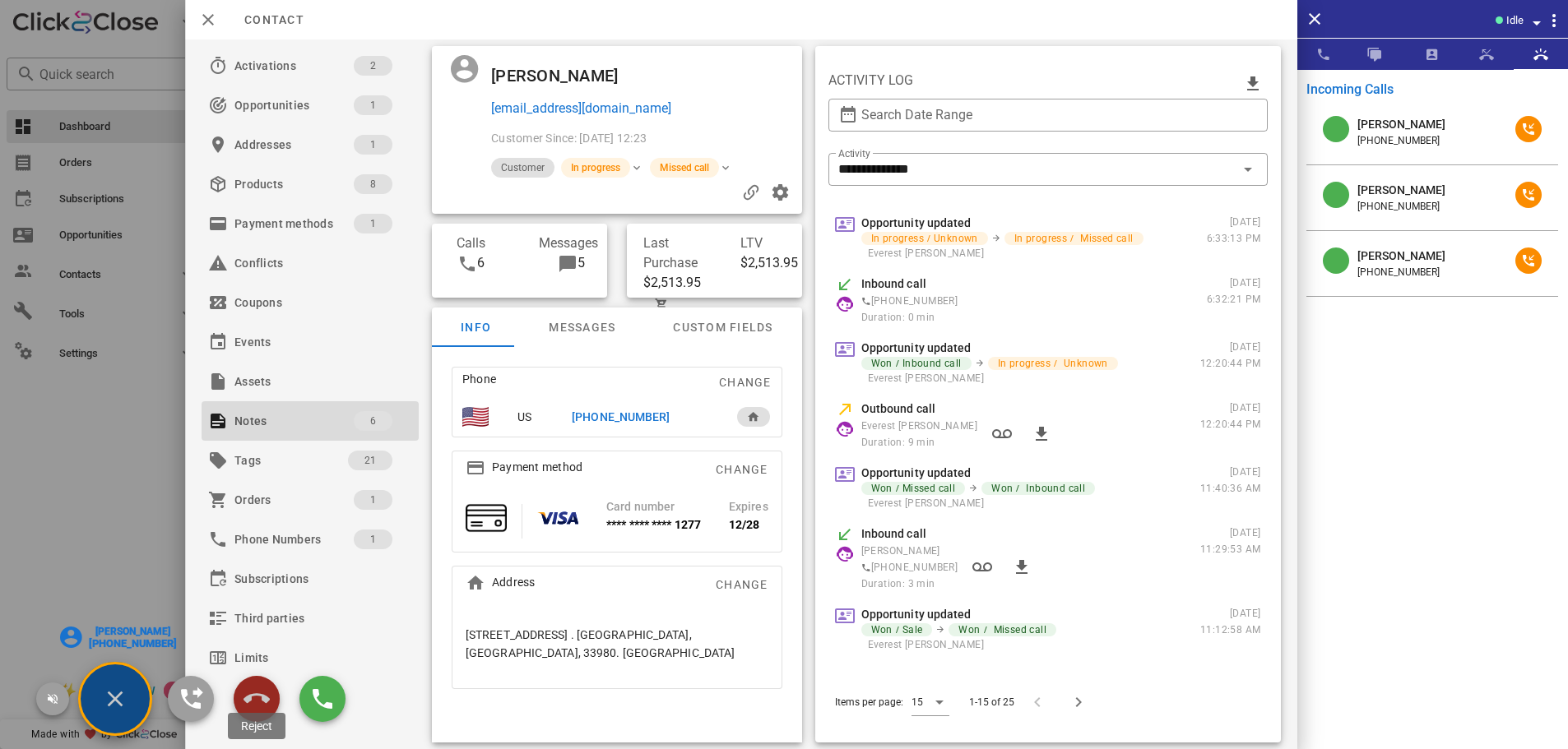 click at bounding box center (257, 699) 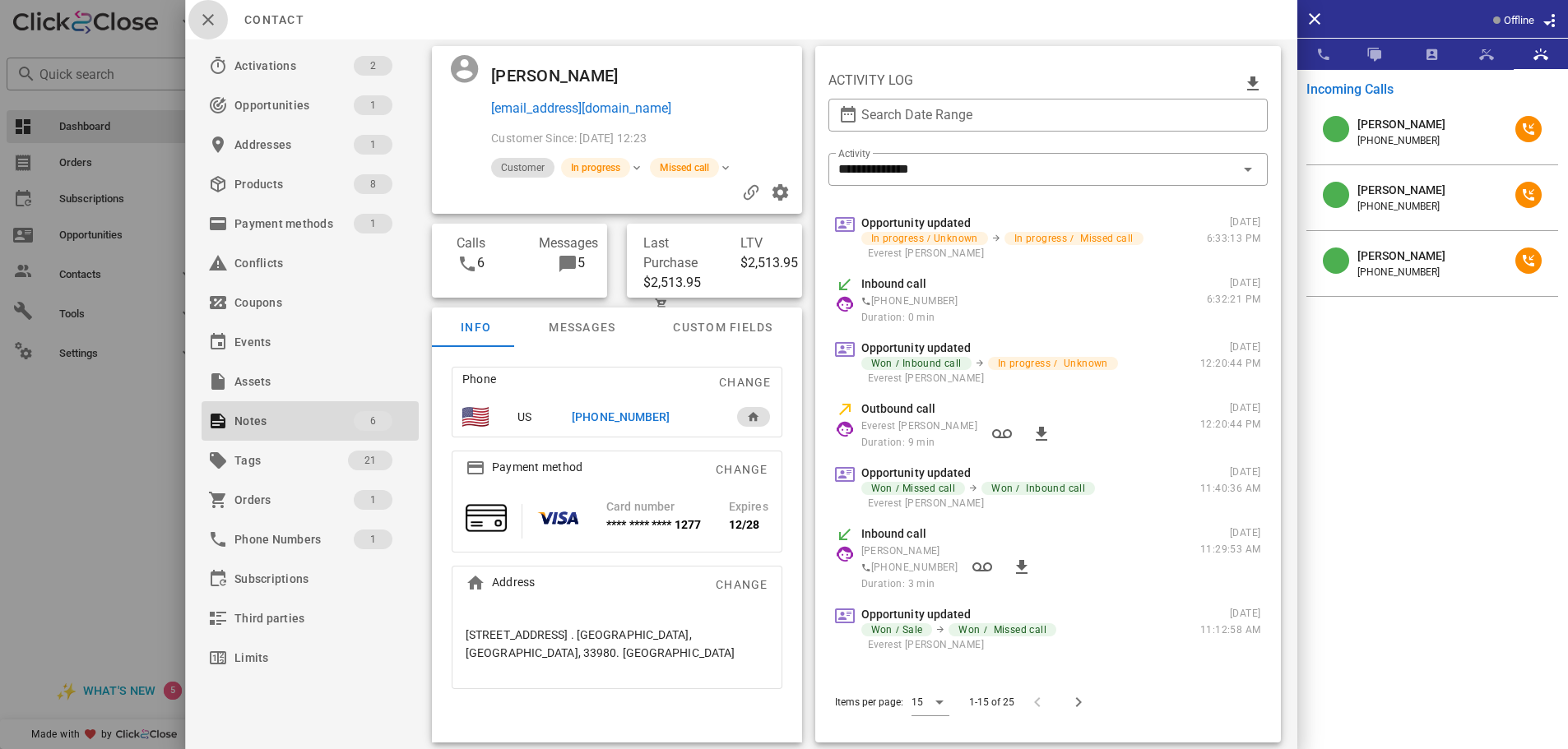 click at bounding box center (208, 20) 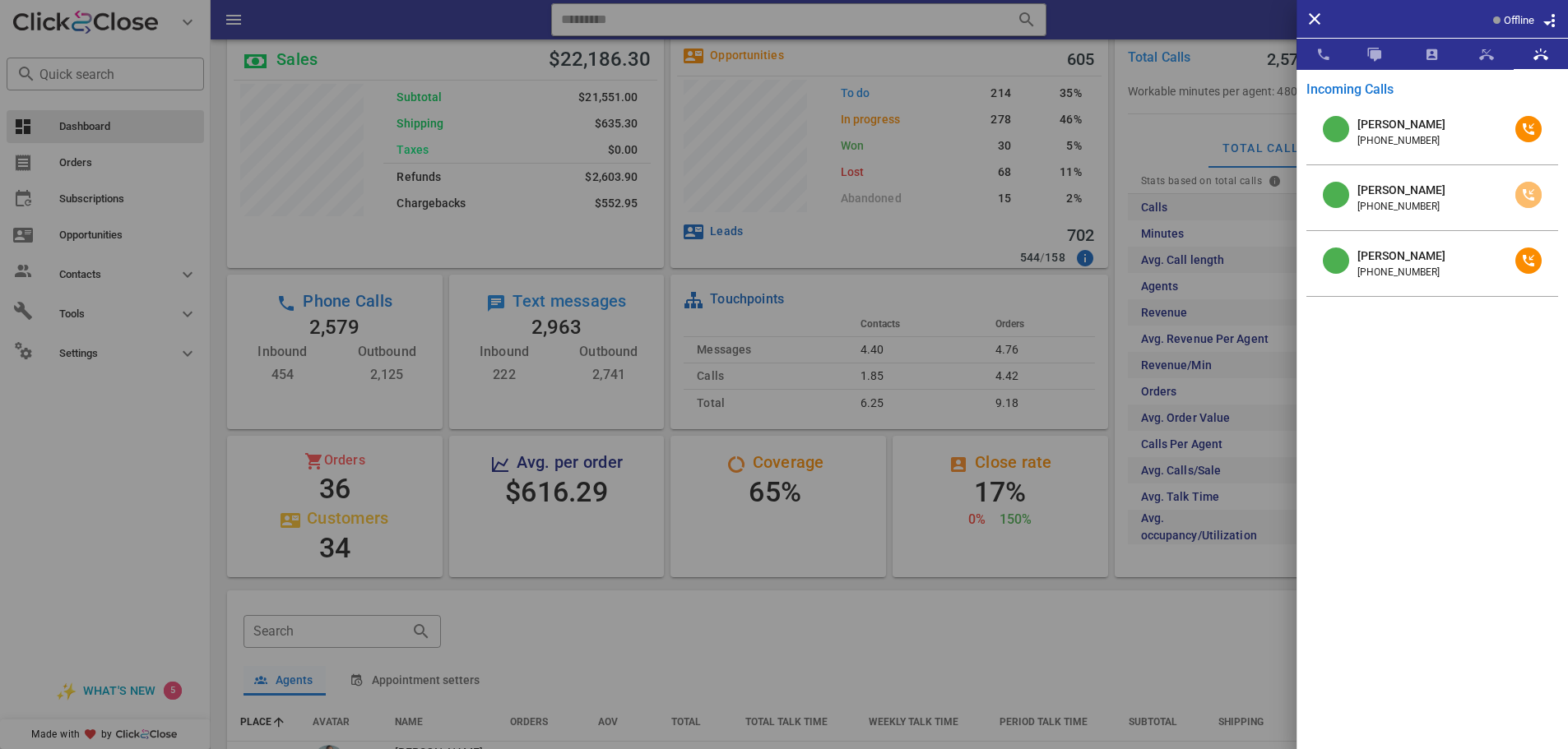 click at bounding box center (1529, 195) 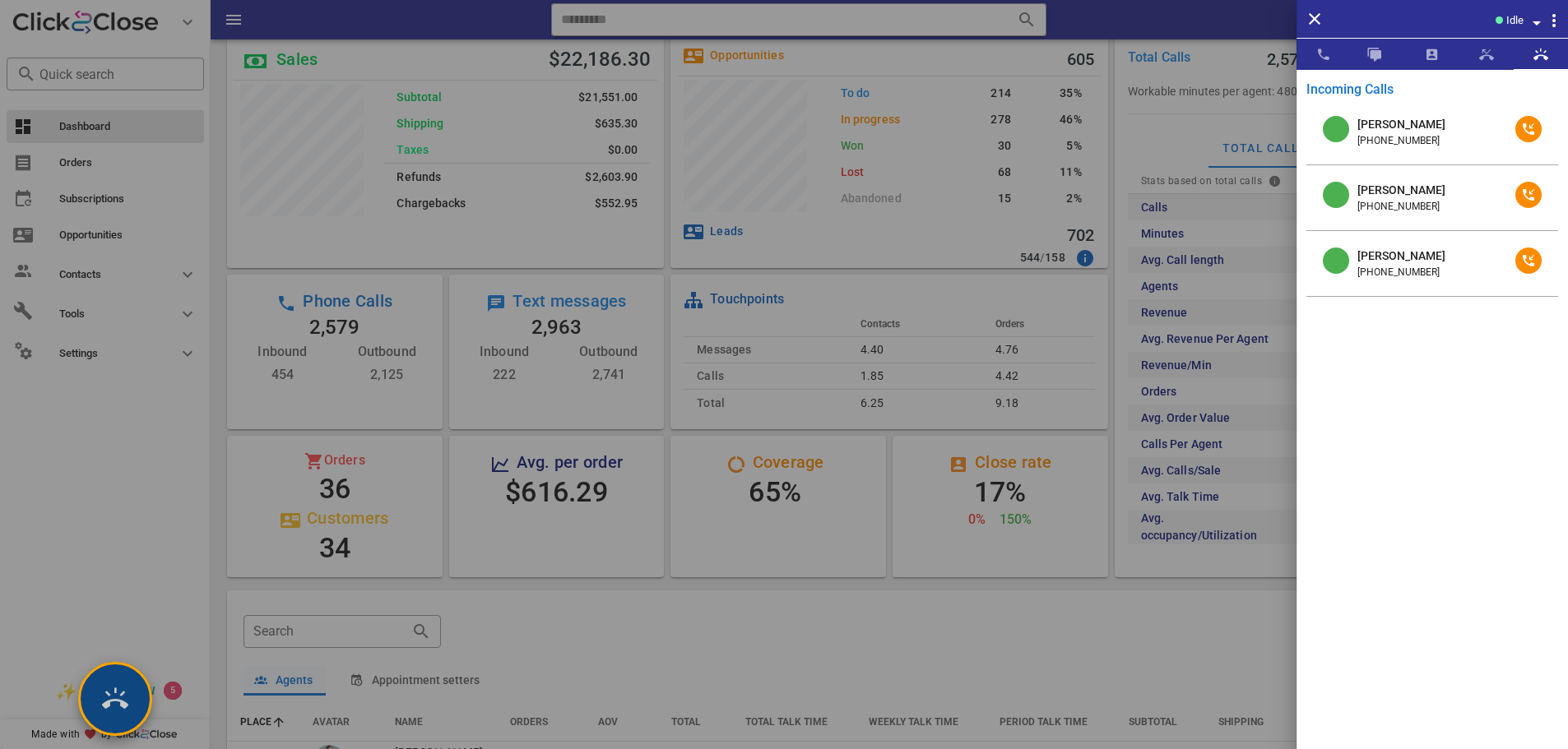 click at bounding box center [115, 699] 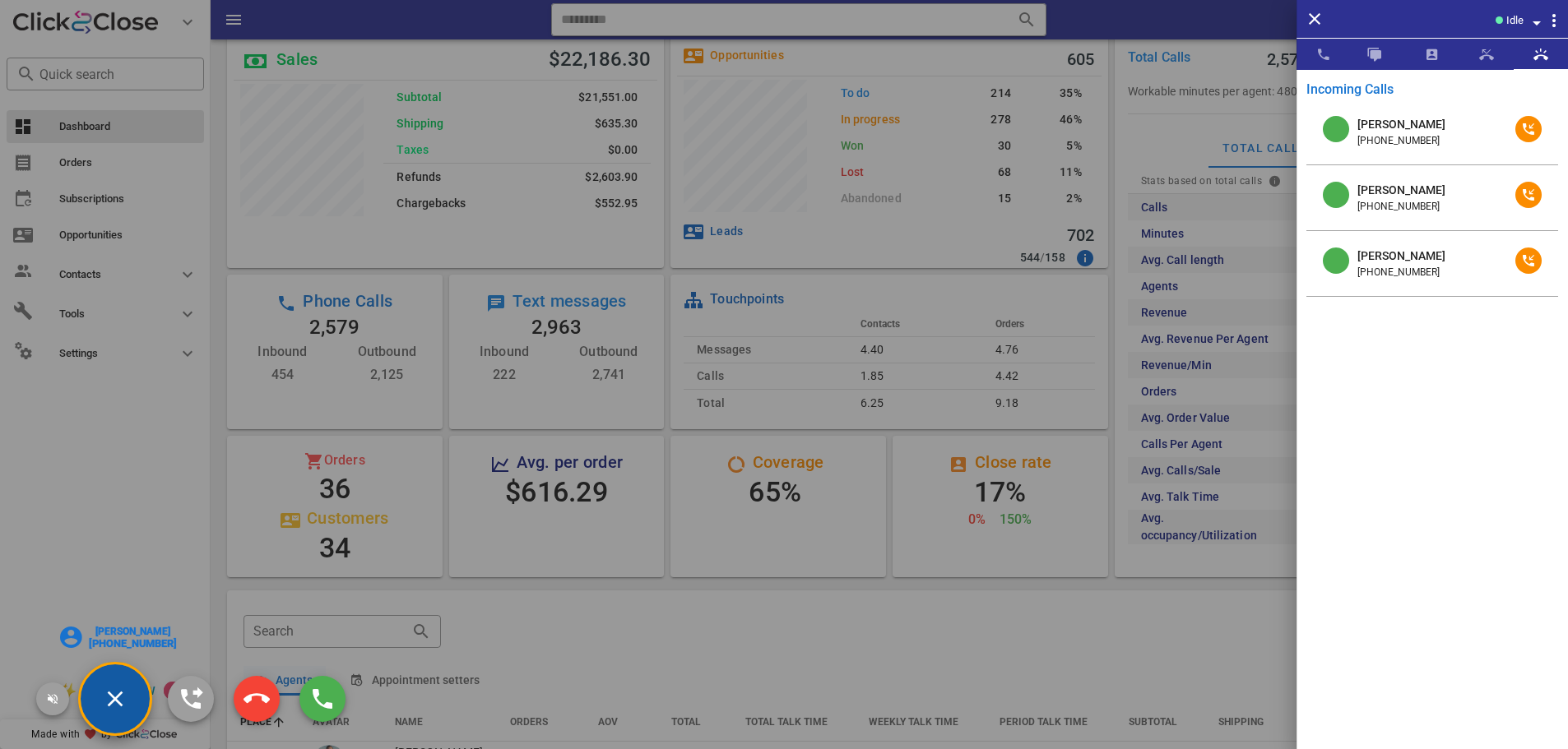 click on "Sandra Shillow" at bounding box center (132, 631) 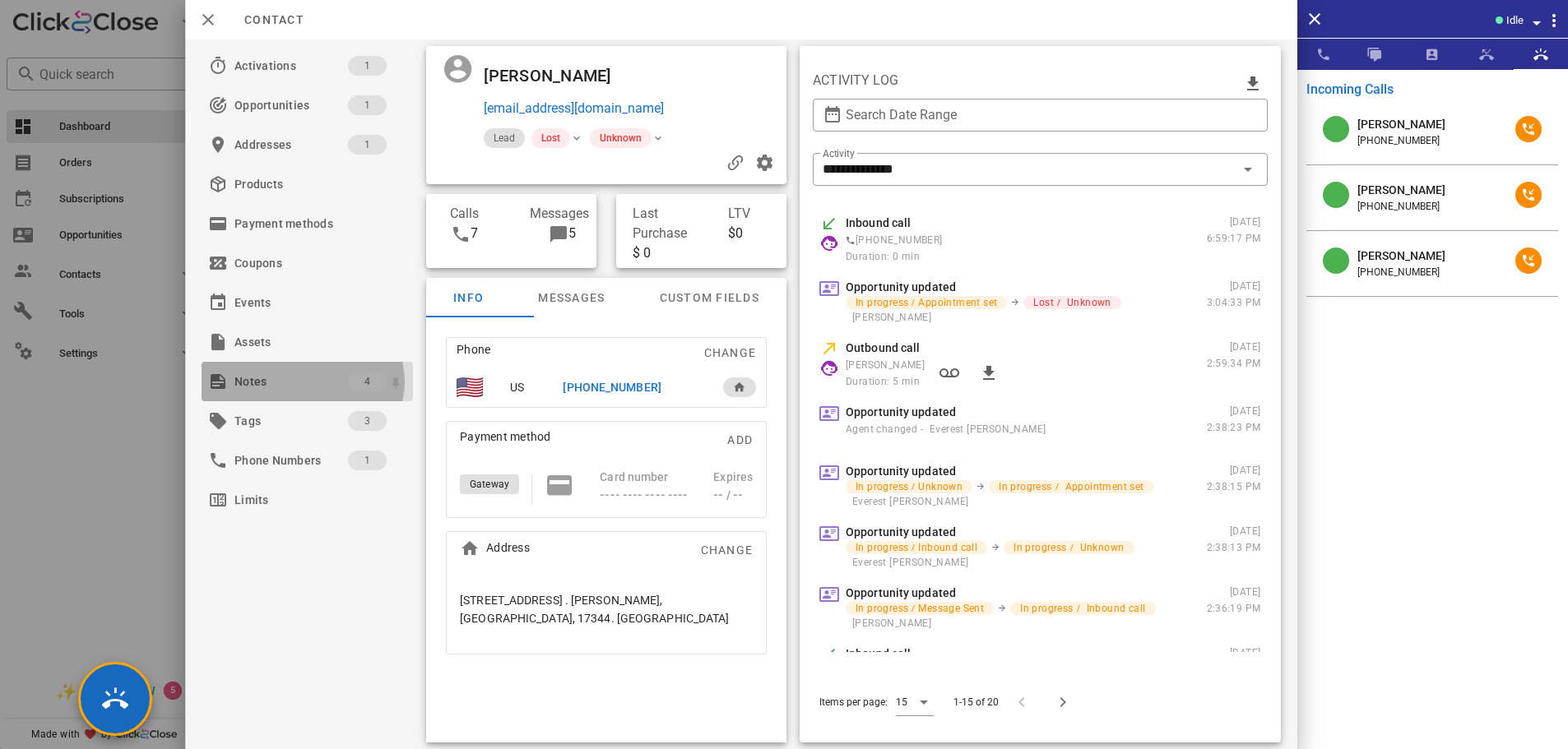 click on "Notes" at bounding box center (291, 381) 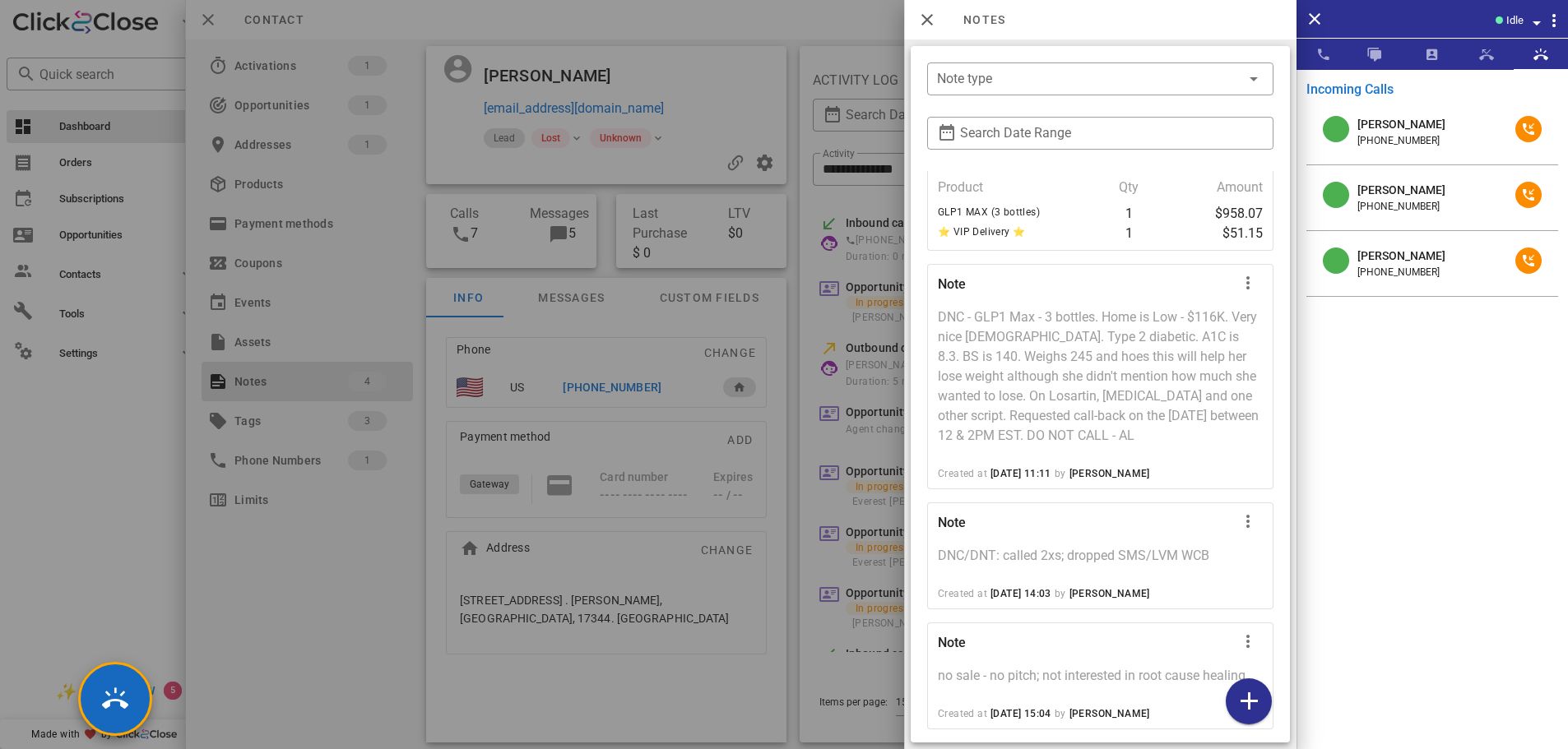 scroll, scrollTop: 127, scrollLeft: 0, axis: vertical 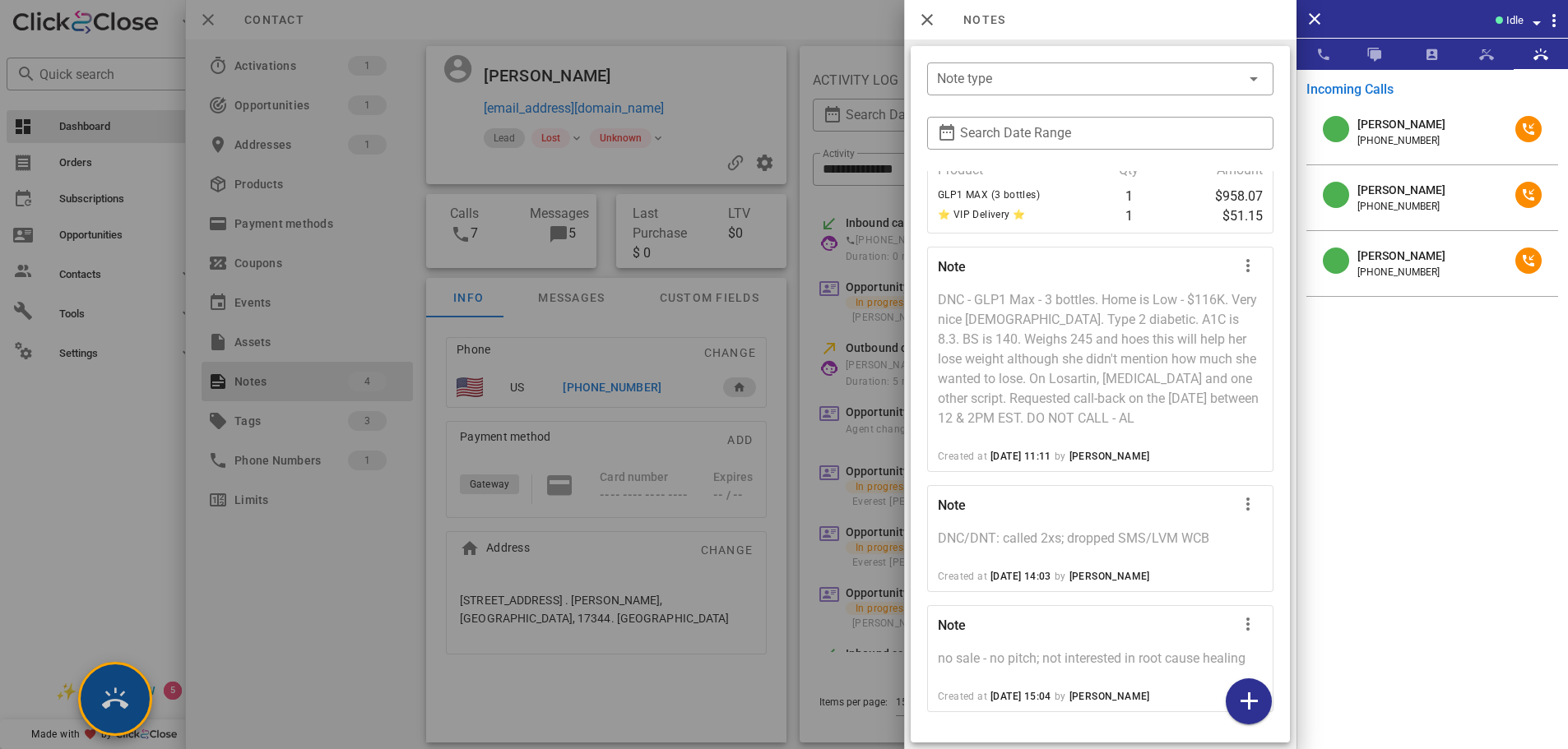 click at bounding box center (115, 699) 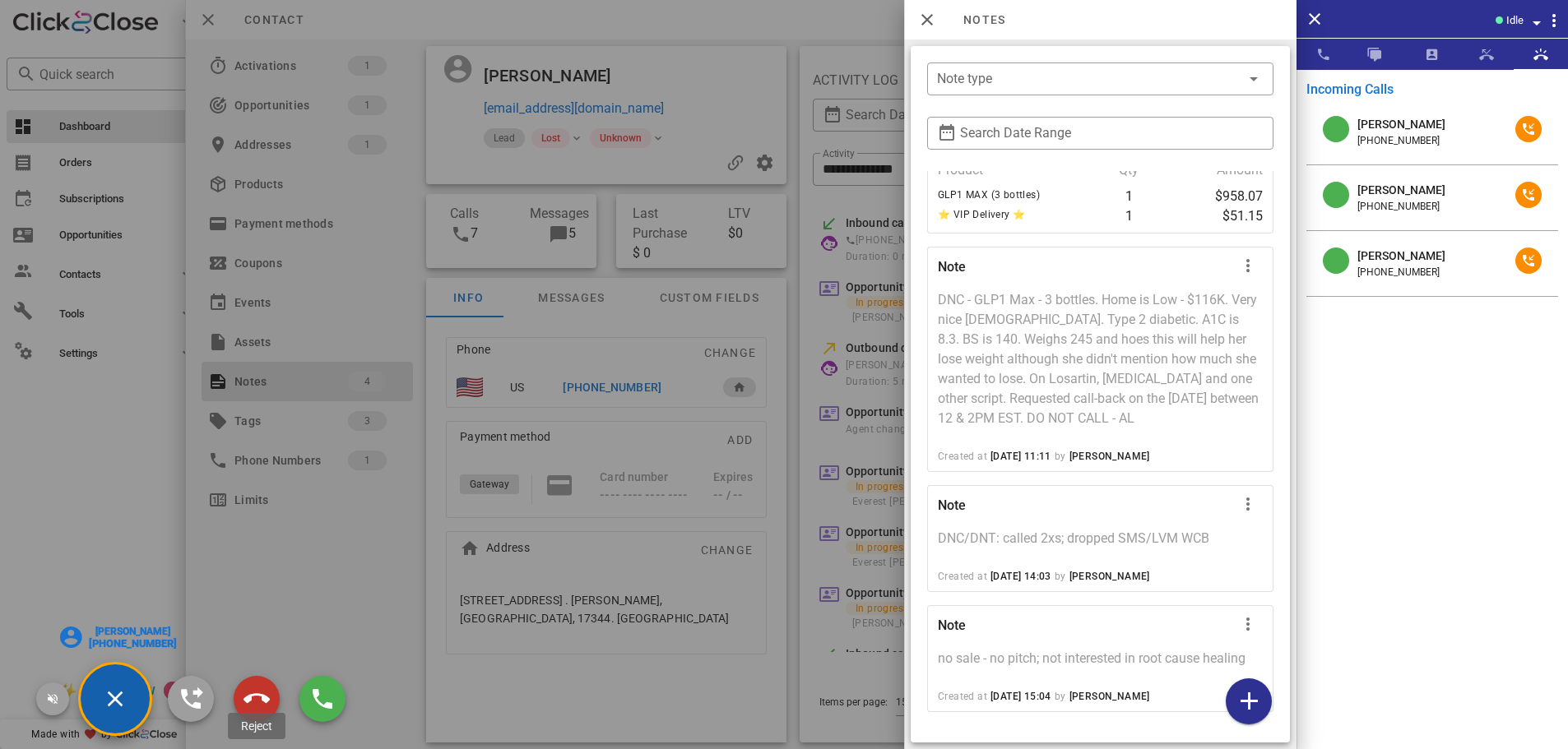 click at bounding box center [257, 699] 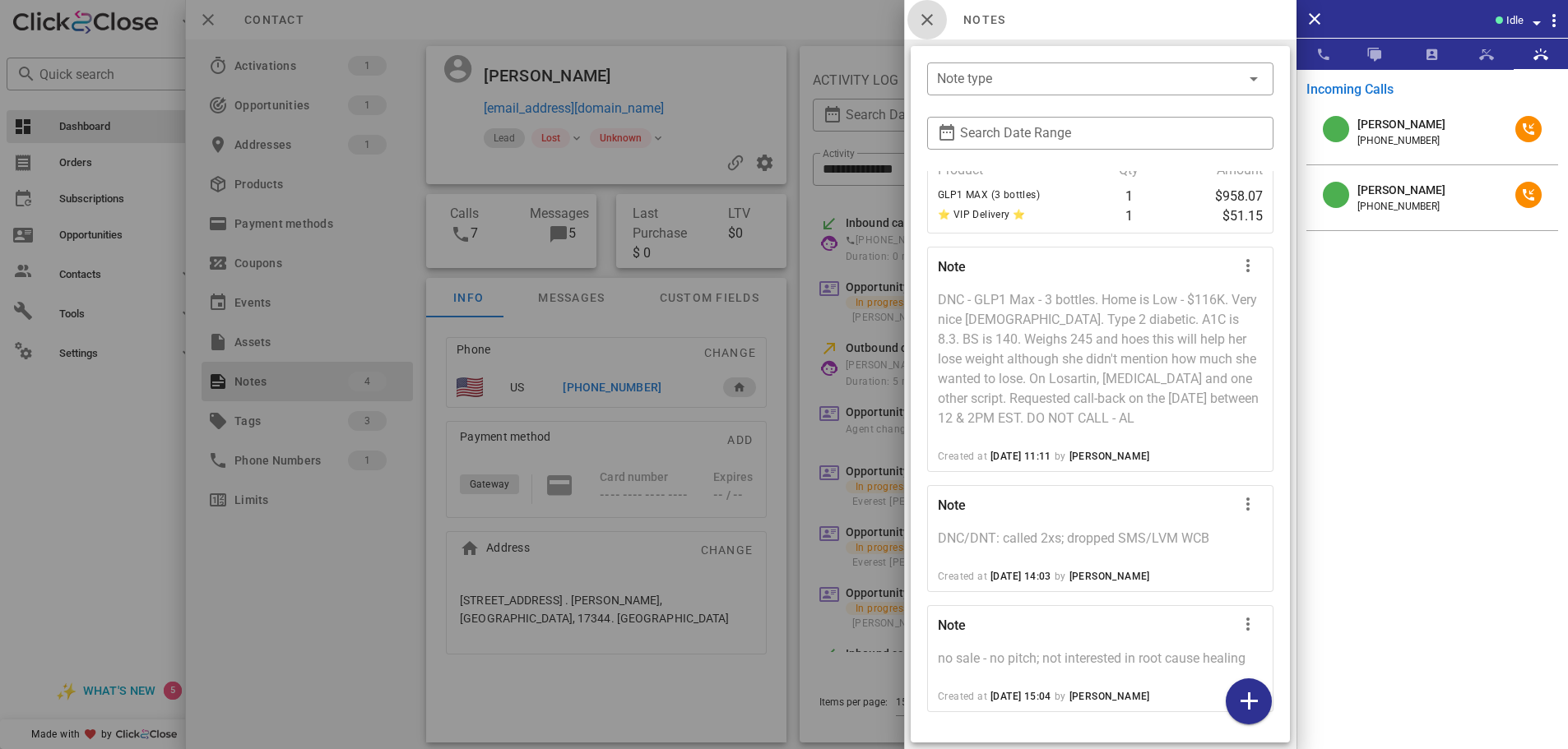 click at bounding box center [927, 20] 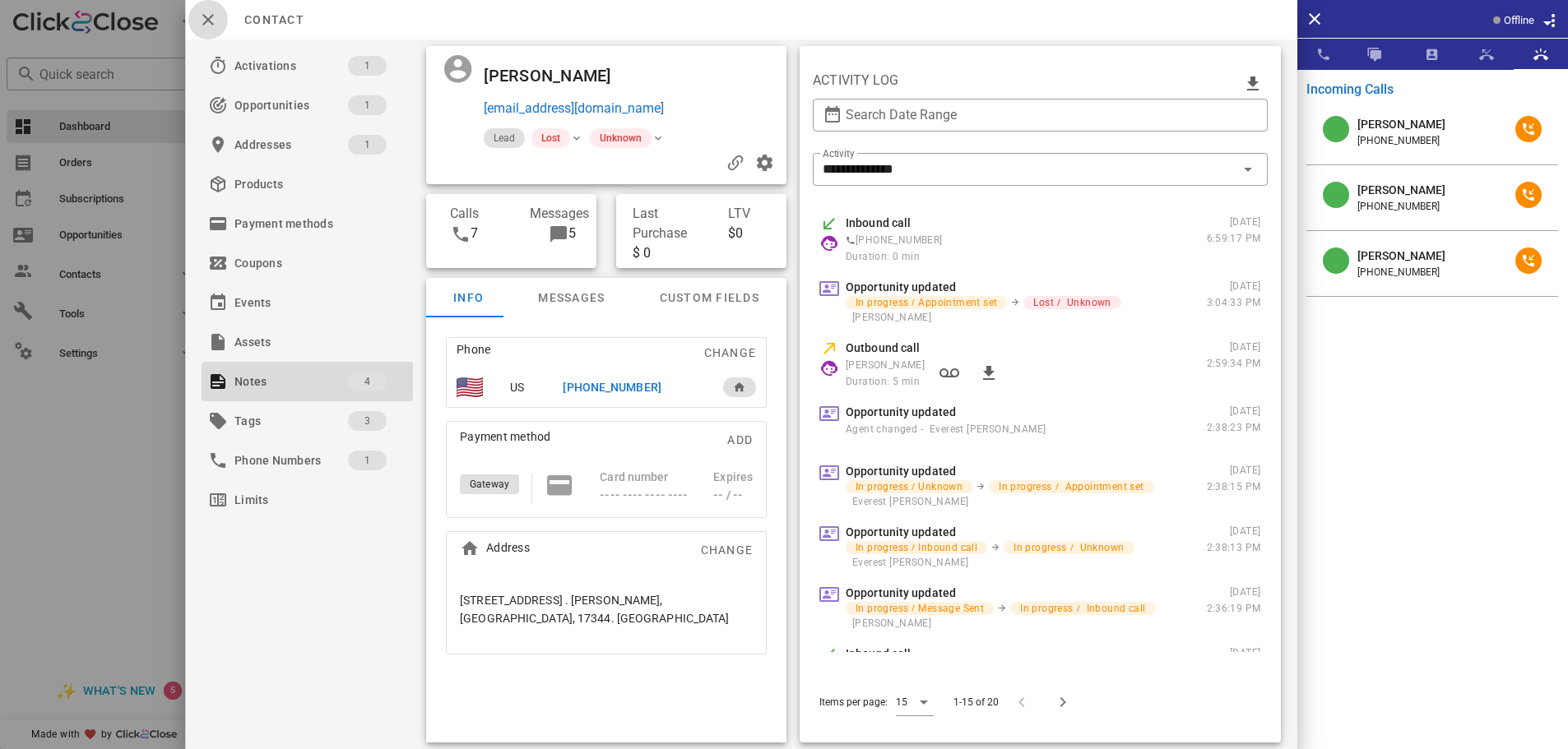 click at bounding box center [208, 20] 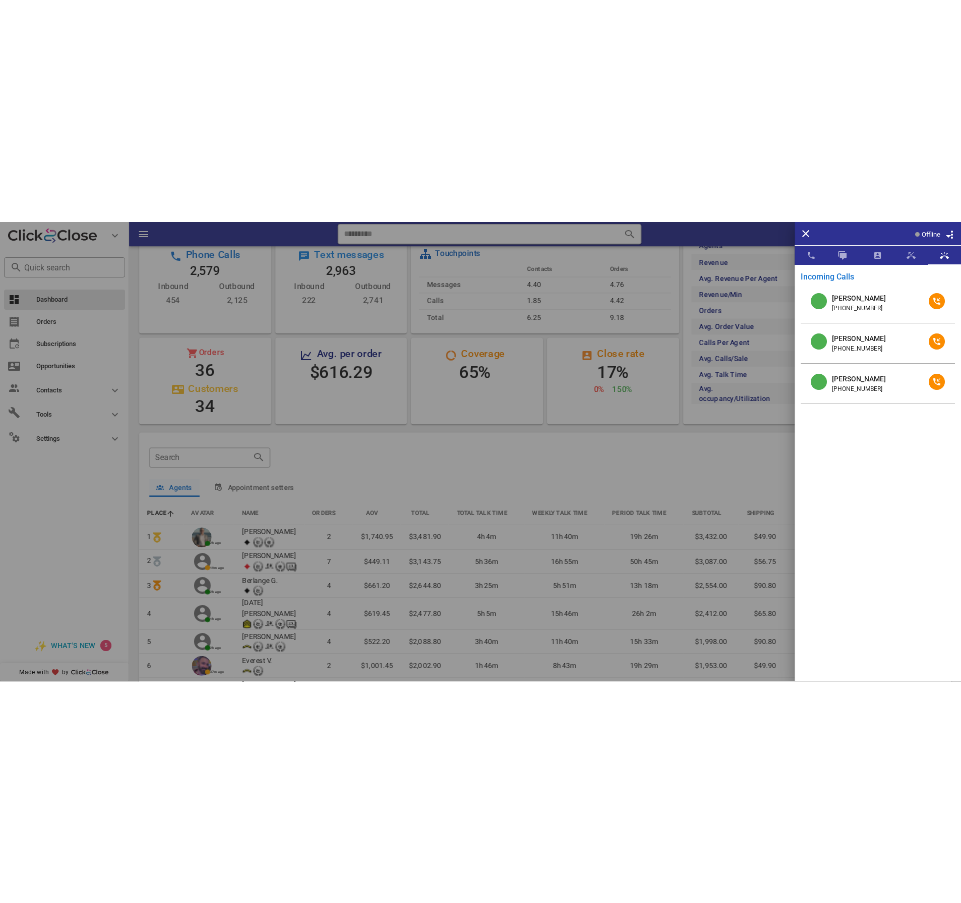 scroll, scrollTop: 999700, scrollLeft: 999784, axis: both 